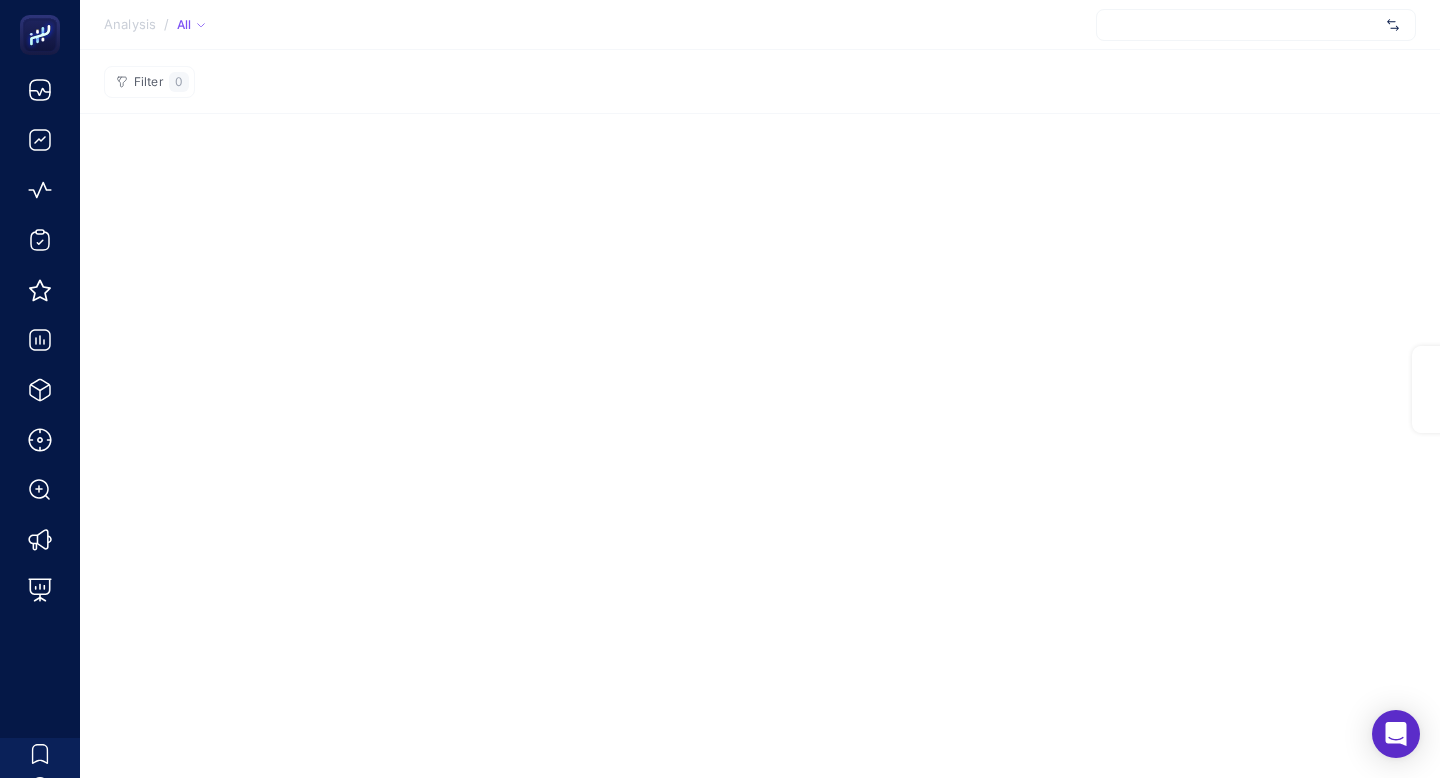scroll, scrollTop: 0, scrollLeft: 0, axis: both 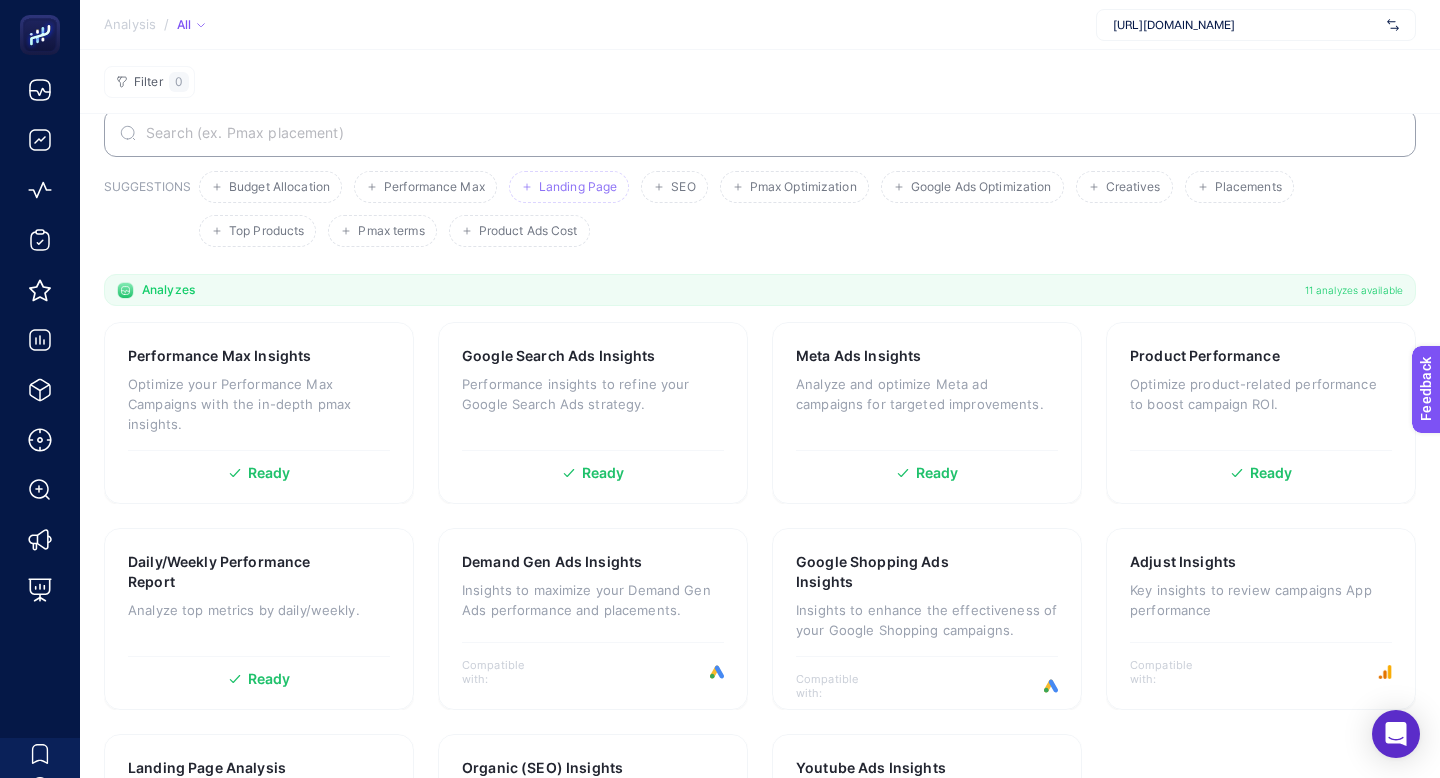 click on "Landing Page" at bounding box center [578, 187] 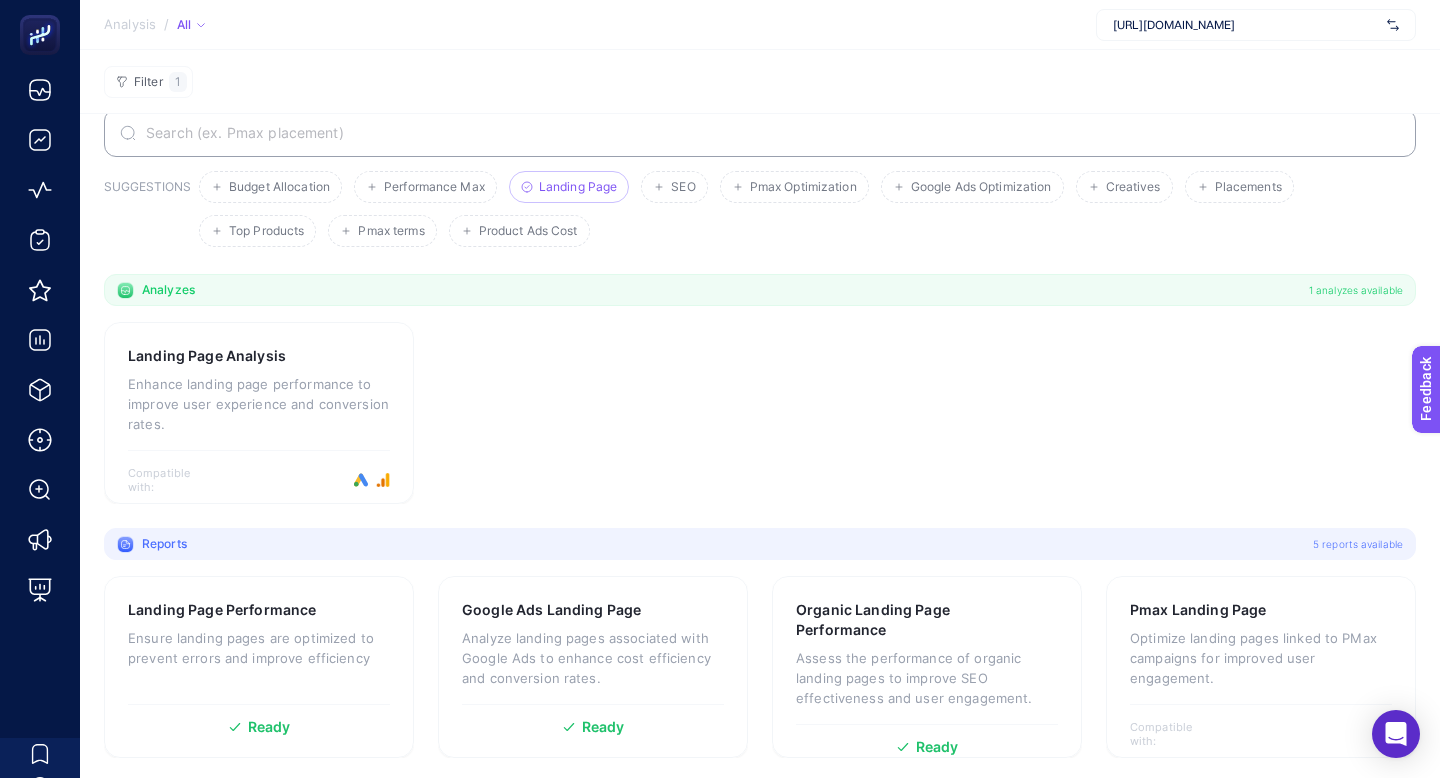 click on "Landing Page" at bounding box center [578, 187] 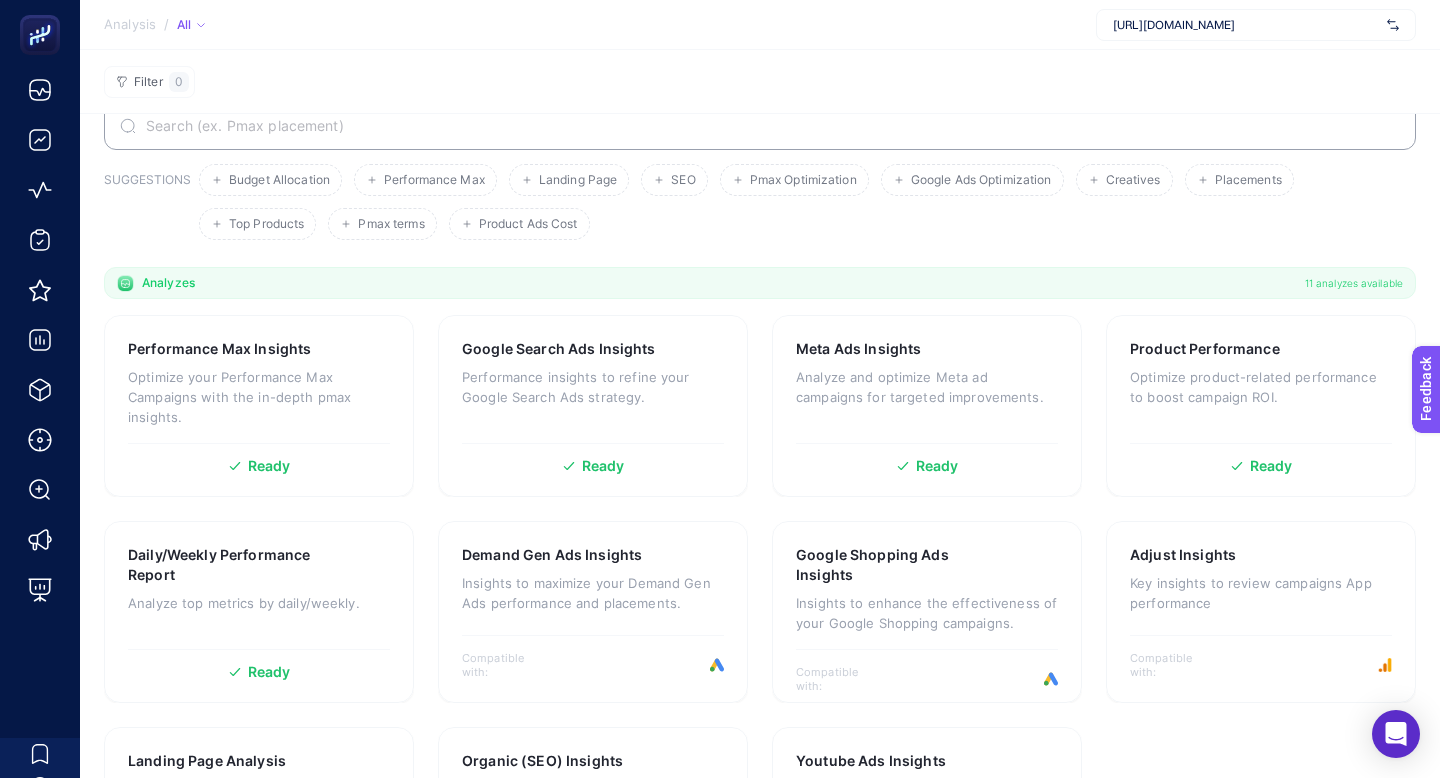 scroll, scrollTop: 37, scrollLeft: 0, axis: vertical 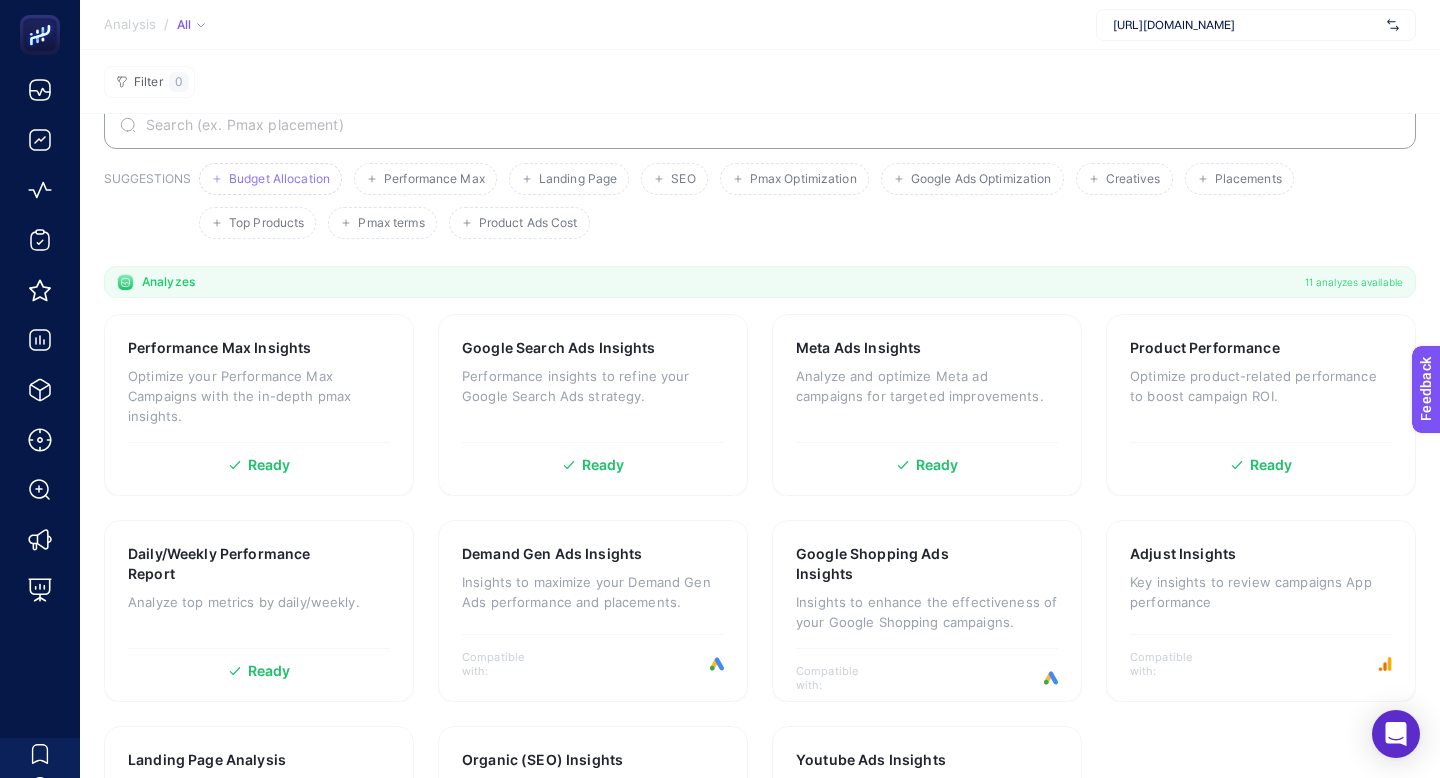 click on "Budget Allocation" 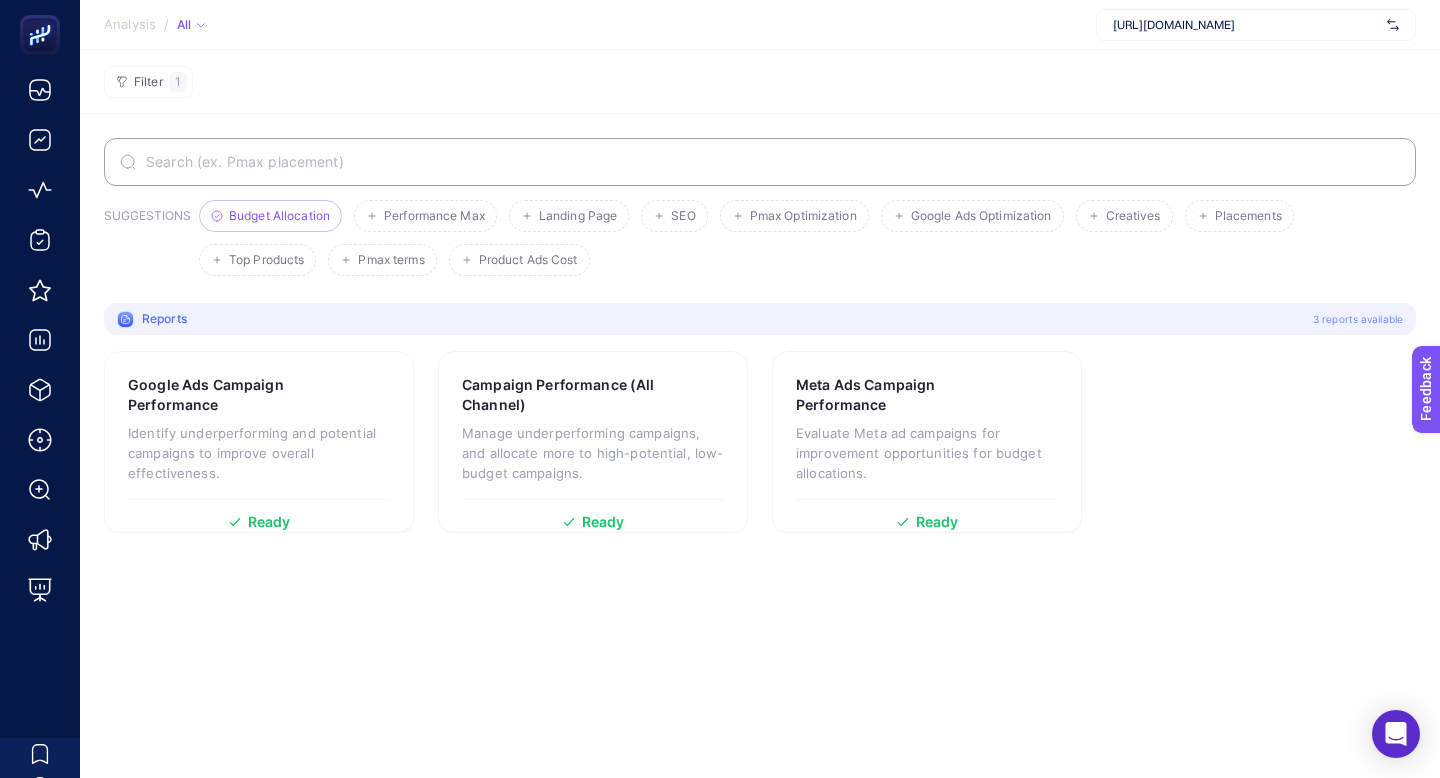 scroll, scrollTop: 0, scrollLeft: 0, axis: both 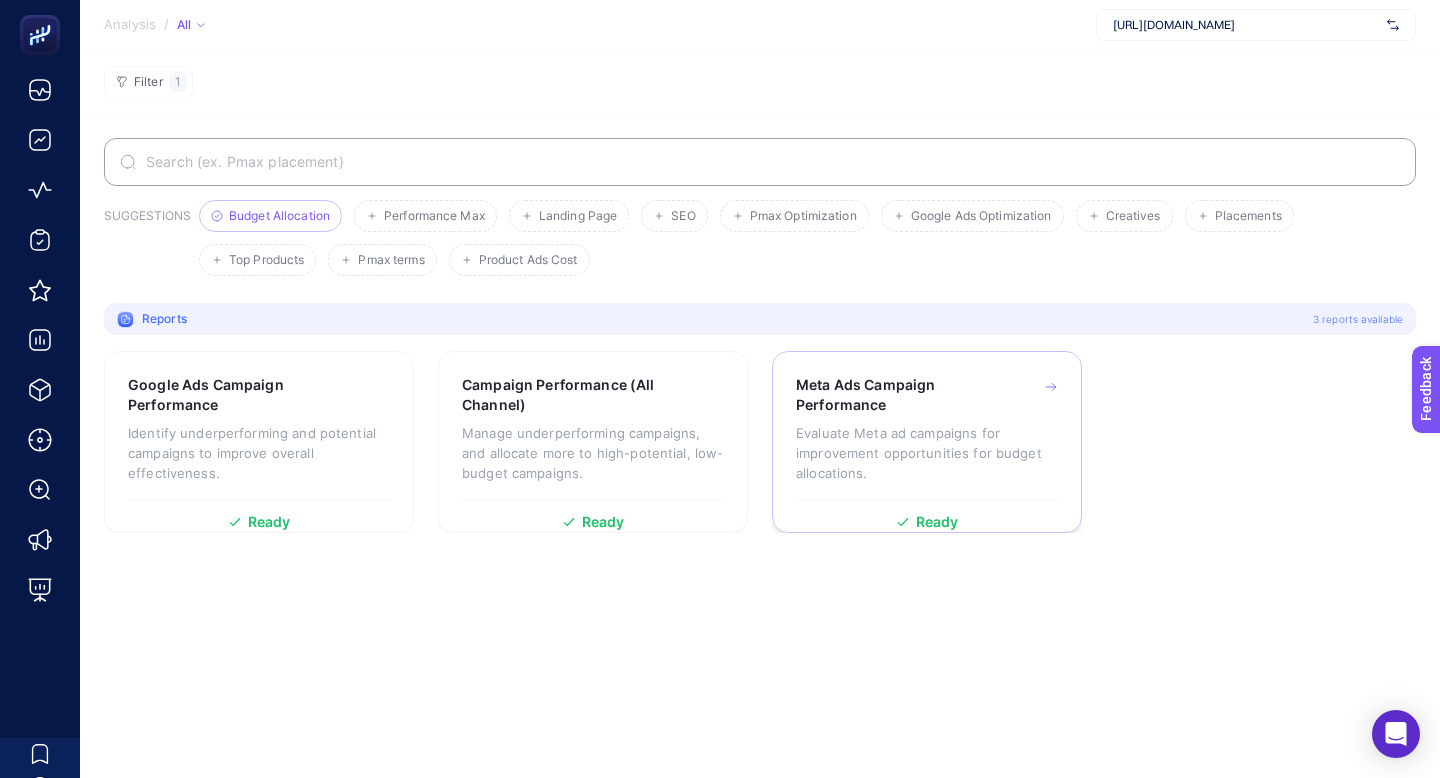 click on "Evaluate Meta ad campaigns for improvement opportunities for budget allocations." at bounding box center (927, 453) 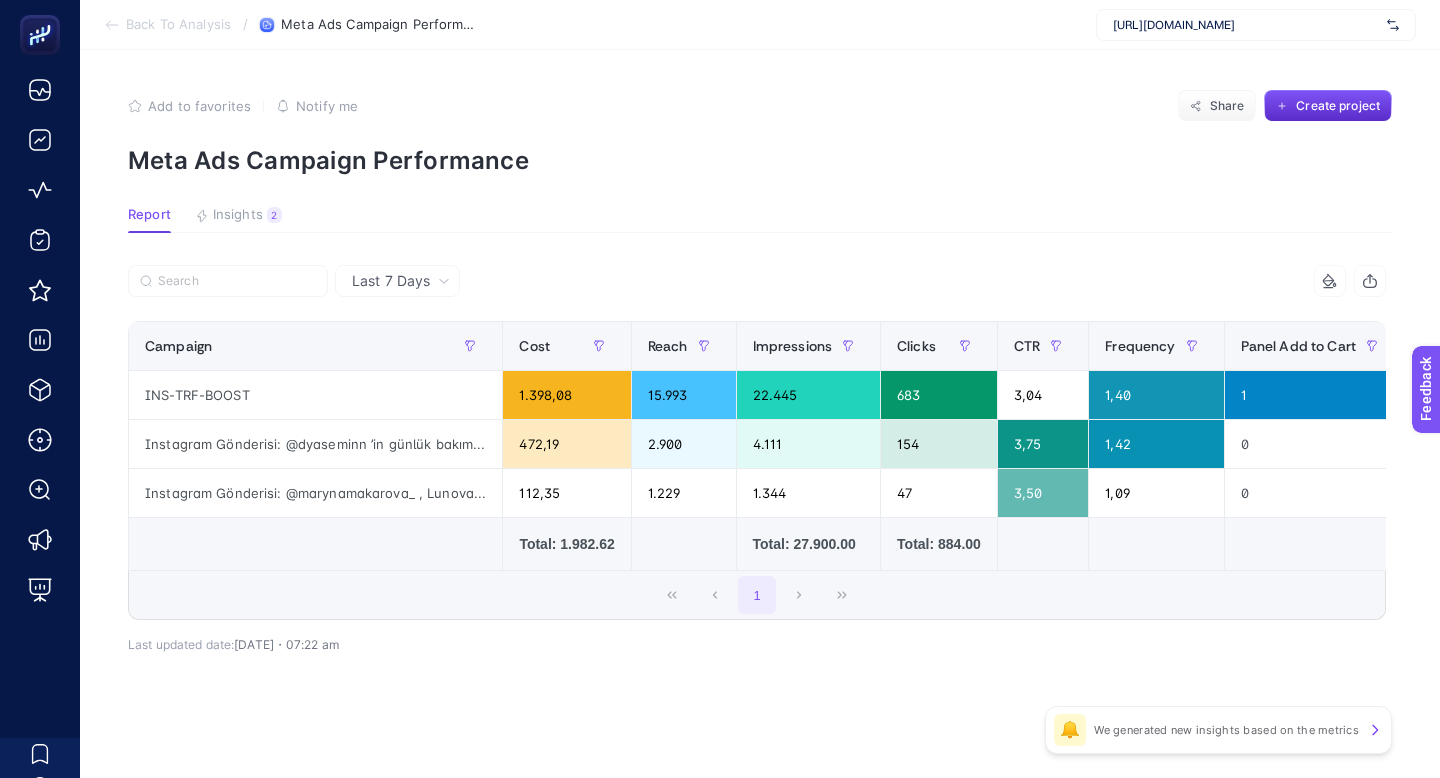 click on "Add to favorites false Notify me Share Create project Meta Ads Campaign Performance Report Insights 2  We generated new insights based on the metrics  Last 7 Days 14 items selected Campaign Cost Reach Impressions Clicks CTR Frequency Panel Add to Cart Panel Purchase Panel ROAS Sessions Add to Carts Transactions Analytics ROAS Analytics Revenue 15 items selected + INS-TRF-BOOST 1.398,08 15.993 22.445 683 3,04 1,40 1 0 0 0 0 0 0 0 Instagram Gönderisi: @dyaseminn ’in günlük bakım... 472,19 2.900 4.111 154 3,75 1,42 0 0 0 0 0 0 0 0 Instagram Gönderisi: @[PERSON_NAME] , [GEOGRAPHIC_DATA]... 112,35 1.229 1.344 47 3,50 1,09 0 0 0 0 0 0 0 0   Total: 1.982.62     Total: 27.900.00   Total: 884.00             Total: 0     Total: 0         1 15 items selected Campaign Cost Reach Sessions Impressions Clicks CTR Cost per Conversion Frequency Panel Add to Cart Panel Purchase Panel ROAS Add to Carts Transactions Analytics ROAS Analytics Revenue 16 items selected + INS-TRF-BOOST 4.322,90 44.437 0 75.452 2.195 2,91 720,48 1,70 5" 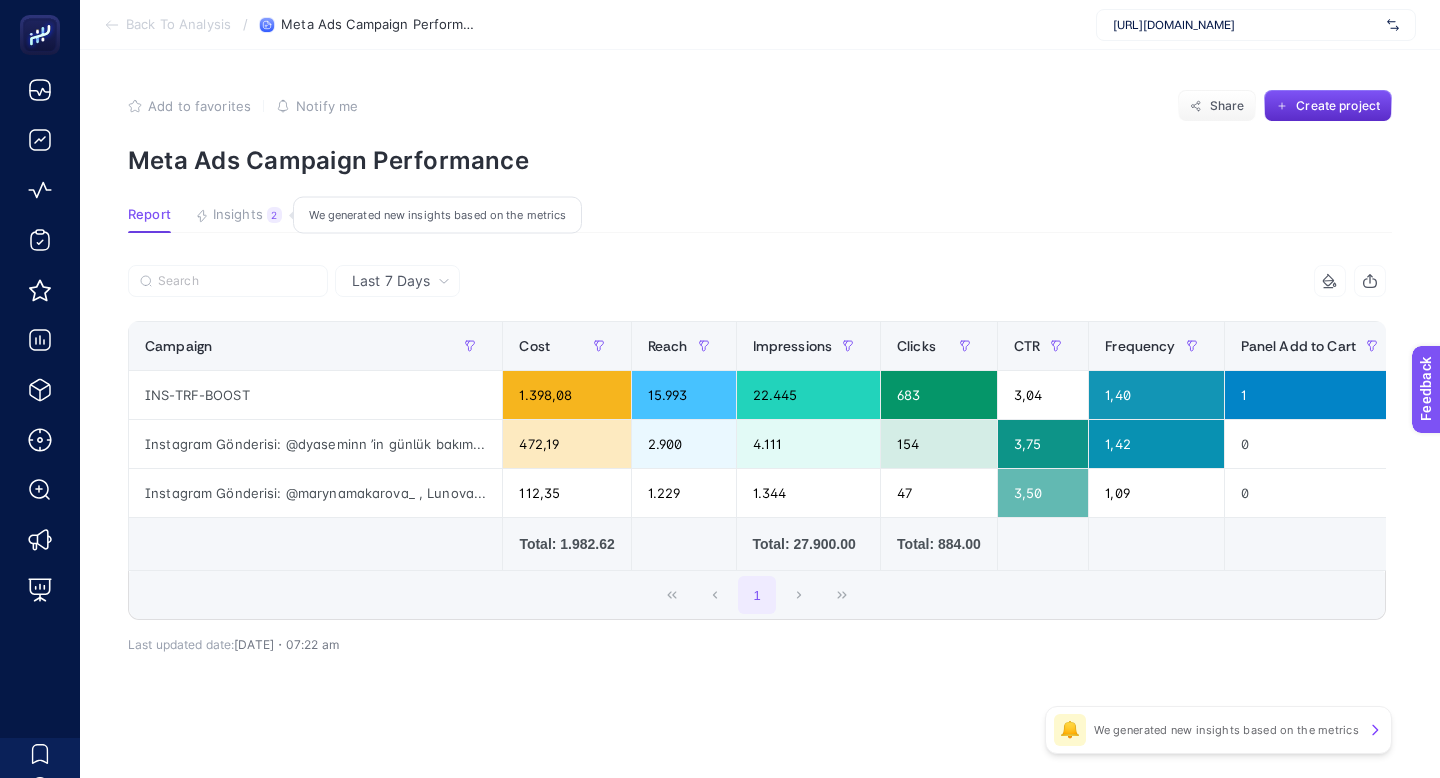 click on "Insights" at bounding box center [238, 215] 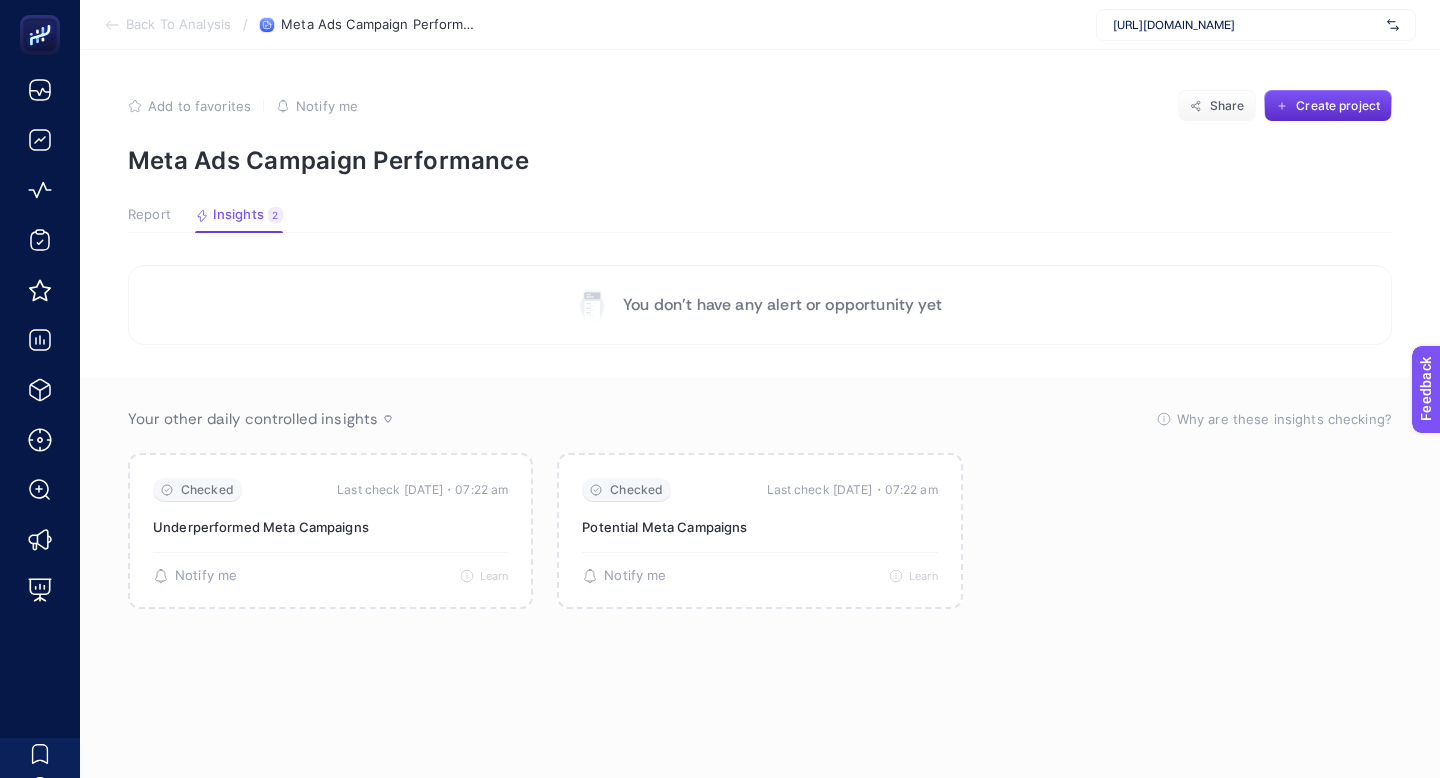 click on "Your other daily controlled insights   Why are these insights checking?   These insights are currently being checked to ensure that they are up to date and reflect the most recent data available. The system regularly reviews insights to verify the accuracy of the data sources and the integrity of the integrations that support them. This process helps to identify any potential issues, such as missing data or disconnected integrations, so that insights remain relevant and actionable. Once the check is complete, any necessary updates or adjustments will be applied to keep the insights aligned with current performance metrics and objectives." at bounding box center [760, 419] 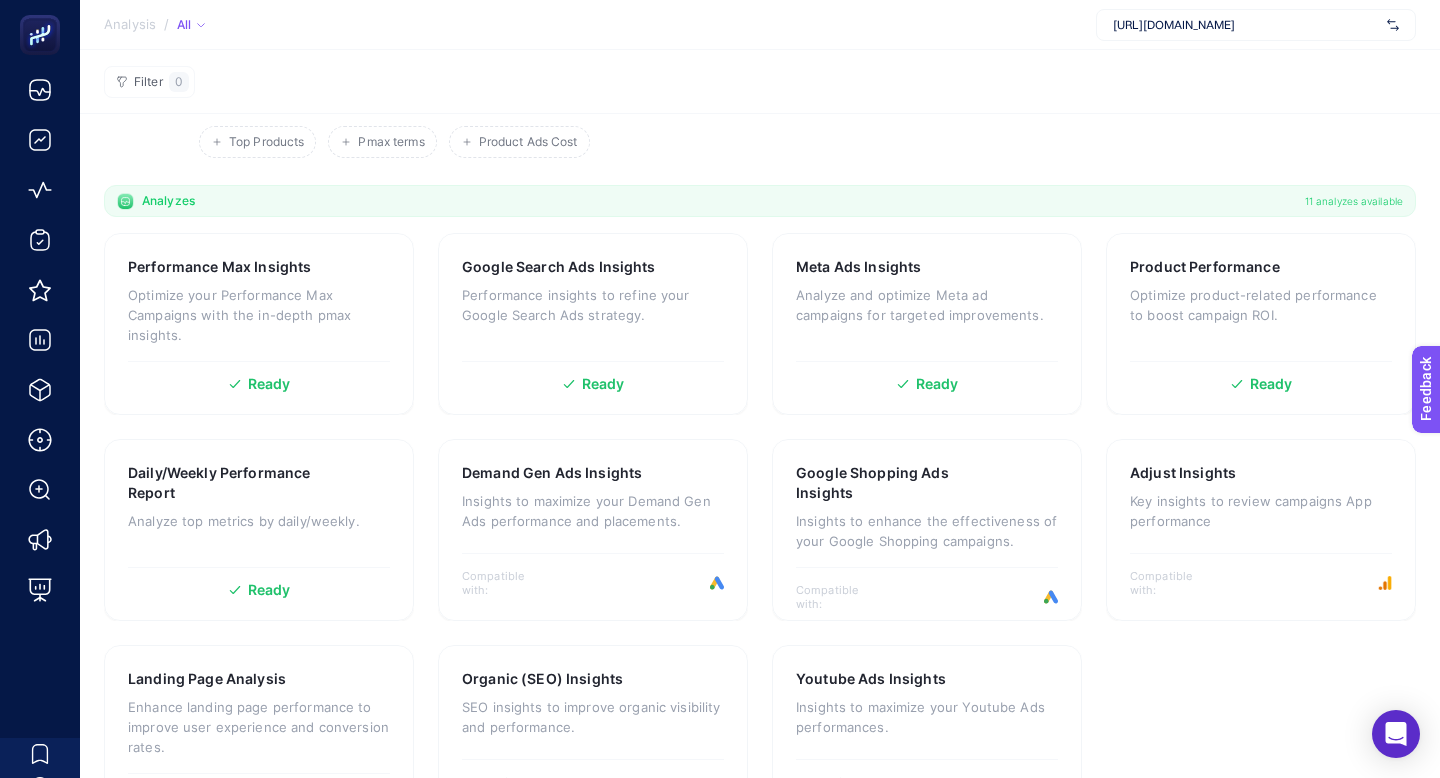scroll, scrollTop: 191, scrollLeft: 0, axis: vertical 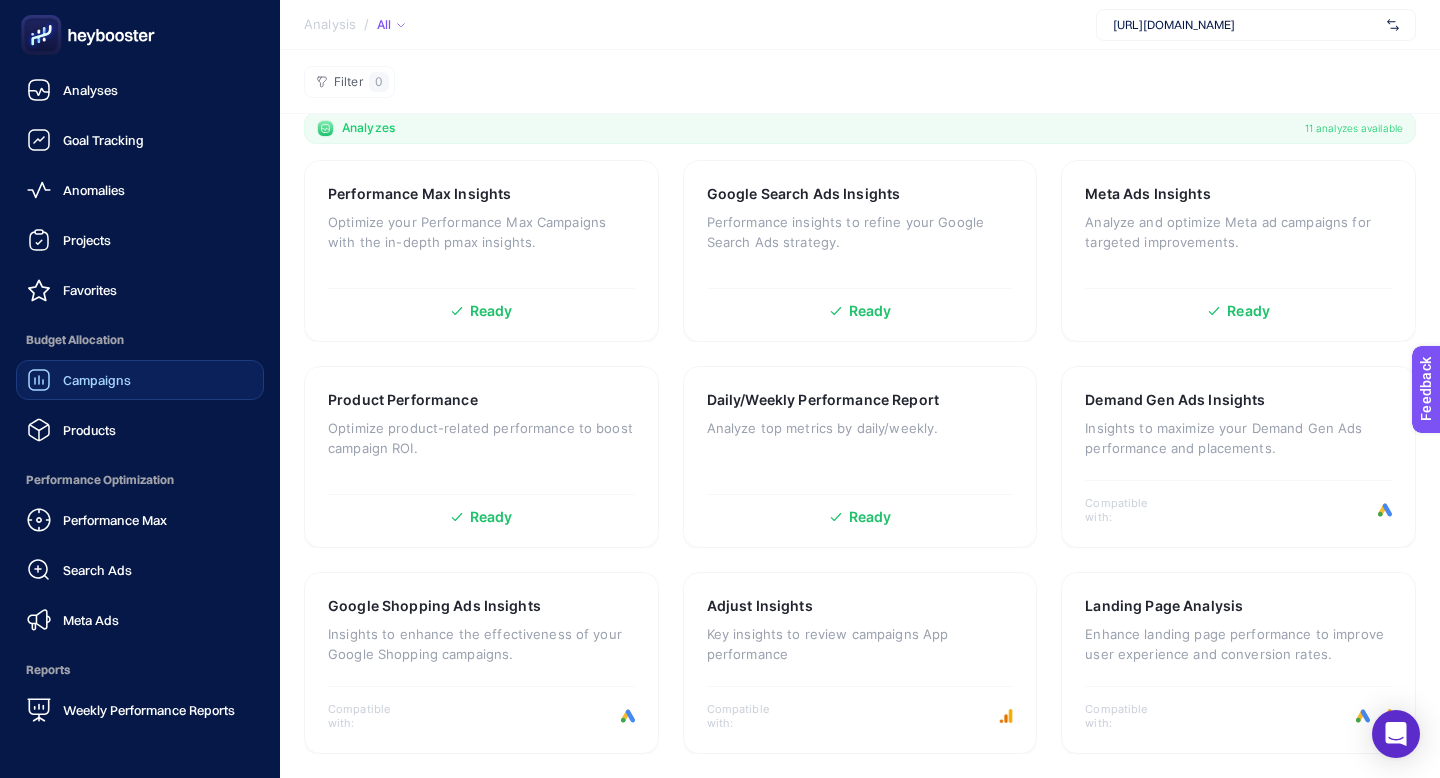 click on "Campaigns" at bounding box center [79, 380] 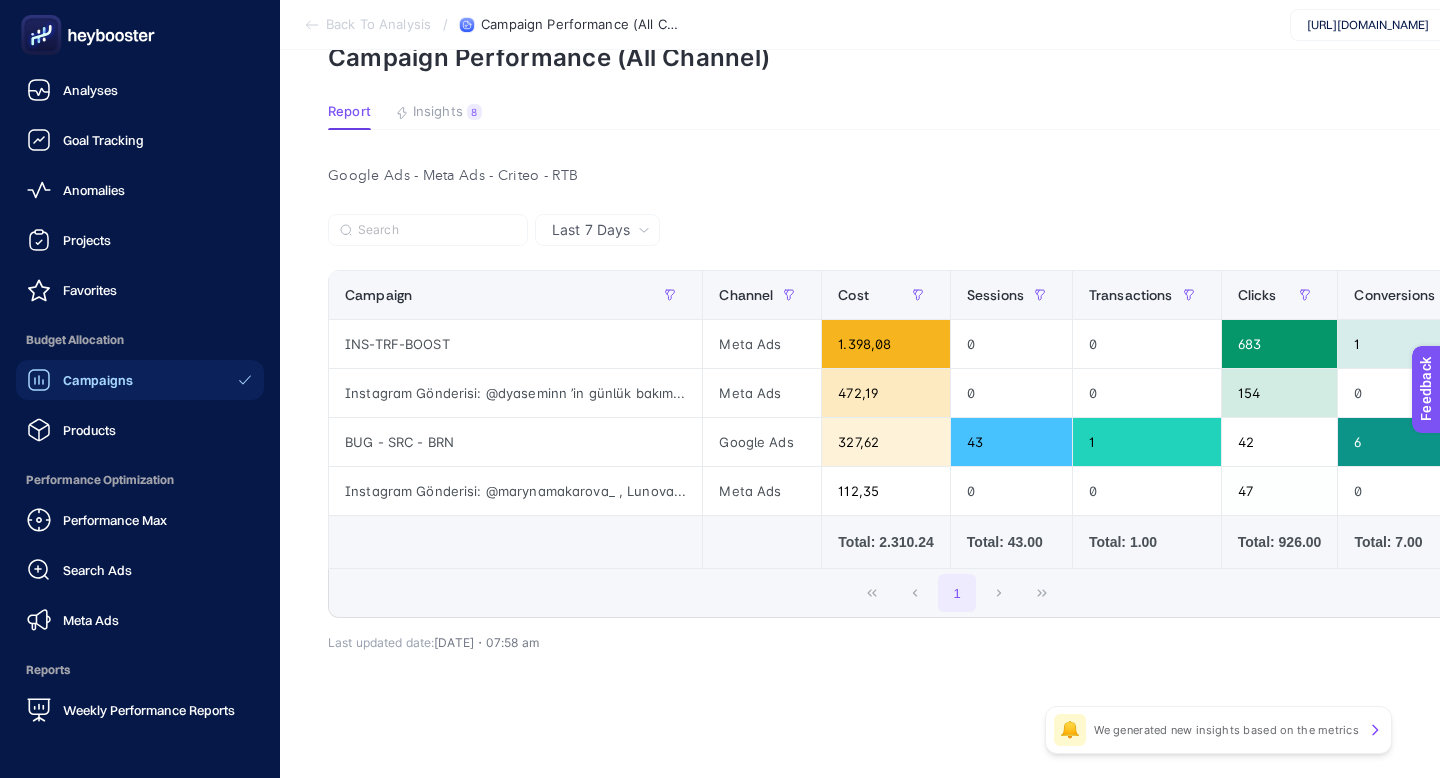 scroll, scrollTop: 0, scrollLeft: 0, axis: both 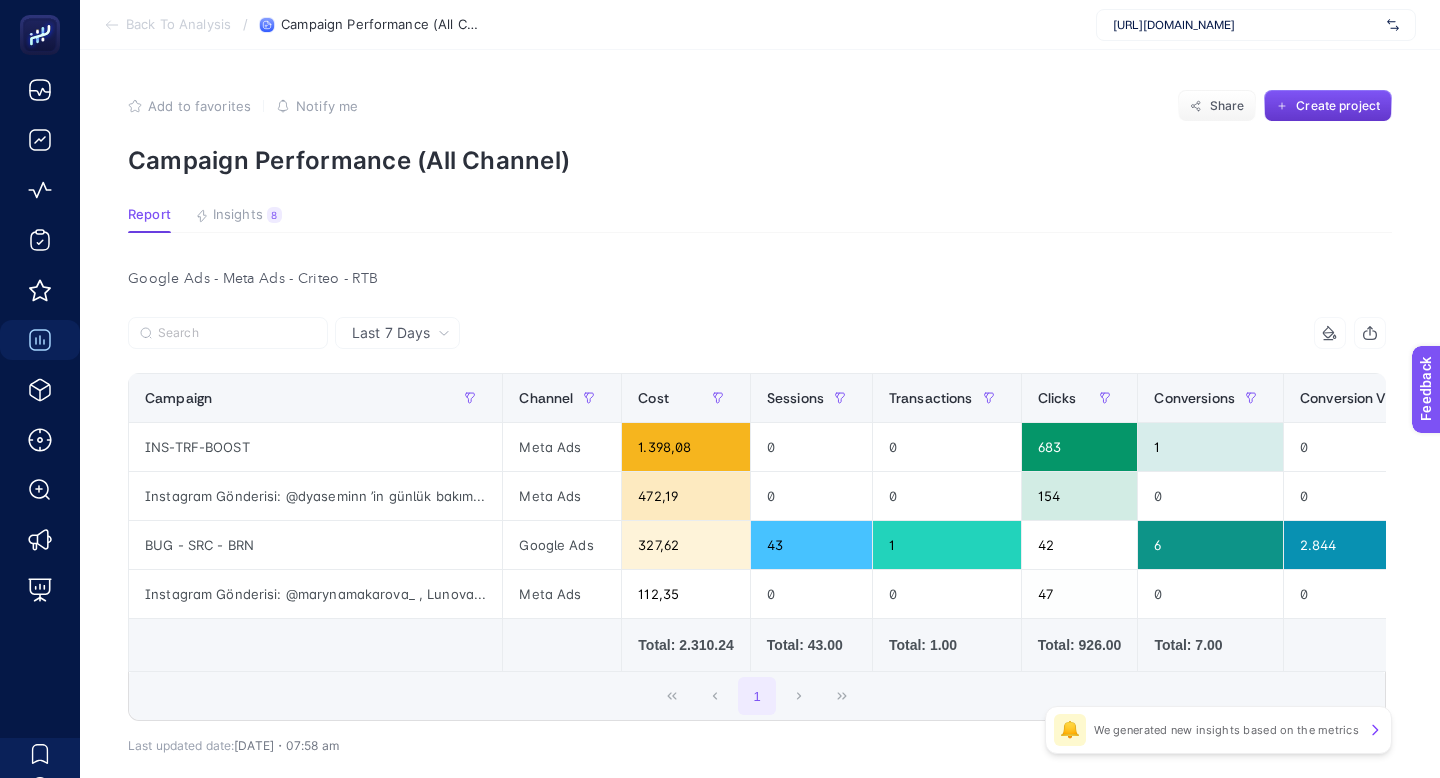 click on "Create project" 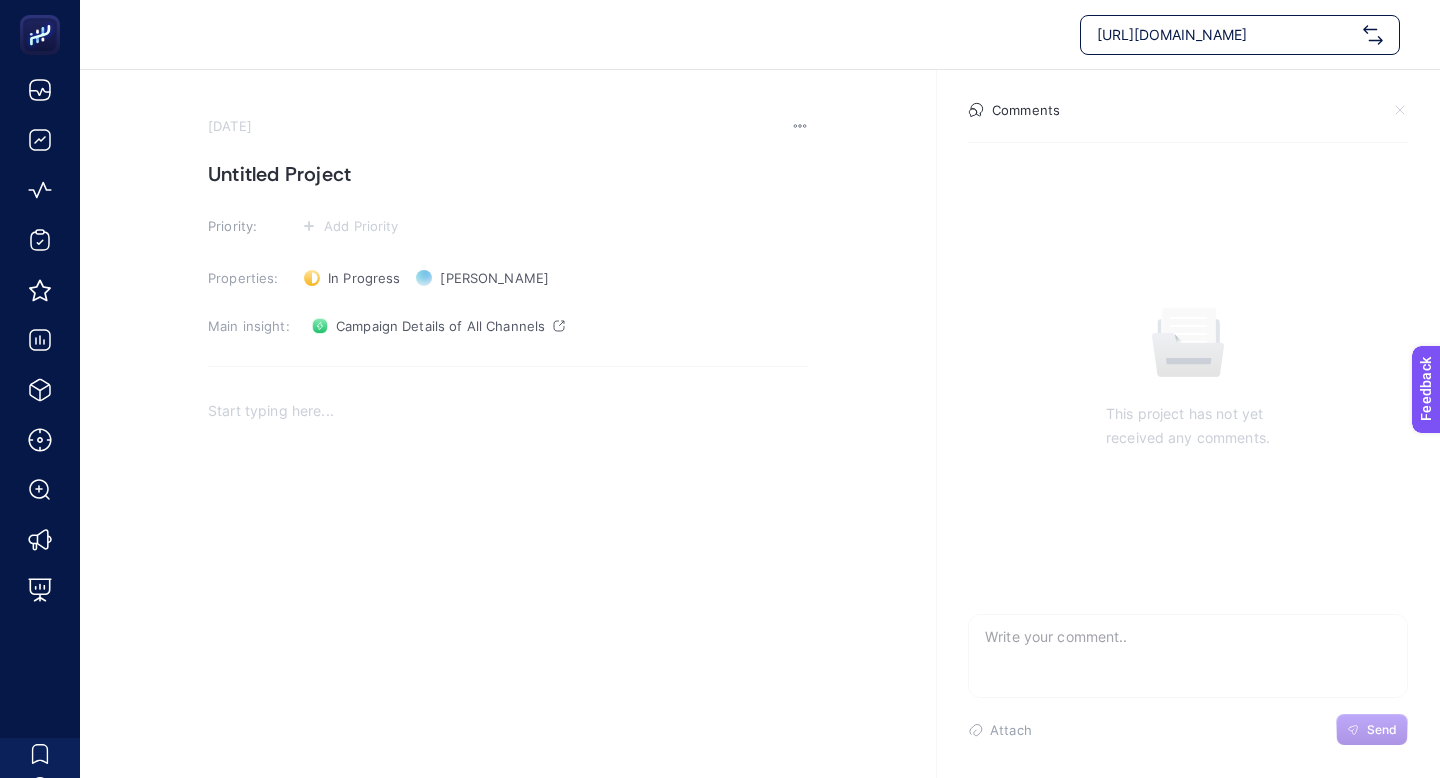 scroll, scrollTop: 8, scrollLeft: 0, axis: vertical 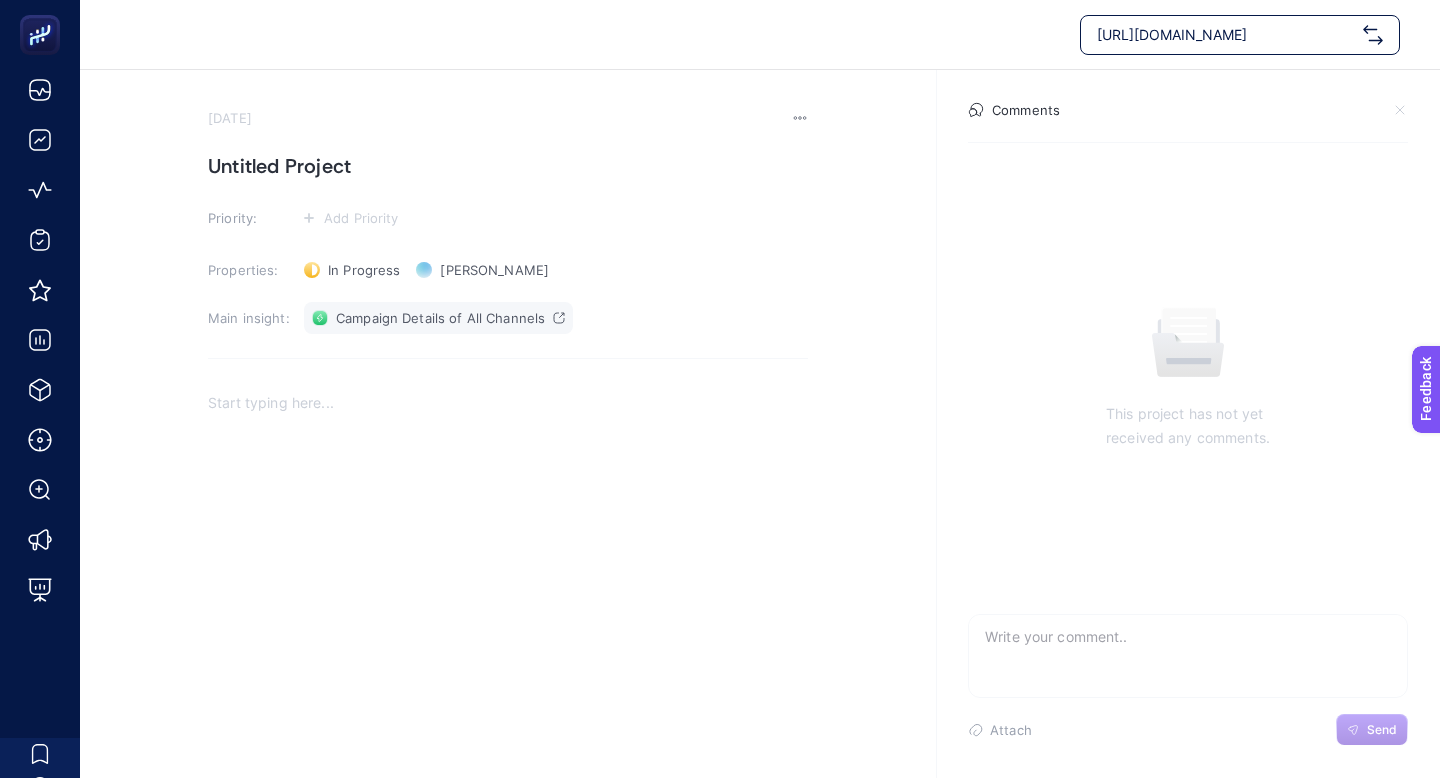 click on "Campaign Details of All Channels" at bounding box center [440, 318] 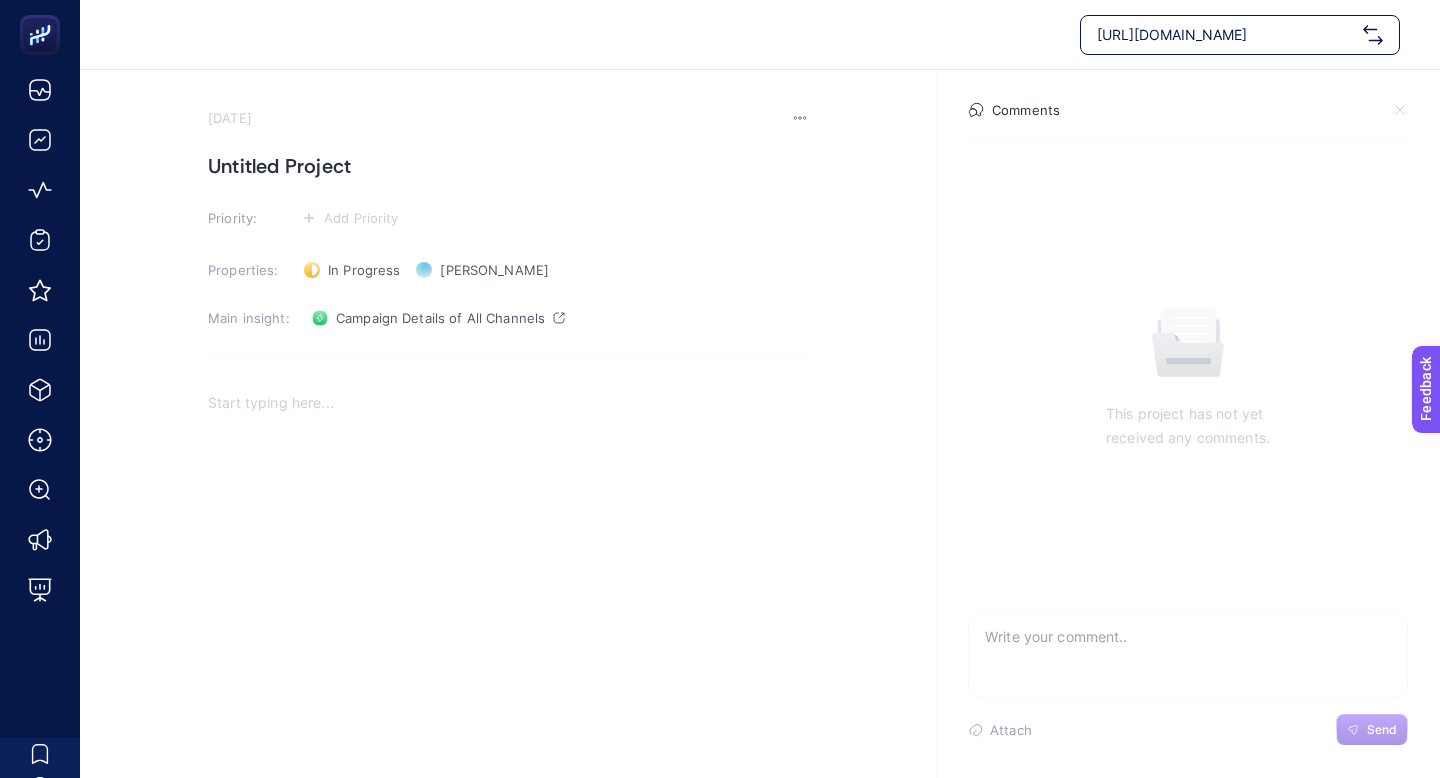 click at bounding box center [508, 578] 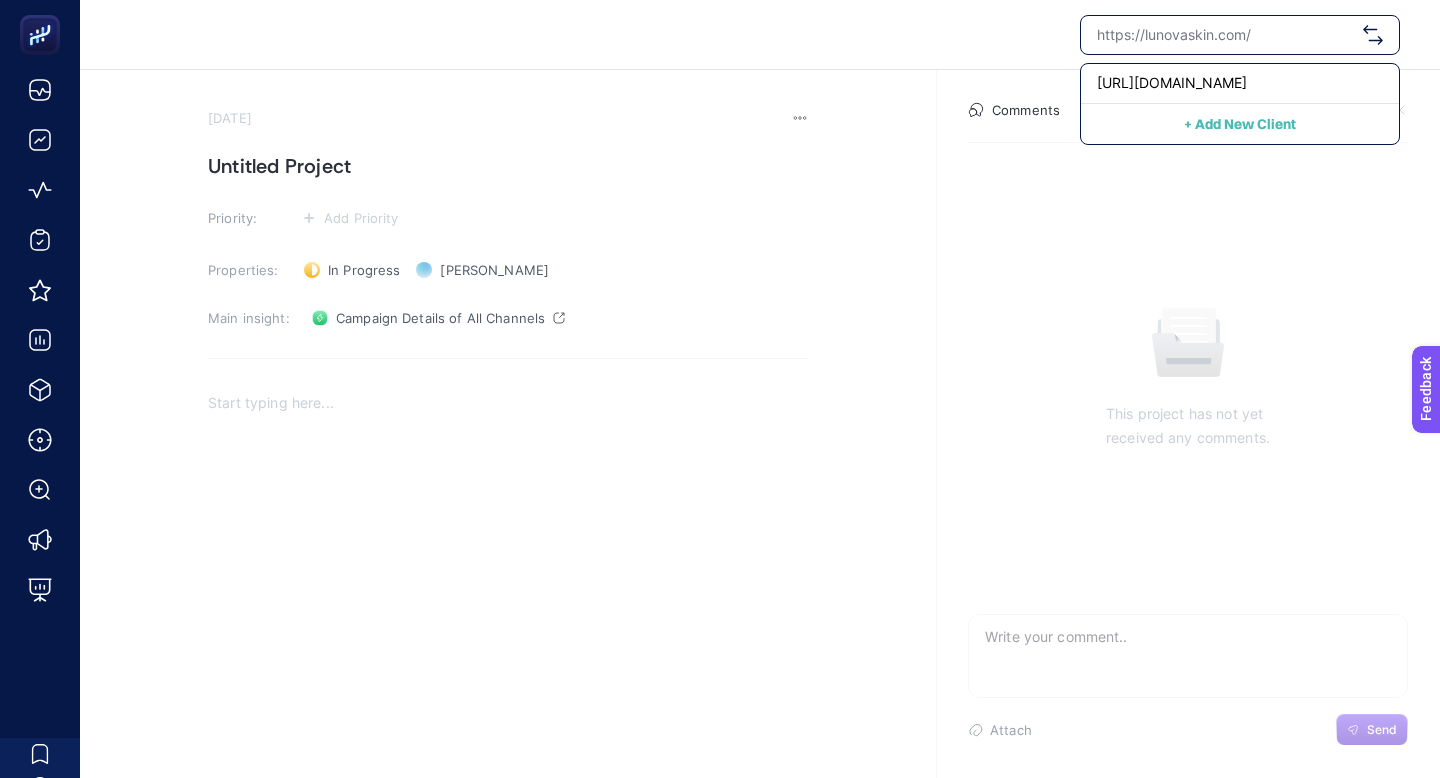 click on "[DATE] Untitled Project  Priority:   Add Priority   Properties:  In Progress Status murat Owner  Main insight:  Campaign Details of All Channels" at bounding box center [508, 444] 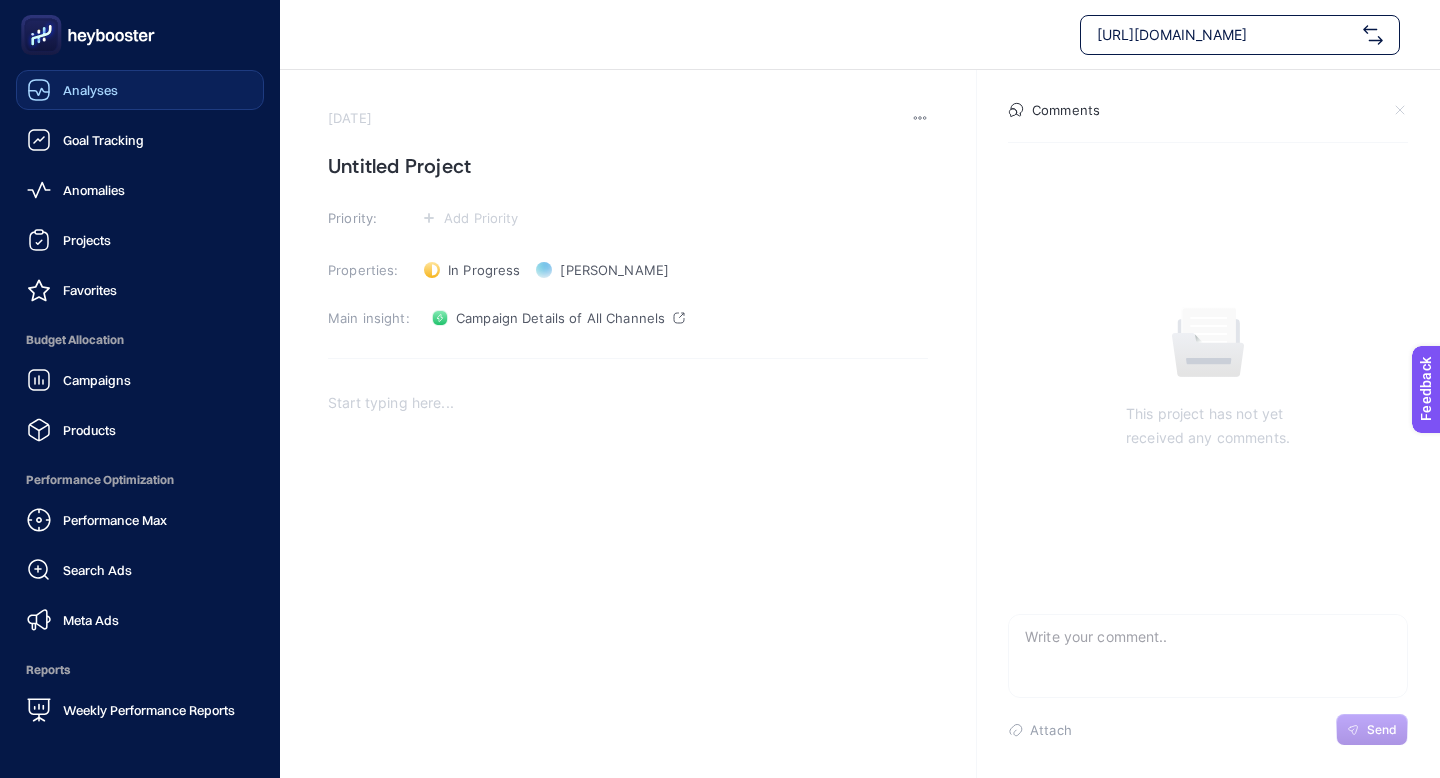 click on "Analyses" at bounding box center [72, 90] 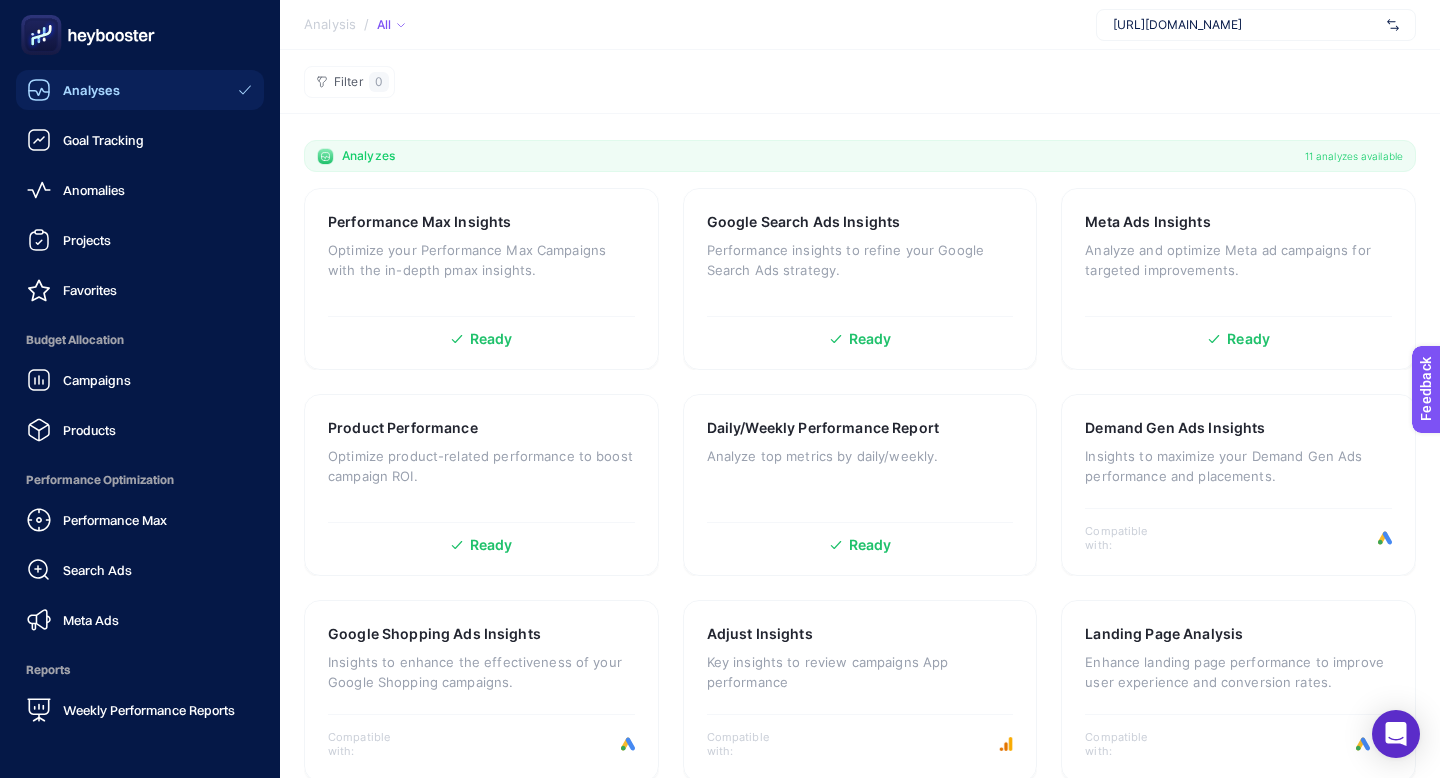 scroll, scrollTop: 191, scrollLeft: 0, axis: vertical 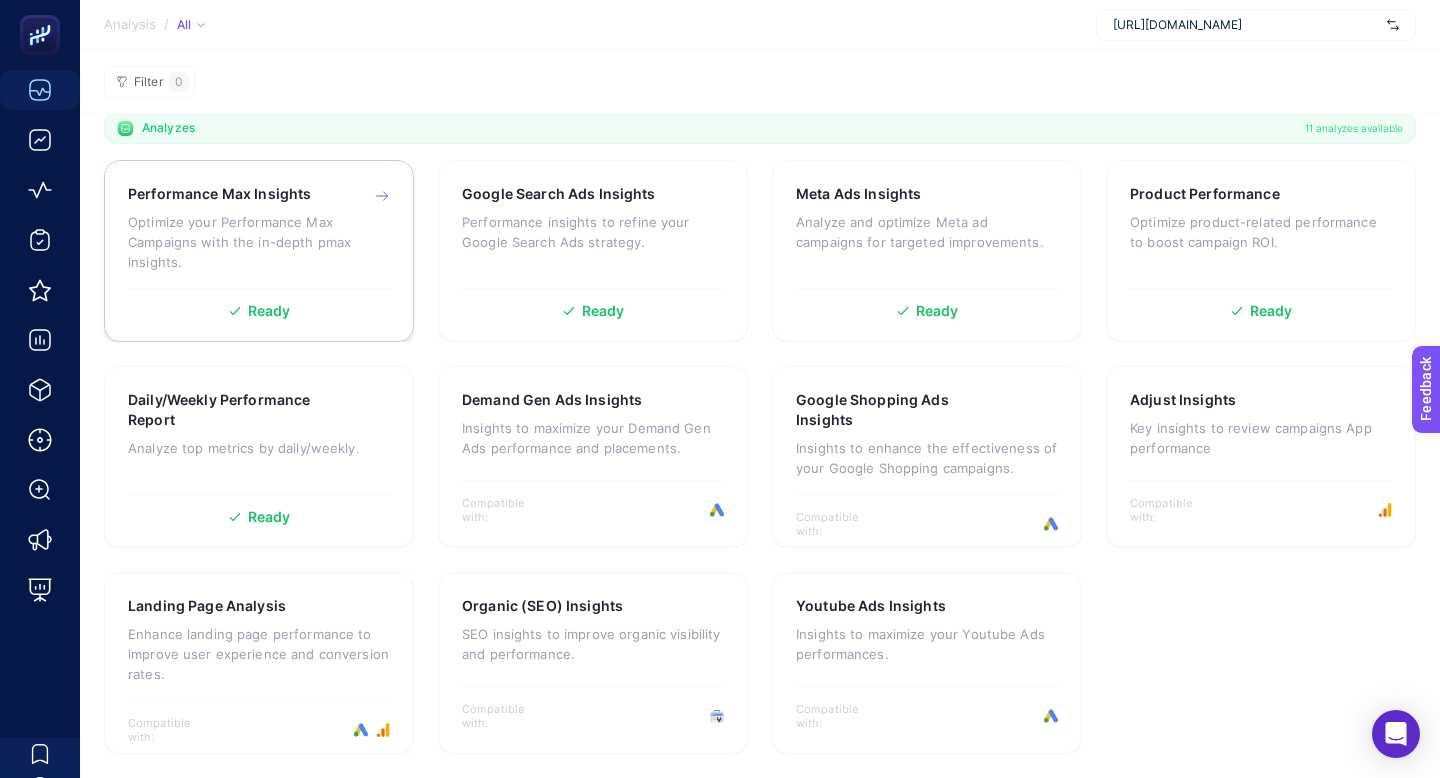 click on "Optimize your Performance Max Campaigns with the in-depth pmax insights." at bounding box center [259, 242] 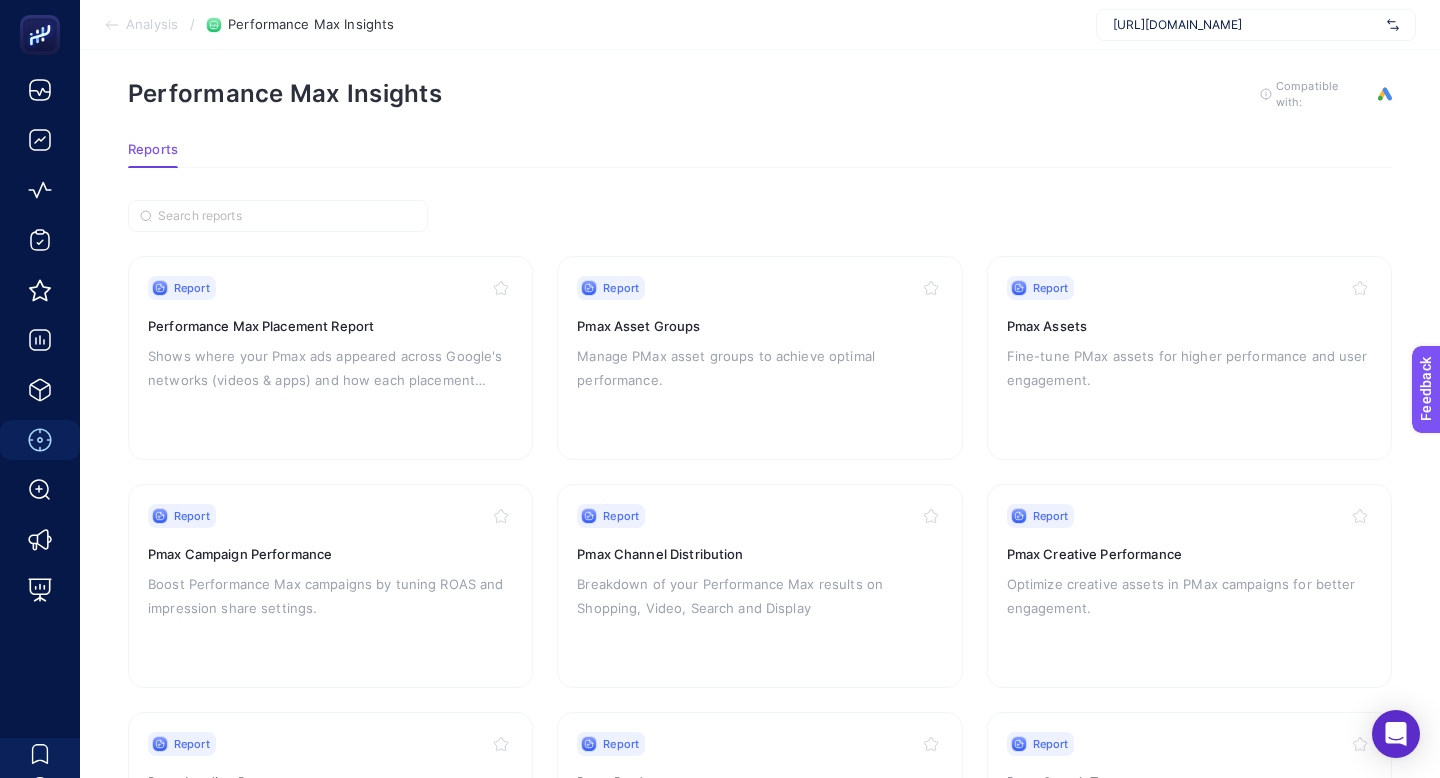 scroll, scrollTop: 0, scrollLeft: 0, axis: both 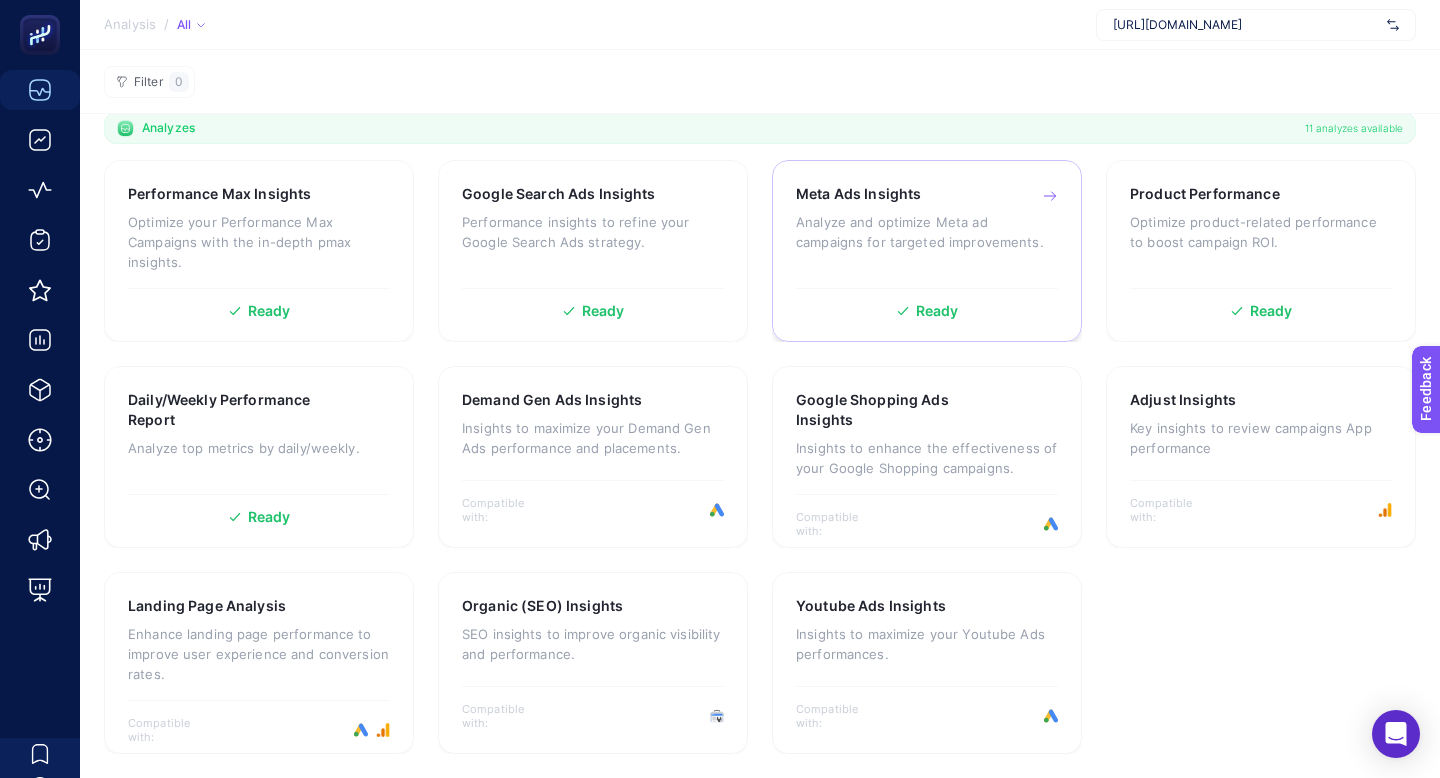 click on "Meta Ads Insights Analyze and optimize Meta ad campaigns for targeted improvements.  Ready" at bounding box center [927, 251] 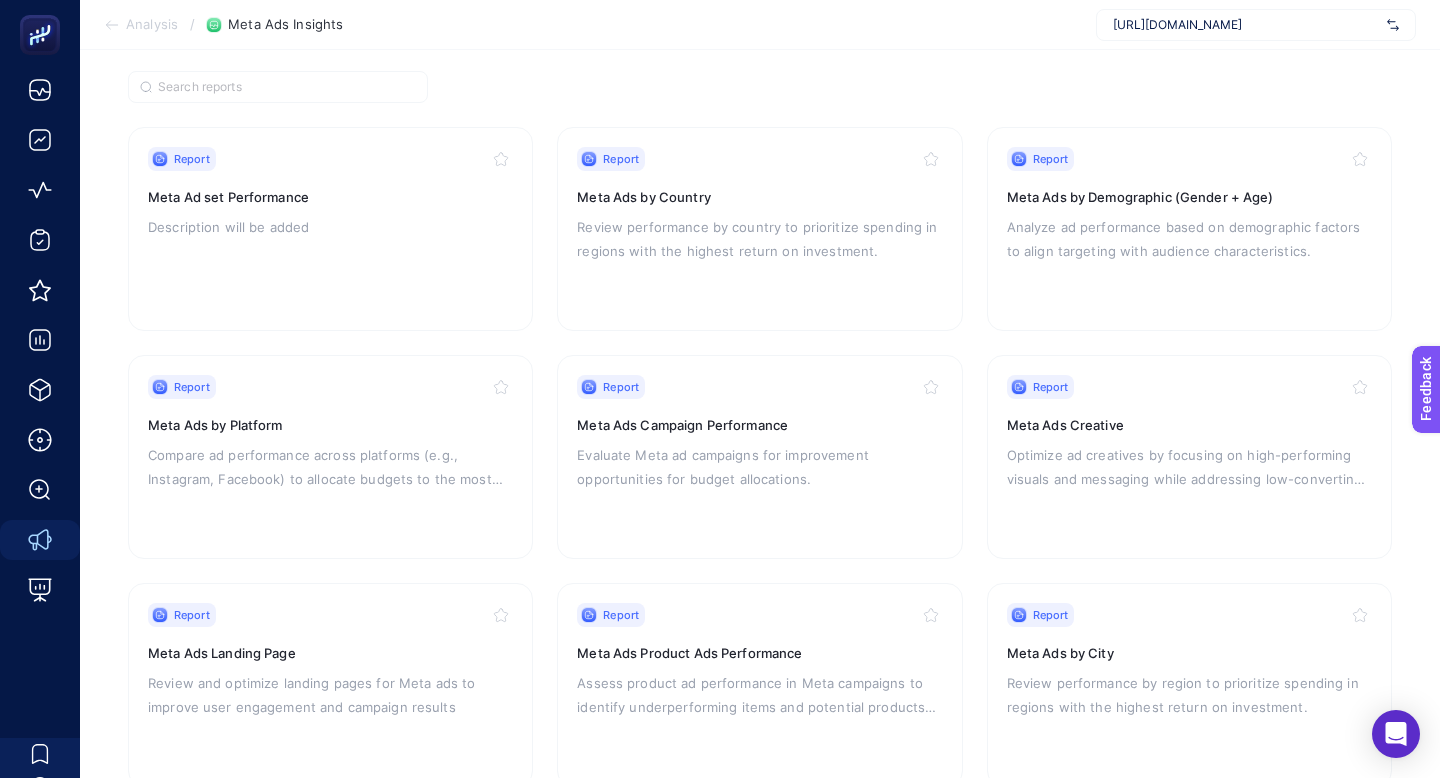 scroll, scrollTop: 137, scrollLeft: 0, axis: vertical 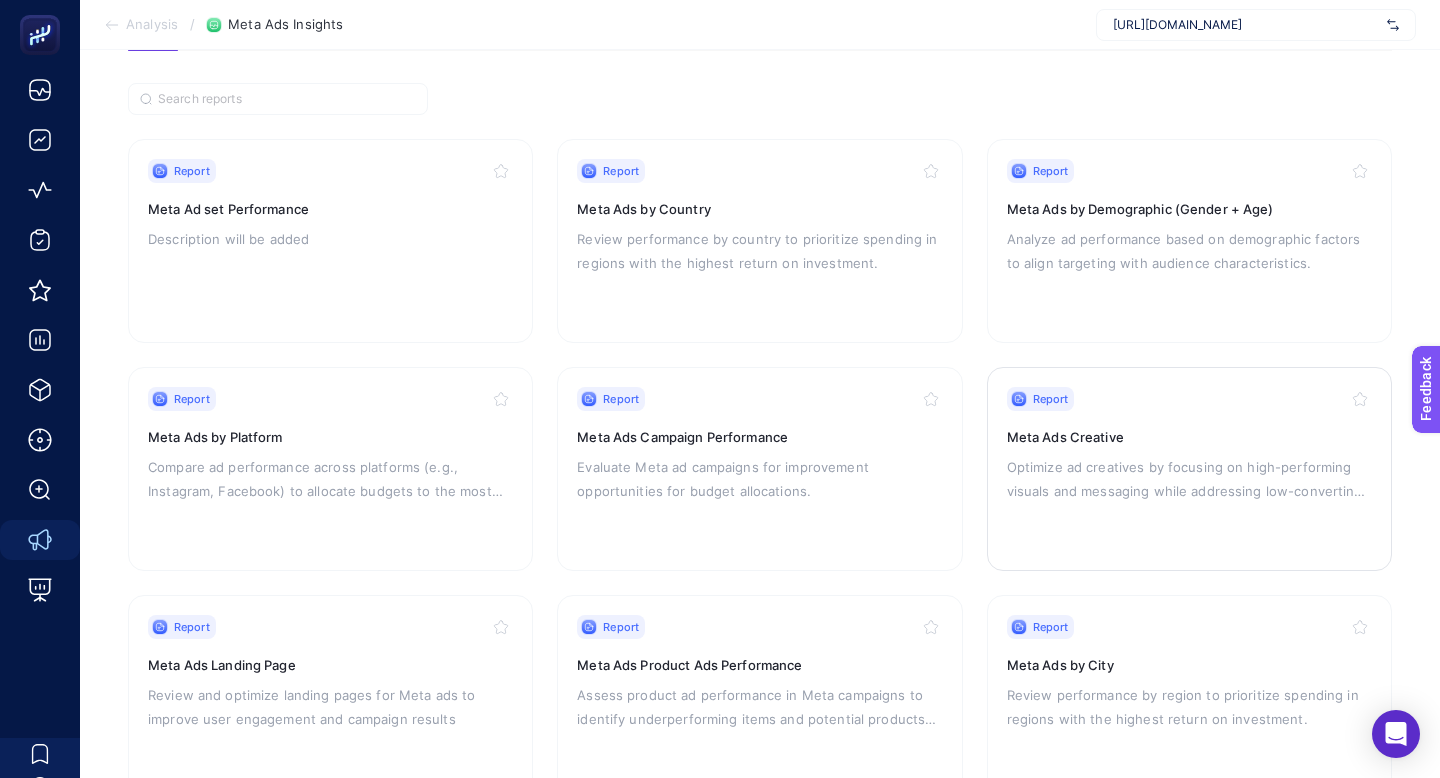 click on "Optimize ad creatives by focusing on high-performing visuals and messaging while addressing low-converting assets." at bounding box center [1189, 479] 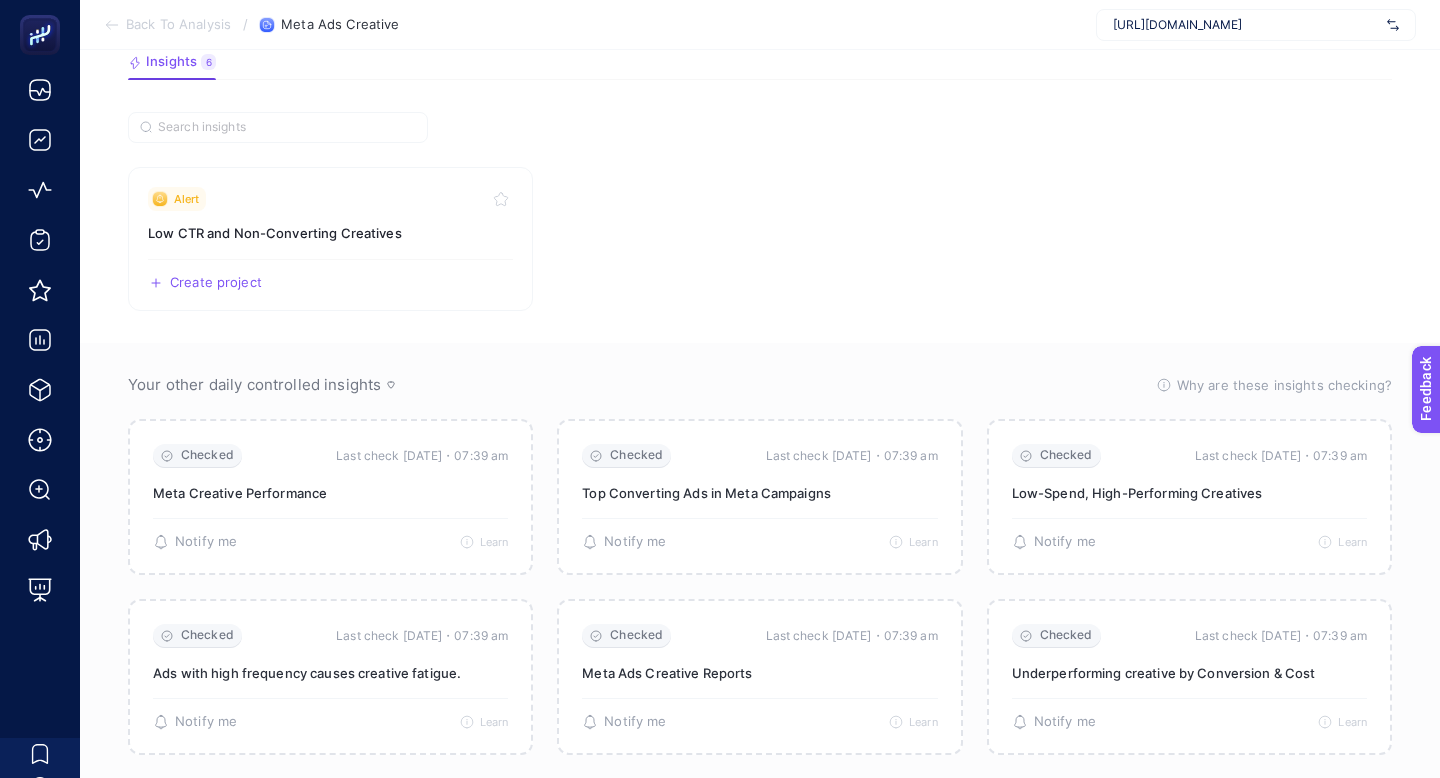 scroll, scrollTop: 179, scrollLeft: 0, axis: vertical 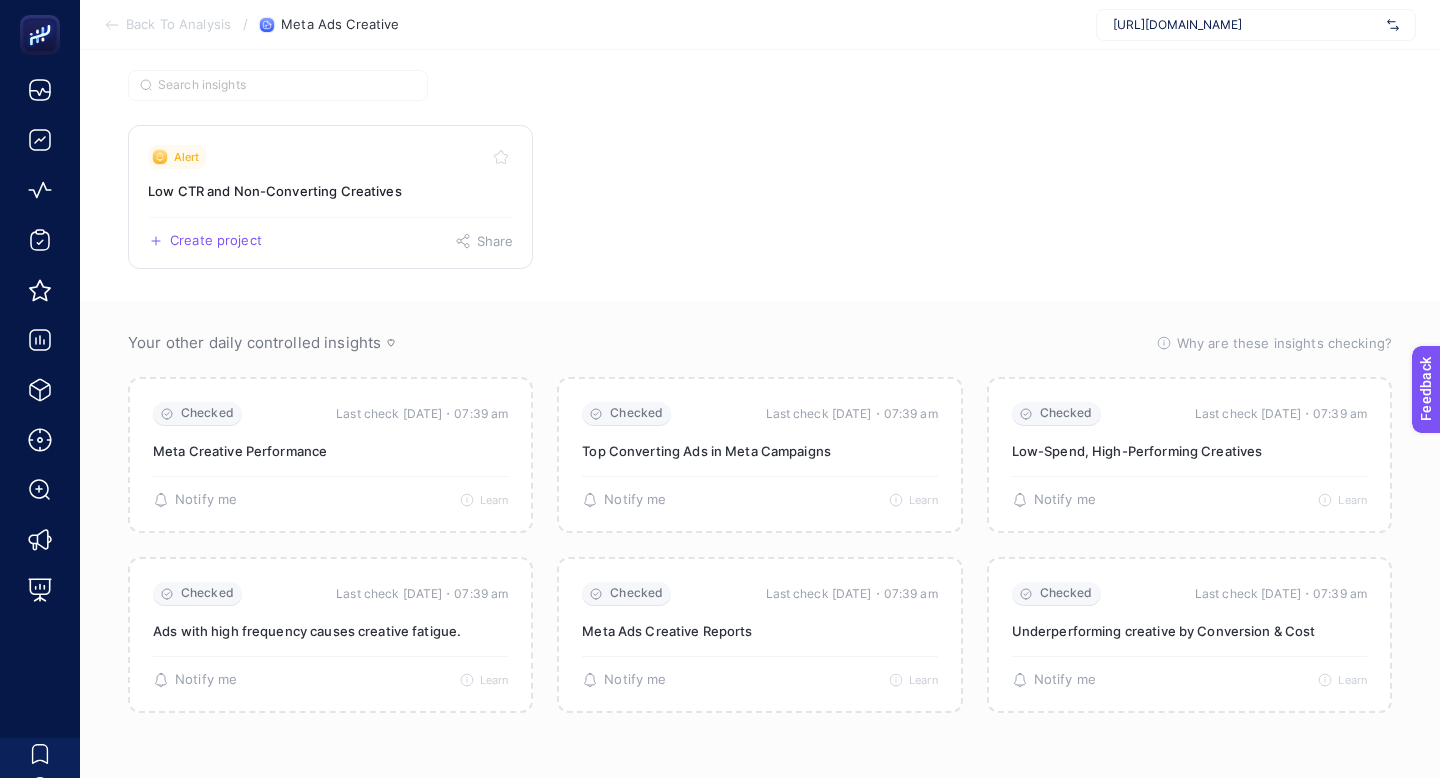 click on "Alert" at bounding box center (330, 157) 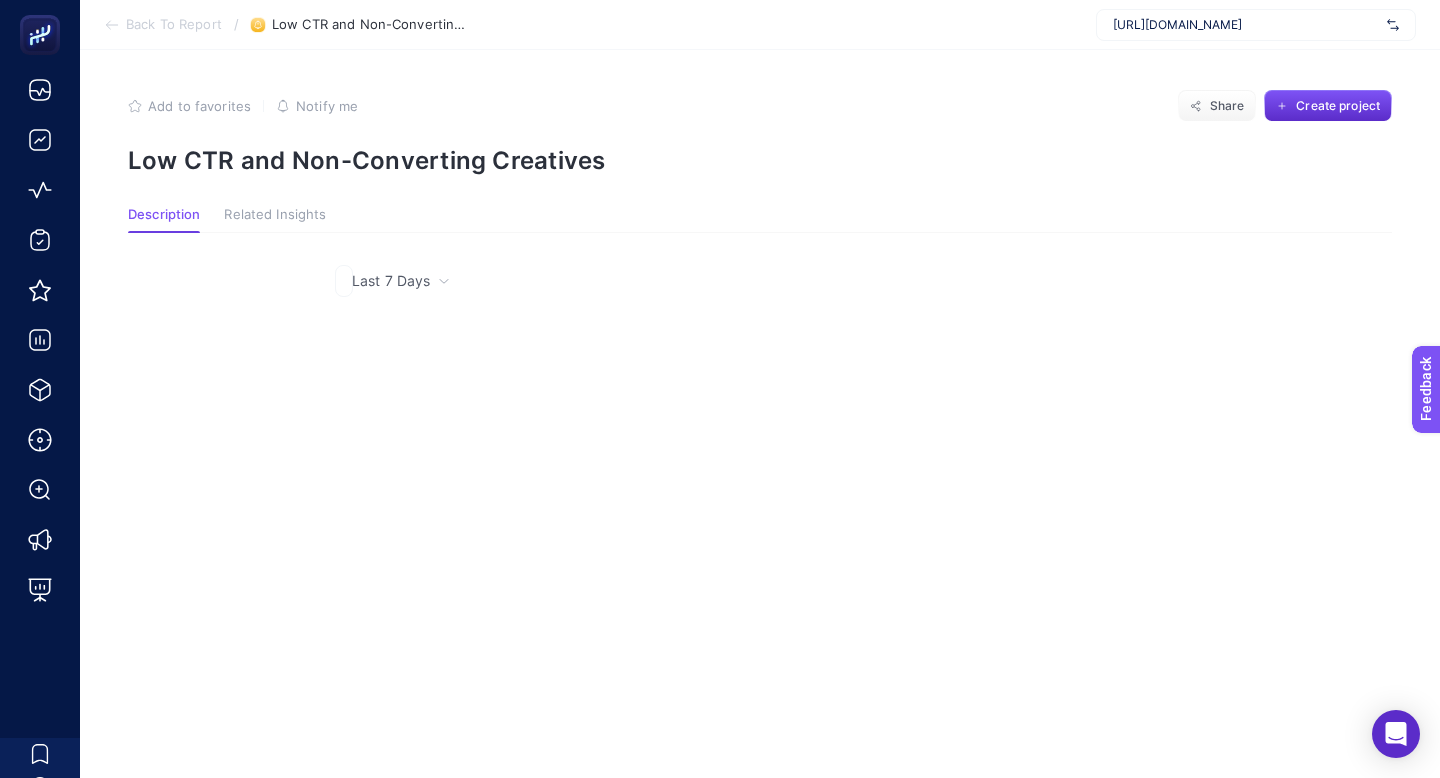 scroll, scrollTop: 0, scrollLeft: 0, axis: both 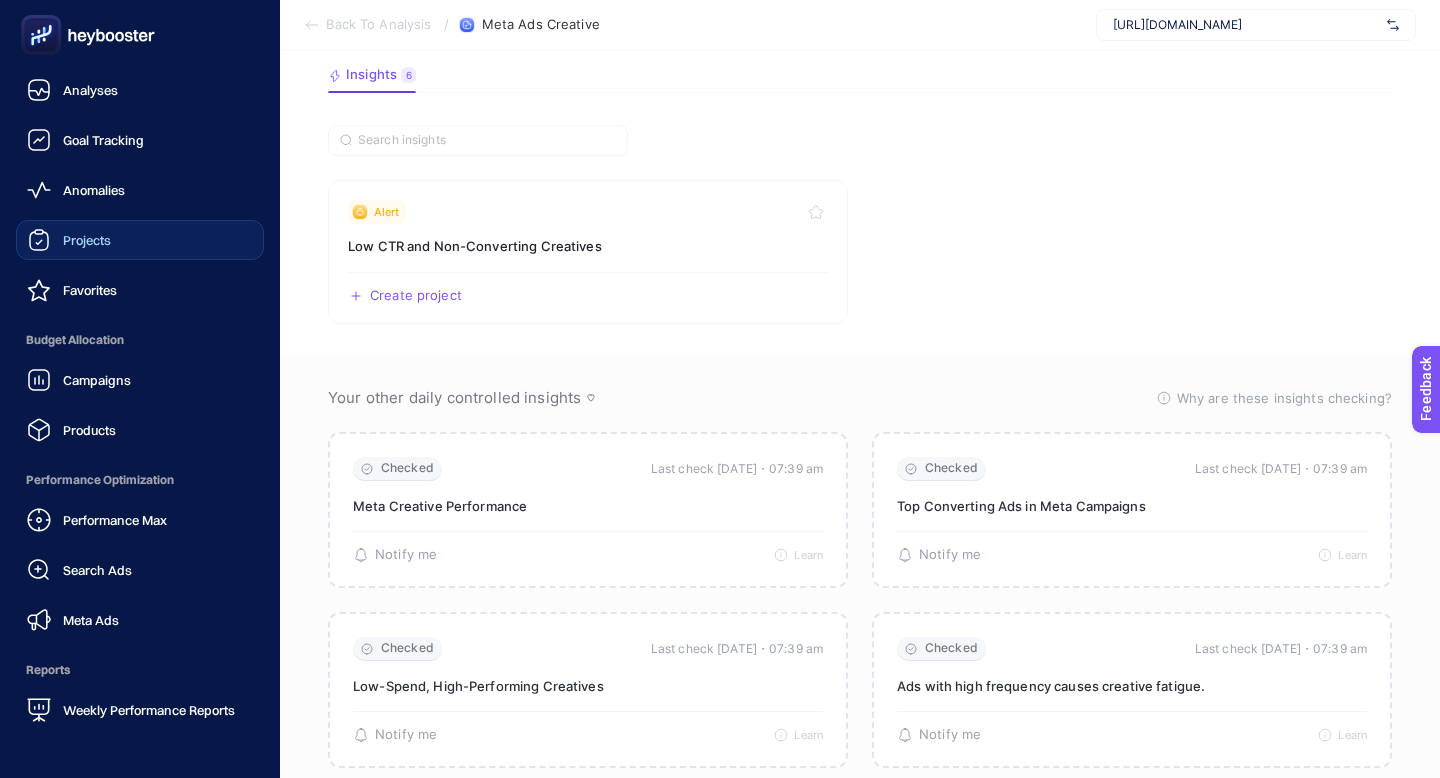 click on "Projects" at bounding box center (87, 240) 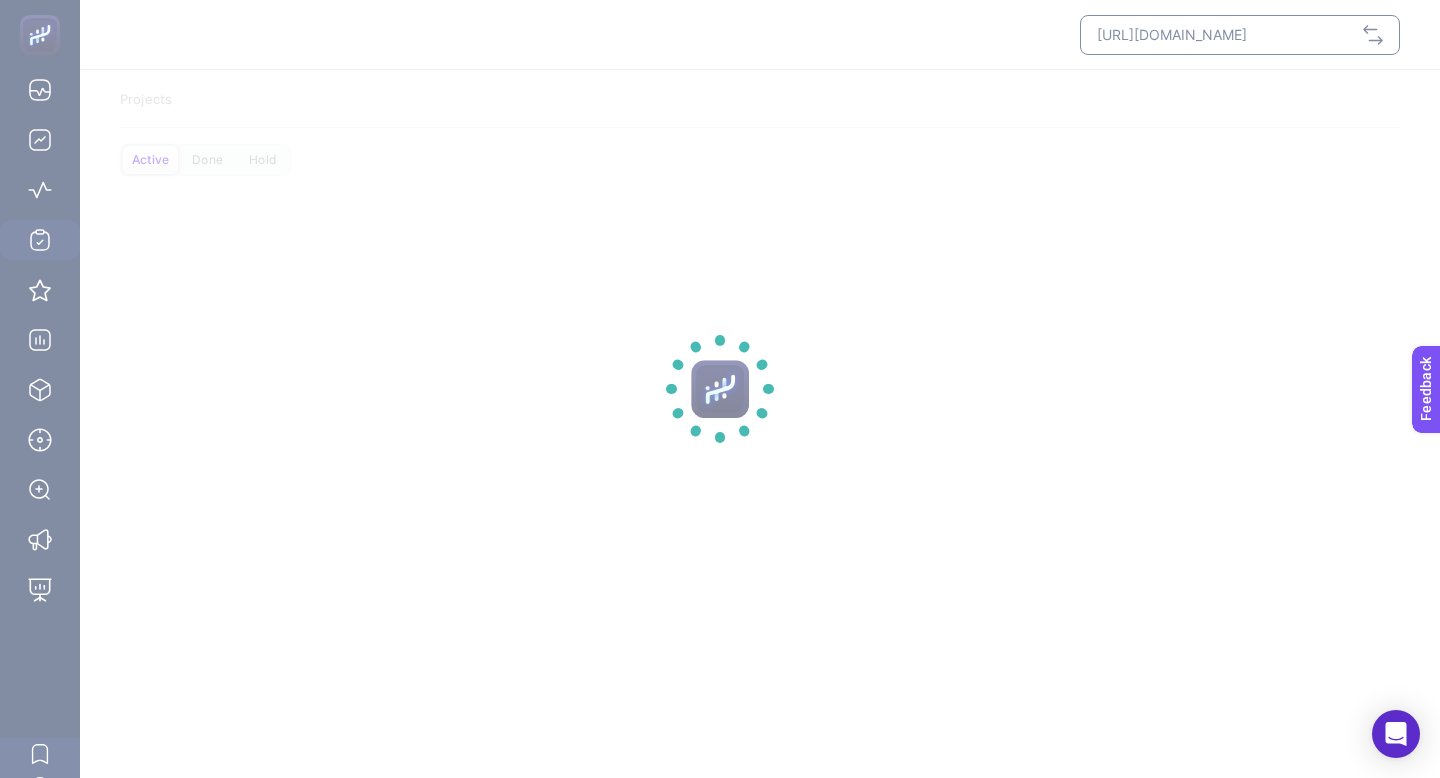 scroll, scrollTop: 0, scrollLeft: 0, axis: both 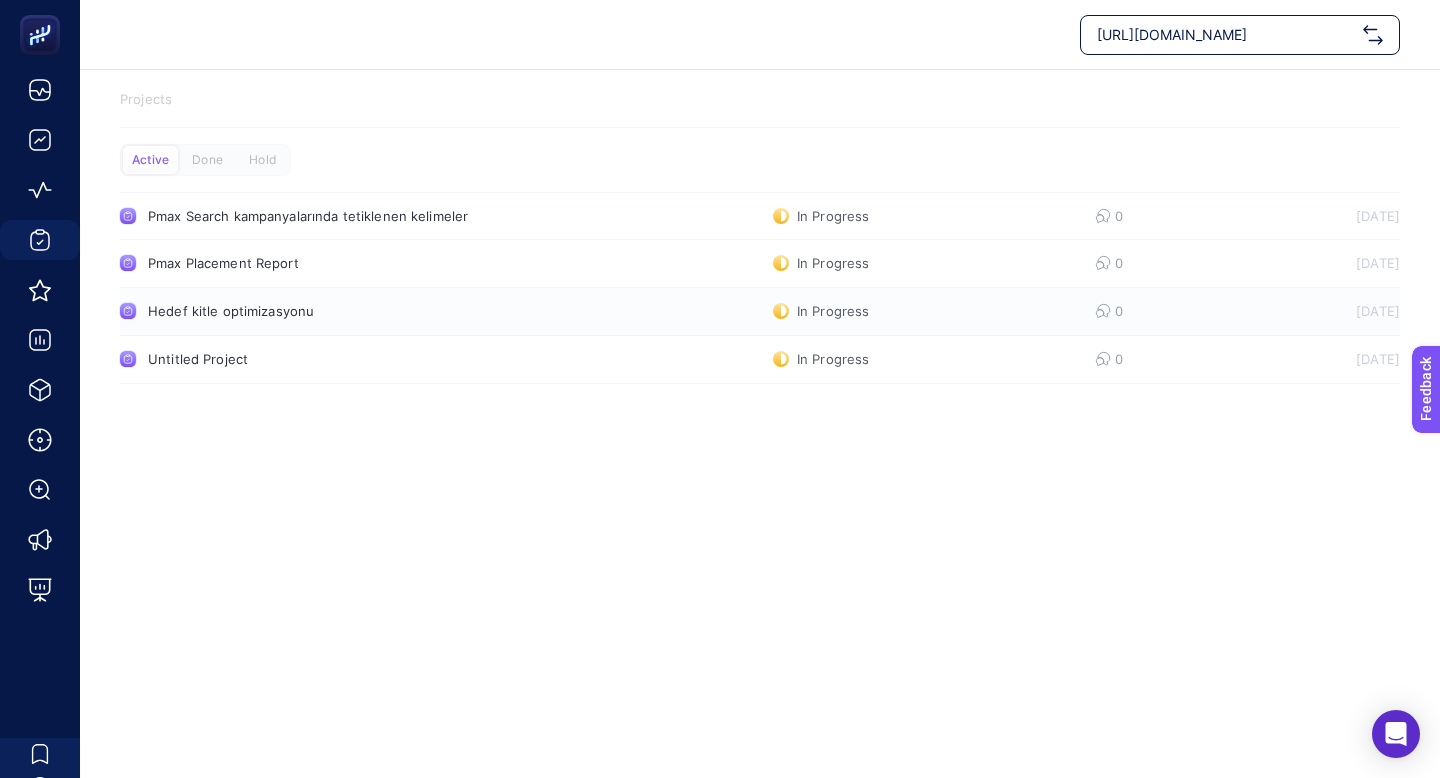 click on "Hedef kitle optimizasyonu" at bounding box center [379, 311] 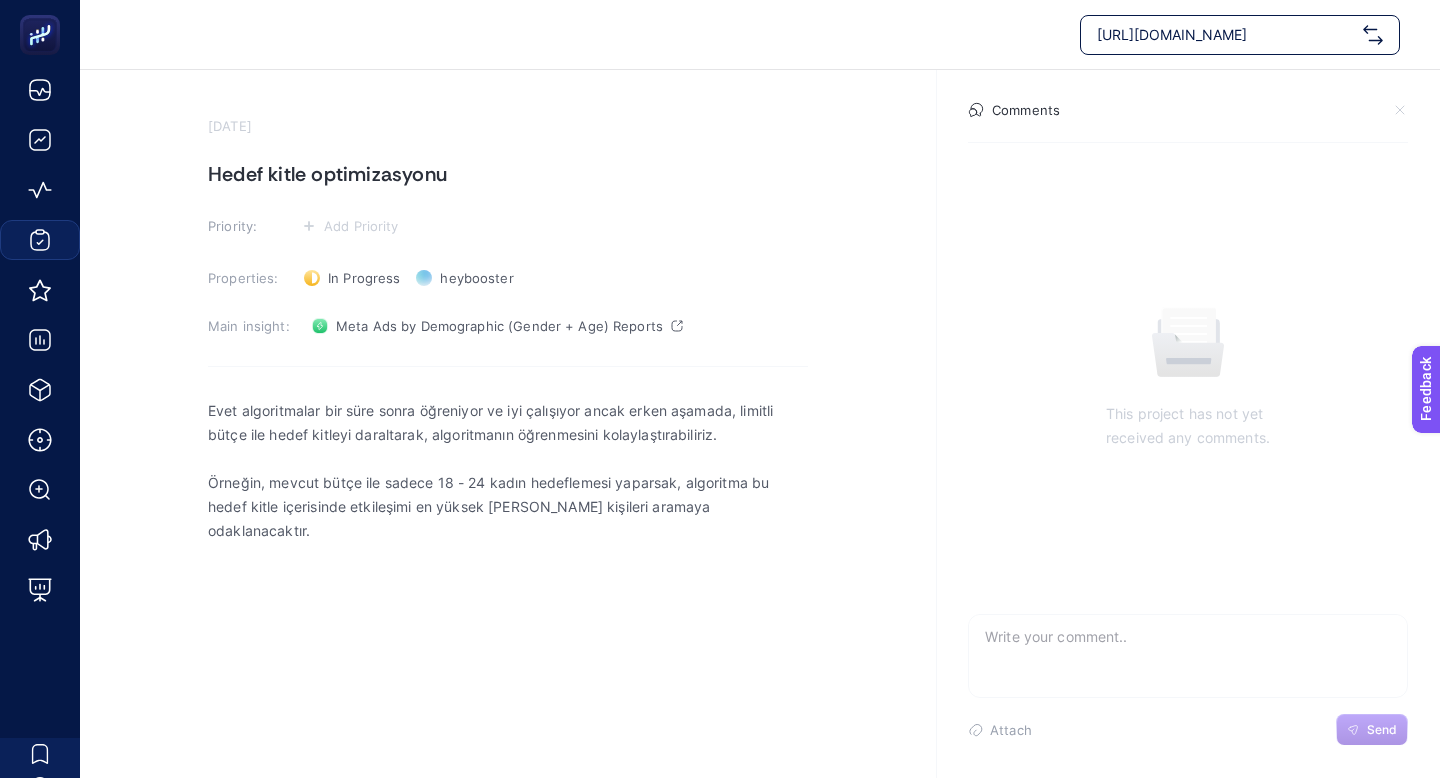 scroll, scrollTop: 8, scrollLeft: 0, axis: vertical 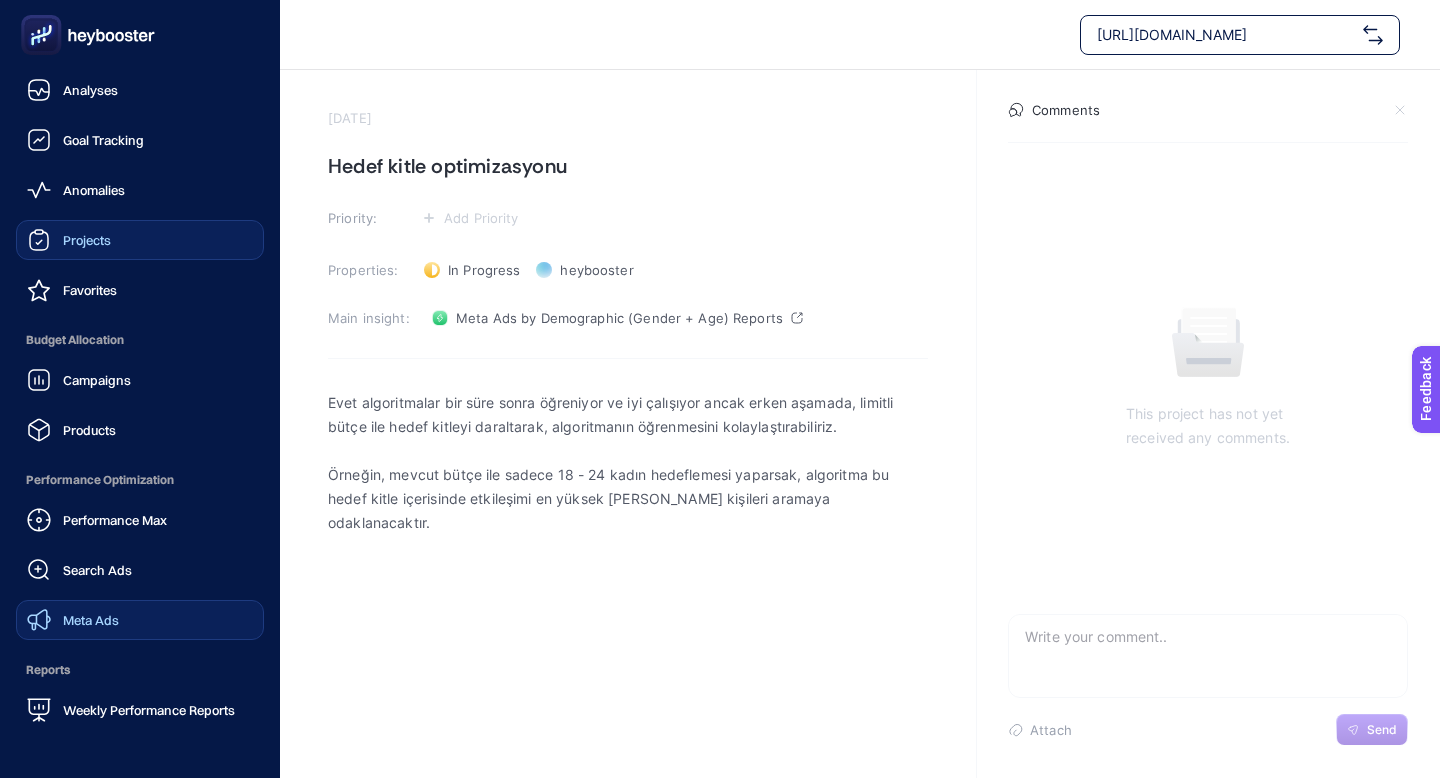 click 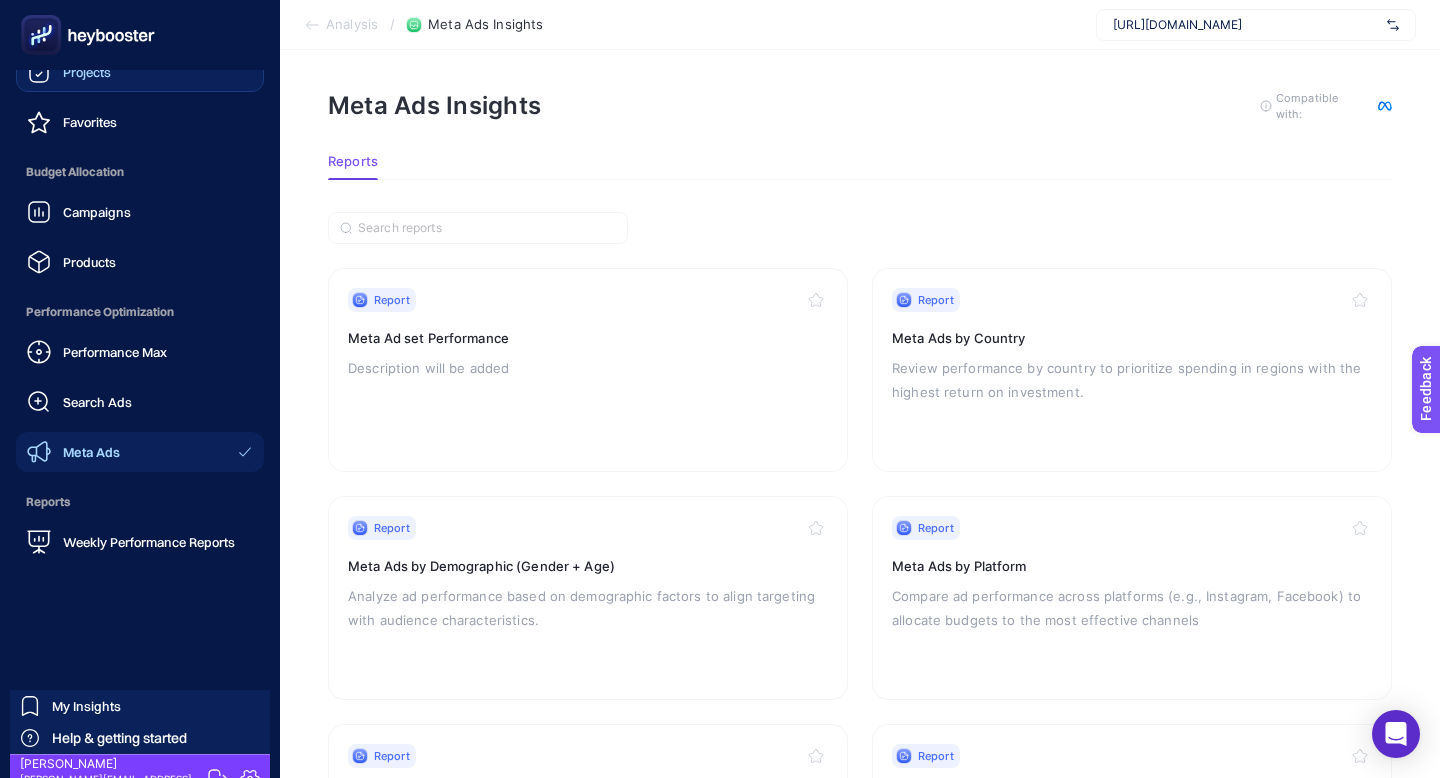 scroll, scrollTop: 192, scrollLeft: 0, axis: vertical 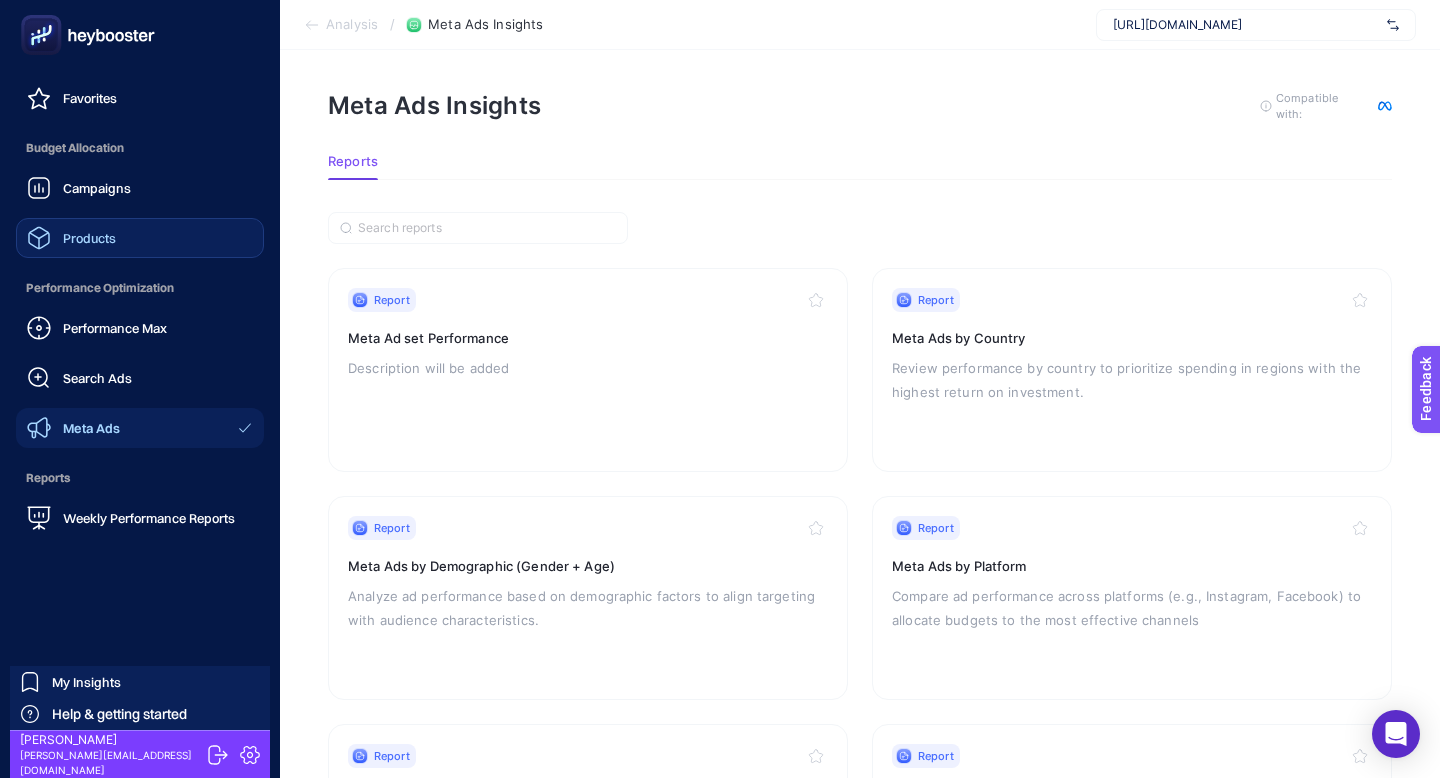 click on "Products" at bounding box center [89, 238] 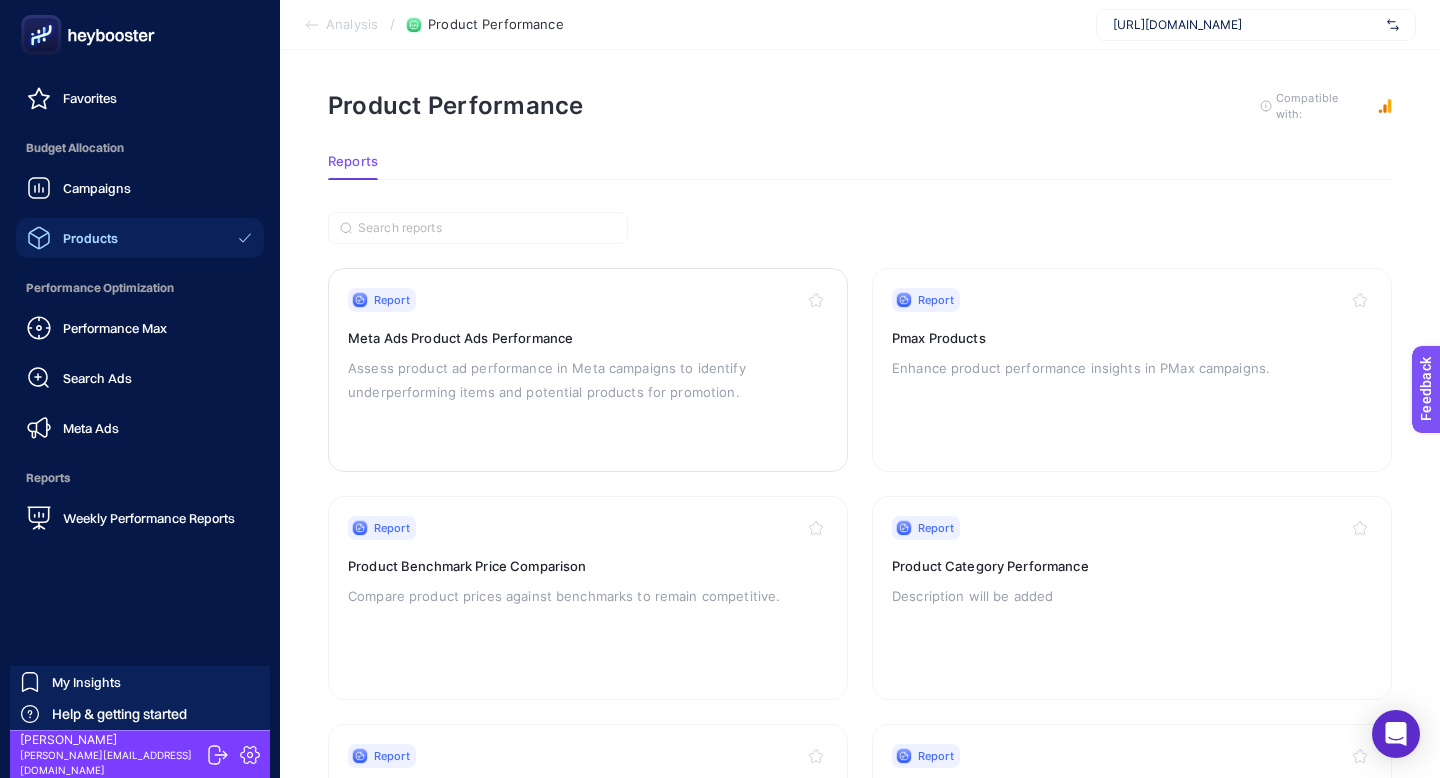scroll, scrollTop: 72, scrollLeft: 0, axis: vertical 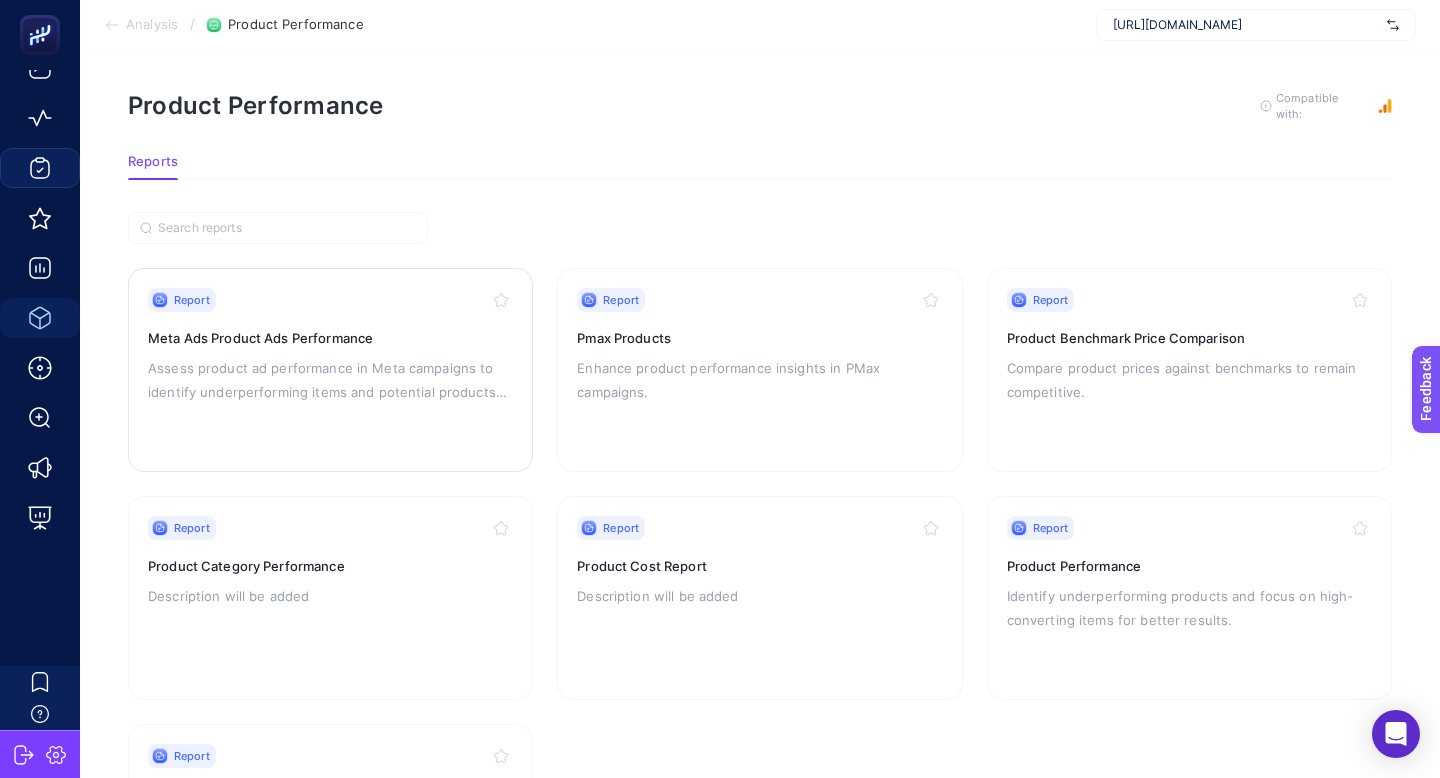 click on "Meta Ads Product Ads Performance" at bounding box center [330, 338] 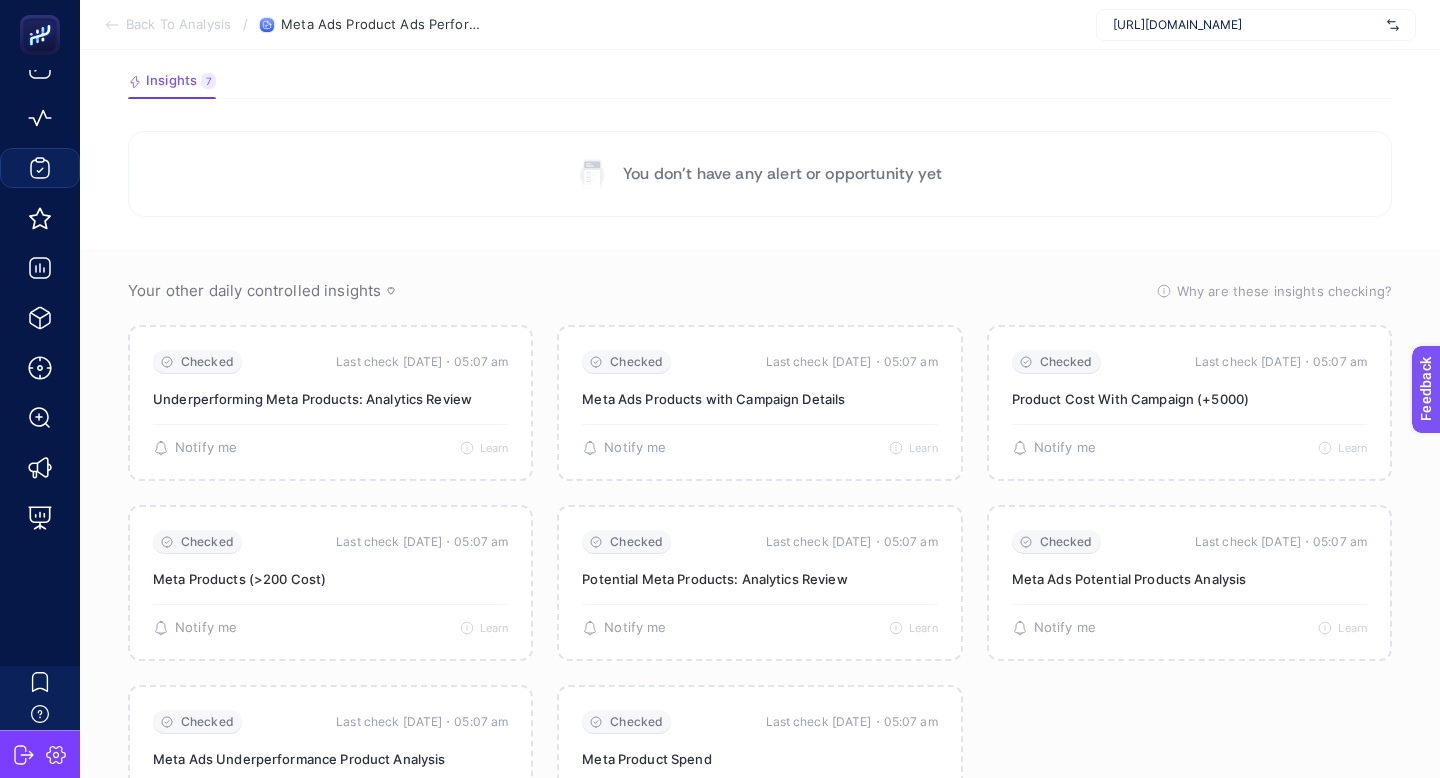 scroll, scrollTop: 0, scrollLeft: 0, axis: both 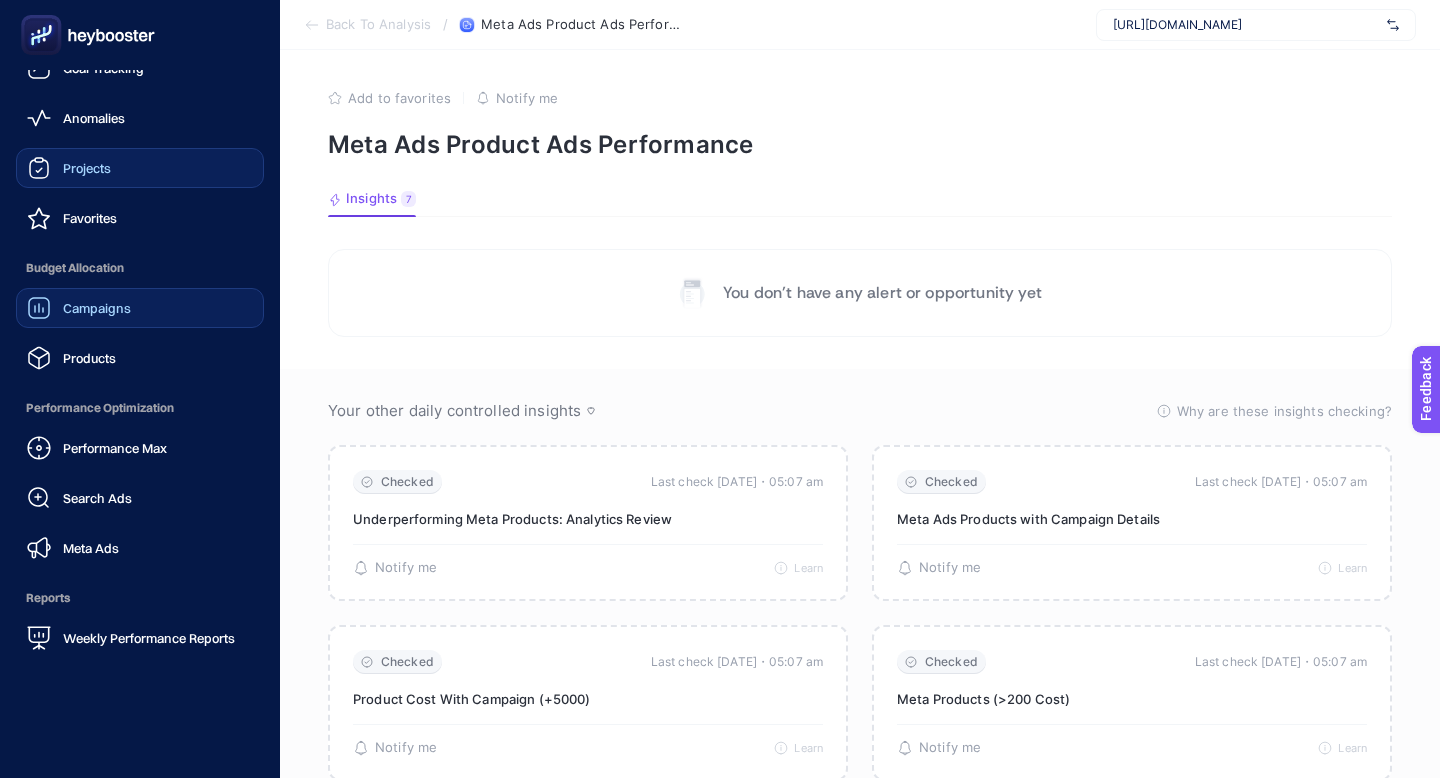 click on "Campaigns" at bounding box center [97, 308] 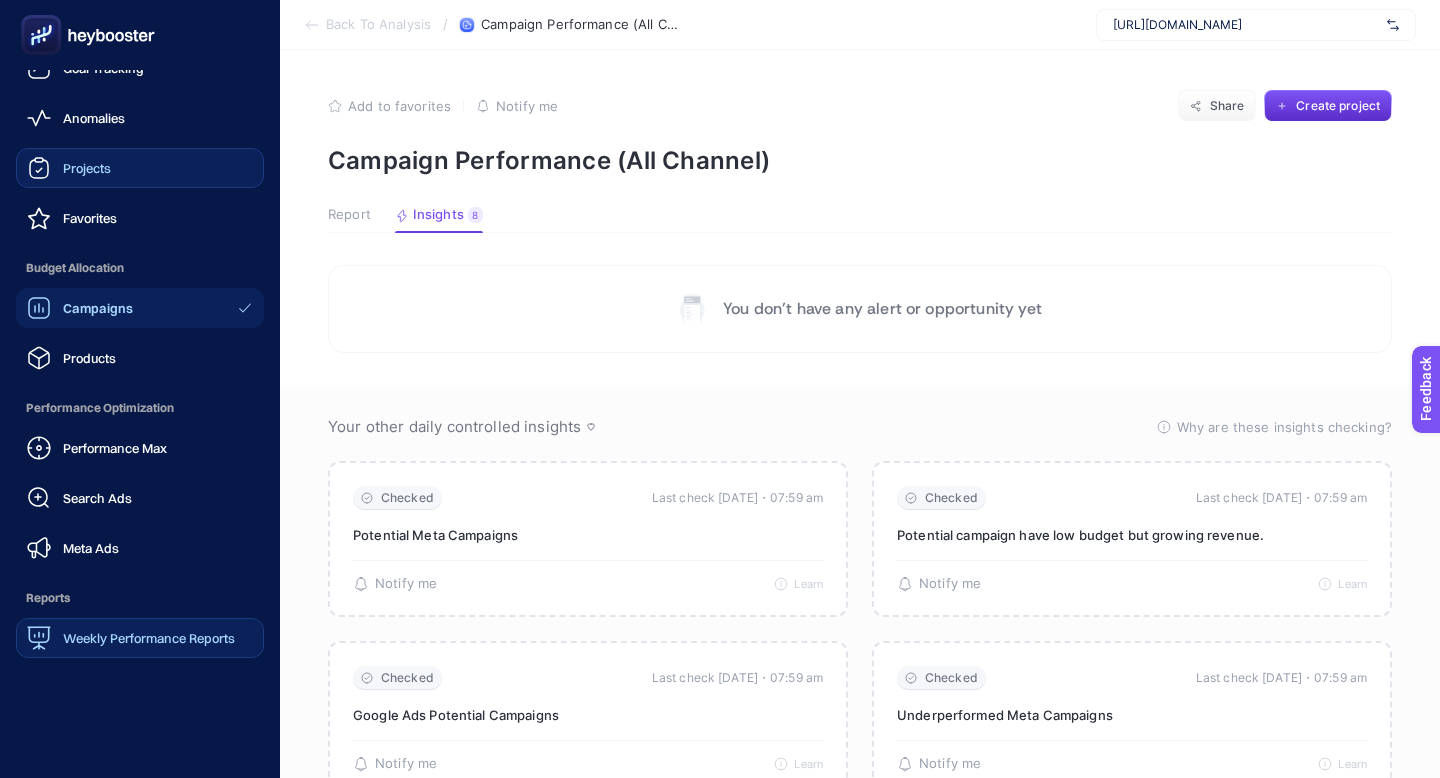 scroll, scrollTop: 192, scrollLeft: 0, axis: vertical 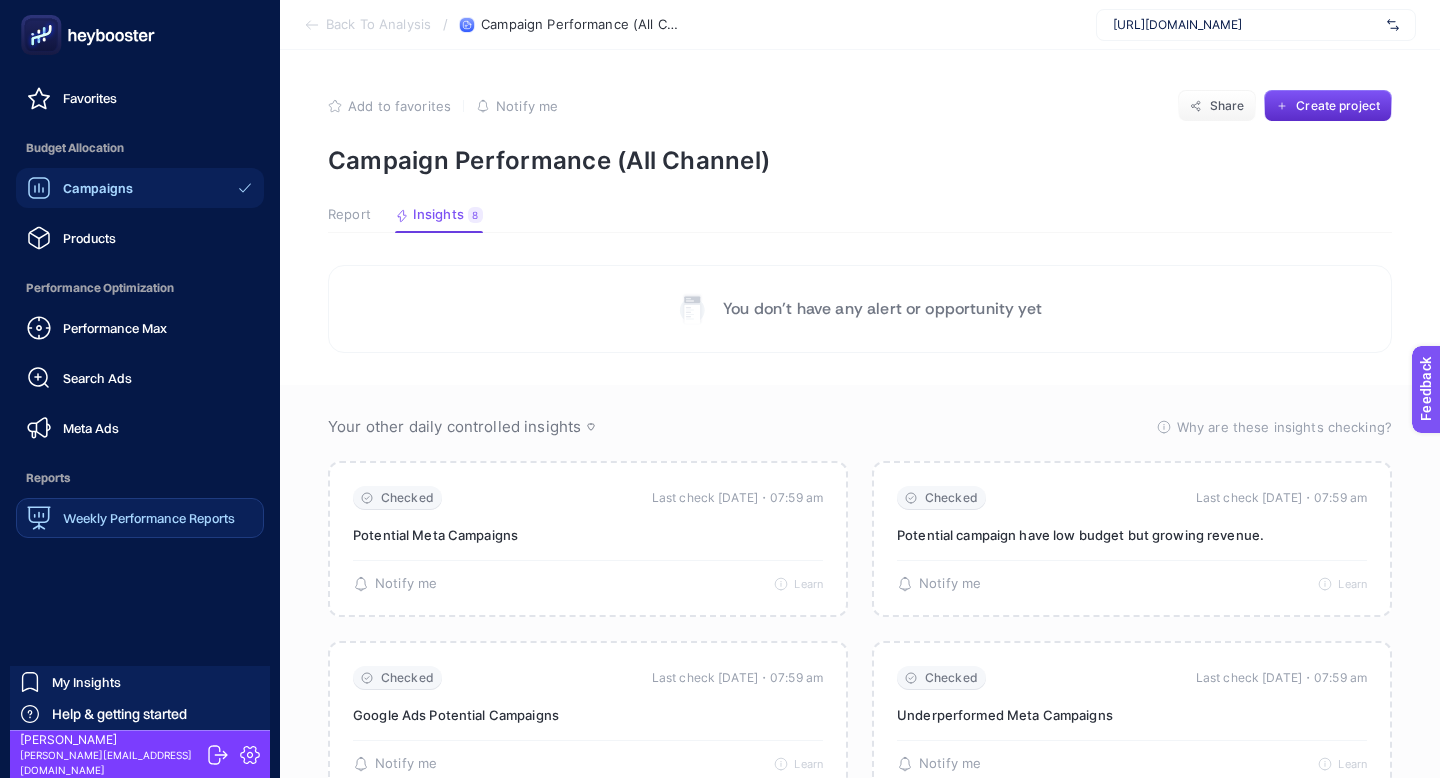 click on "Weekly Performance Reports" at bounding box center [131, 518] 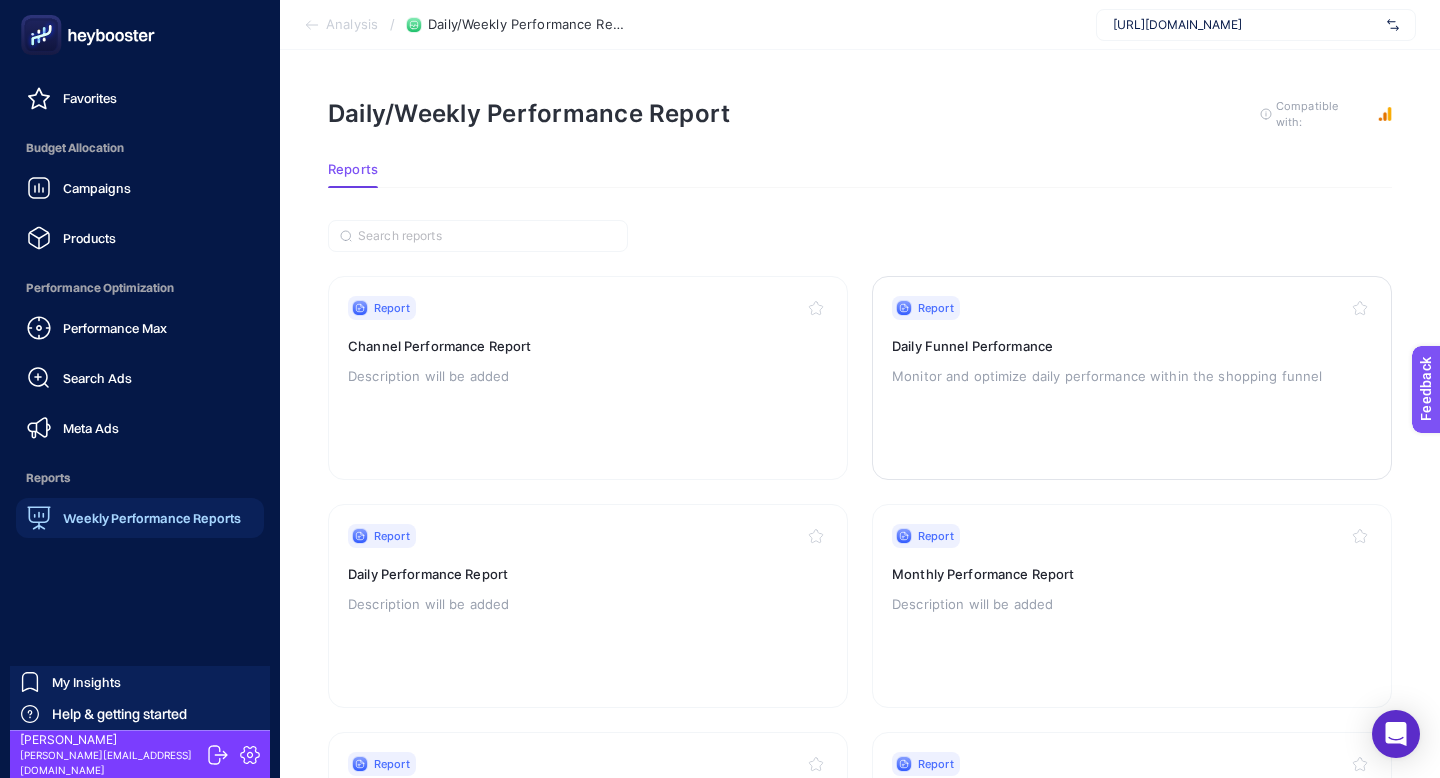 scroll, scrollTop: 72, scrollLeft: 0, axis: vertical 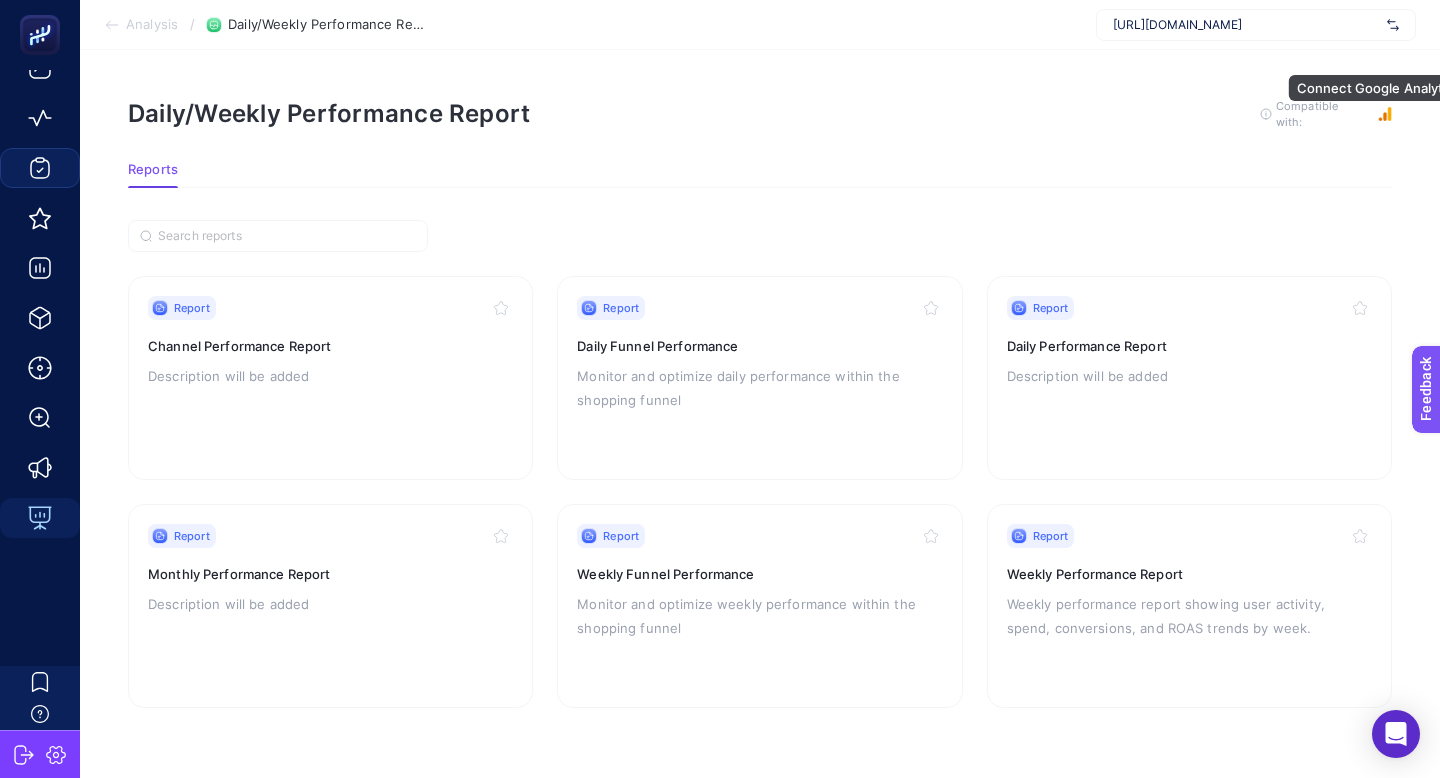 click 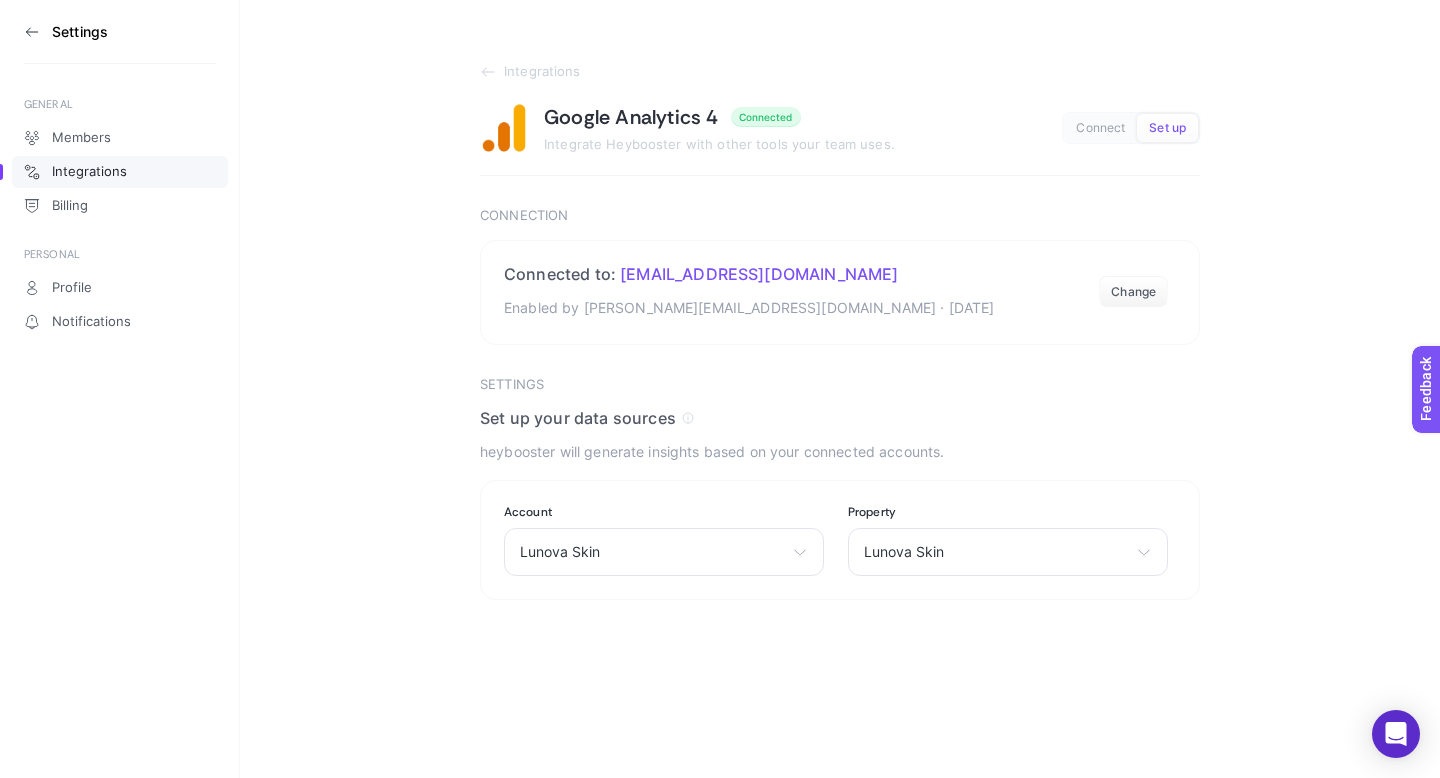click on "Integrations" at bounding box center (89, 172) 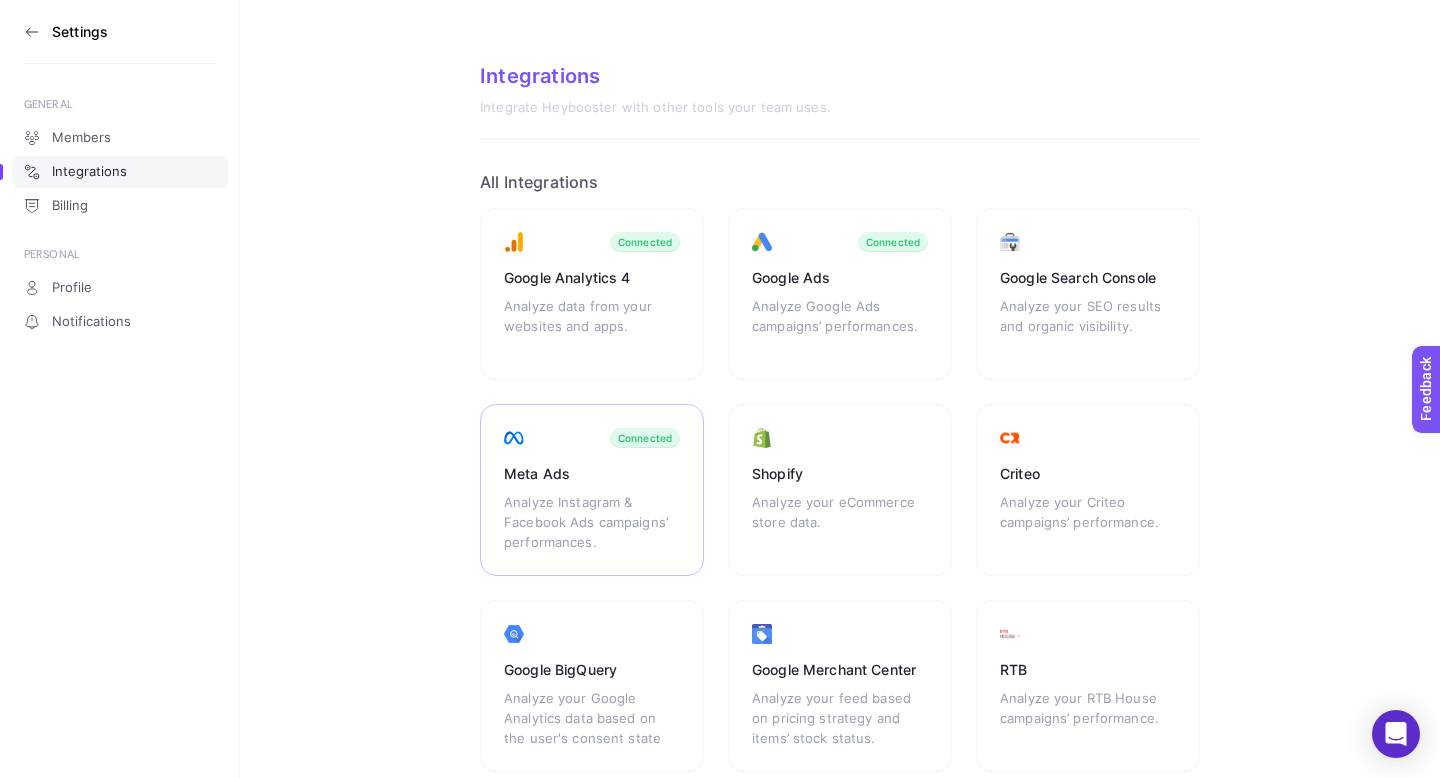 click on "Analyze Instagram & Facebook Ads campaigns’ performances." at bounding box center (592, 522) 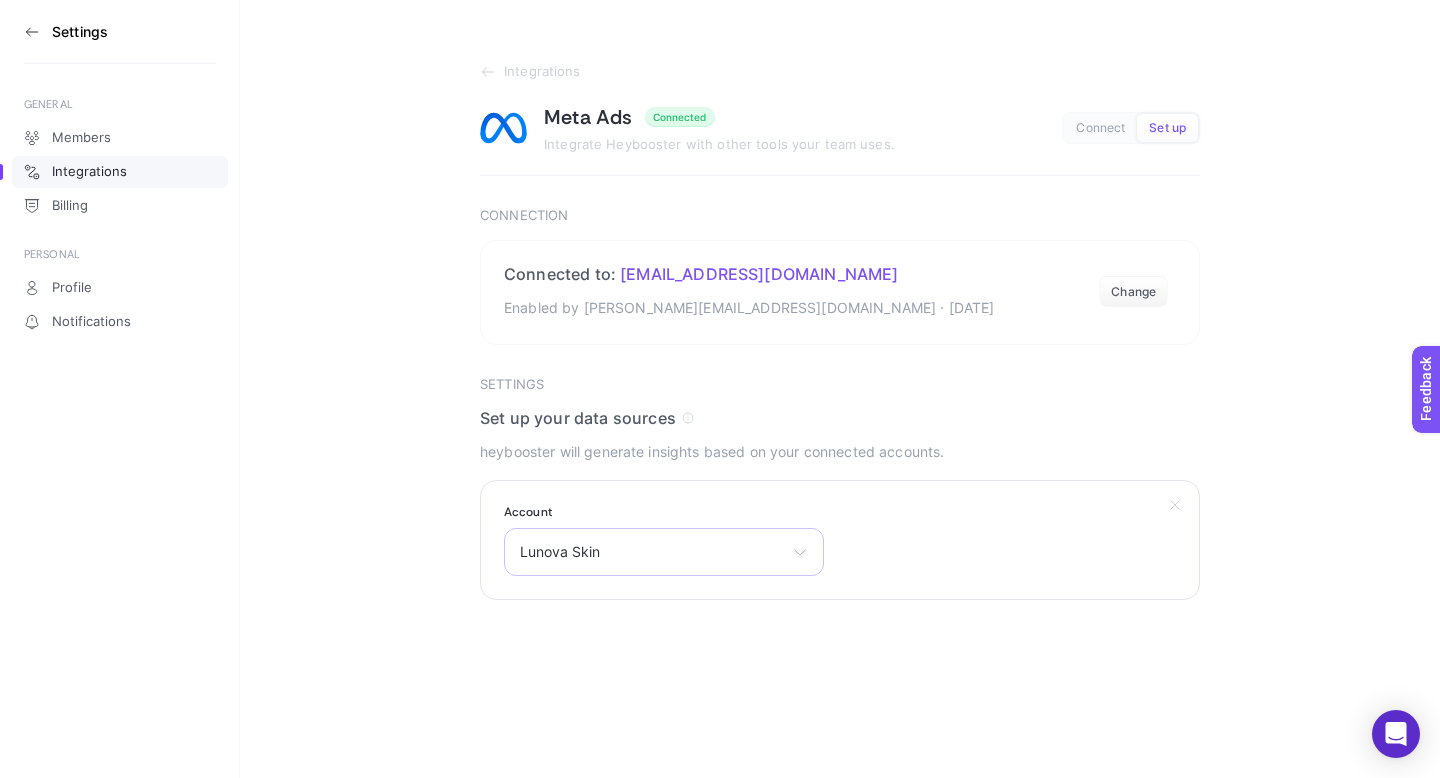 click on "Lunova Skin [PERSON_NAME] Lunova Skin Trendyol-CPAS-Lunova-TR" at bounding box center (664, 552) 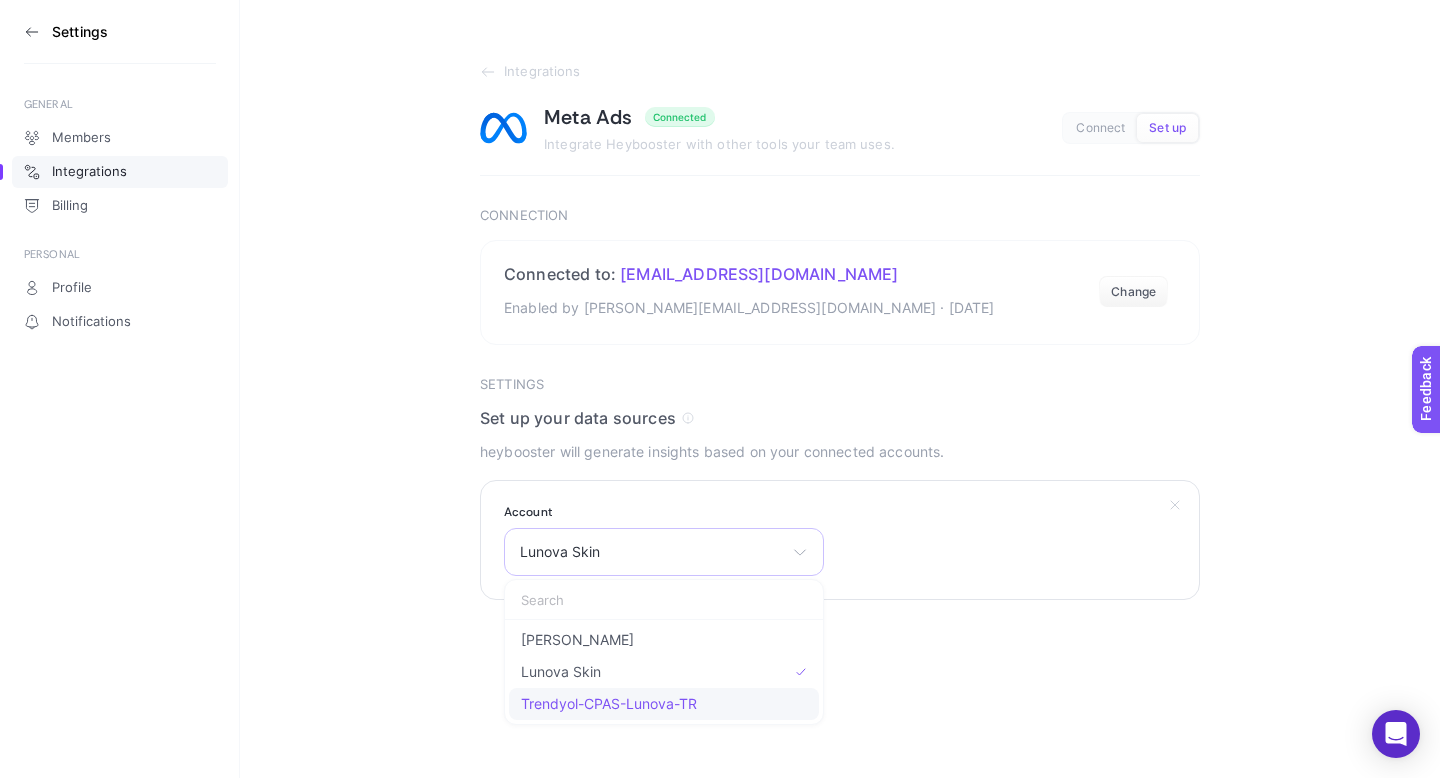 click on "Trendyol-CPAS-Lunova-TR" 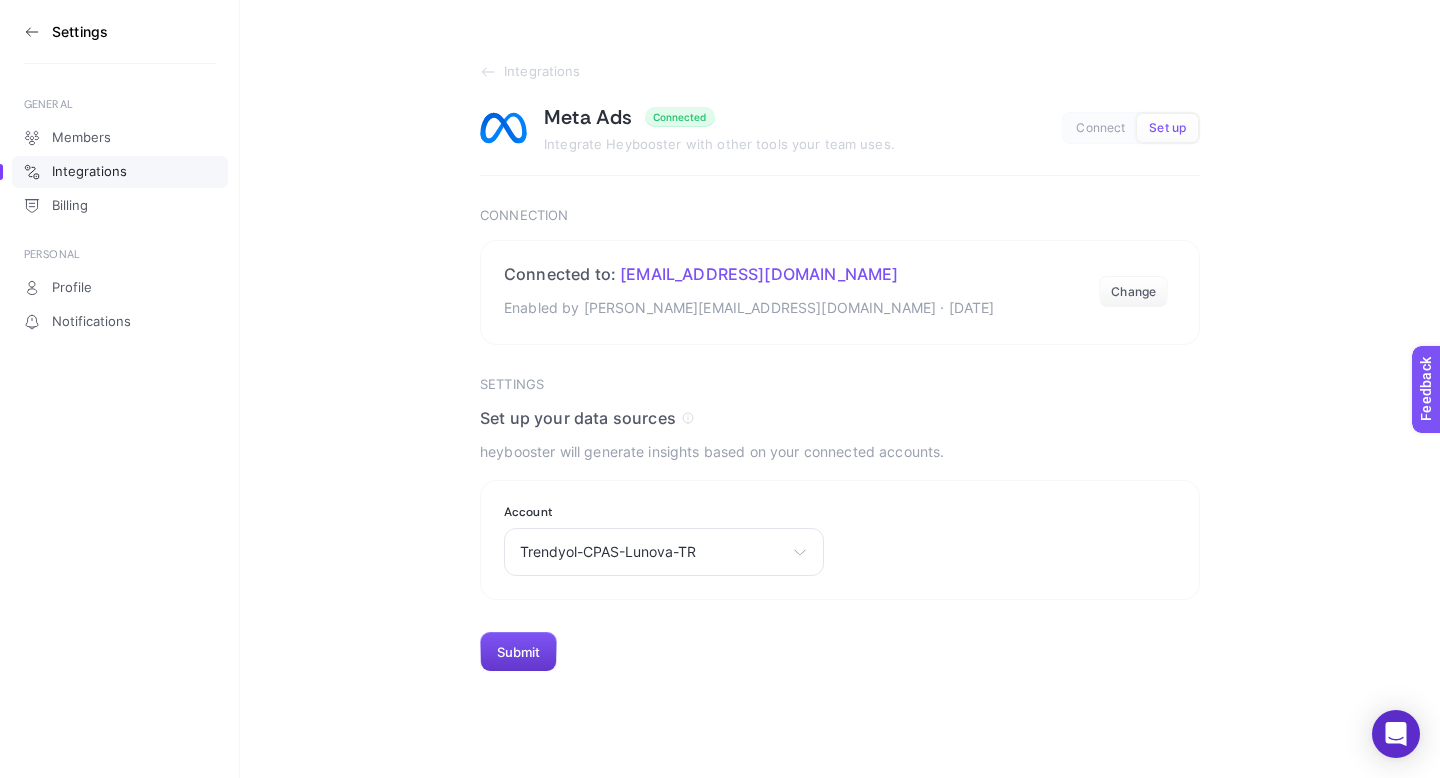 click on "Submit" at bounding box center (518, 652) 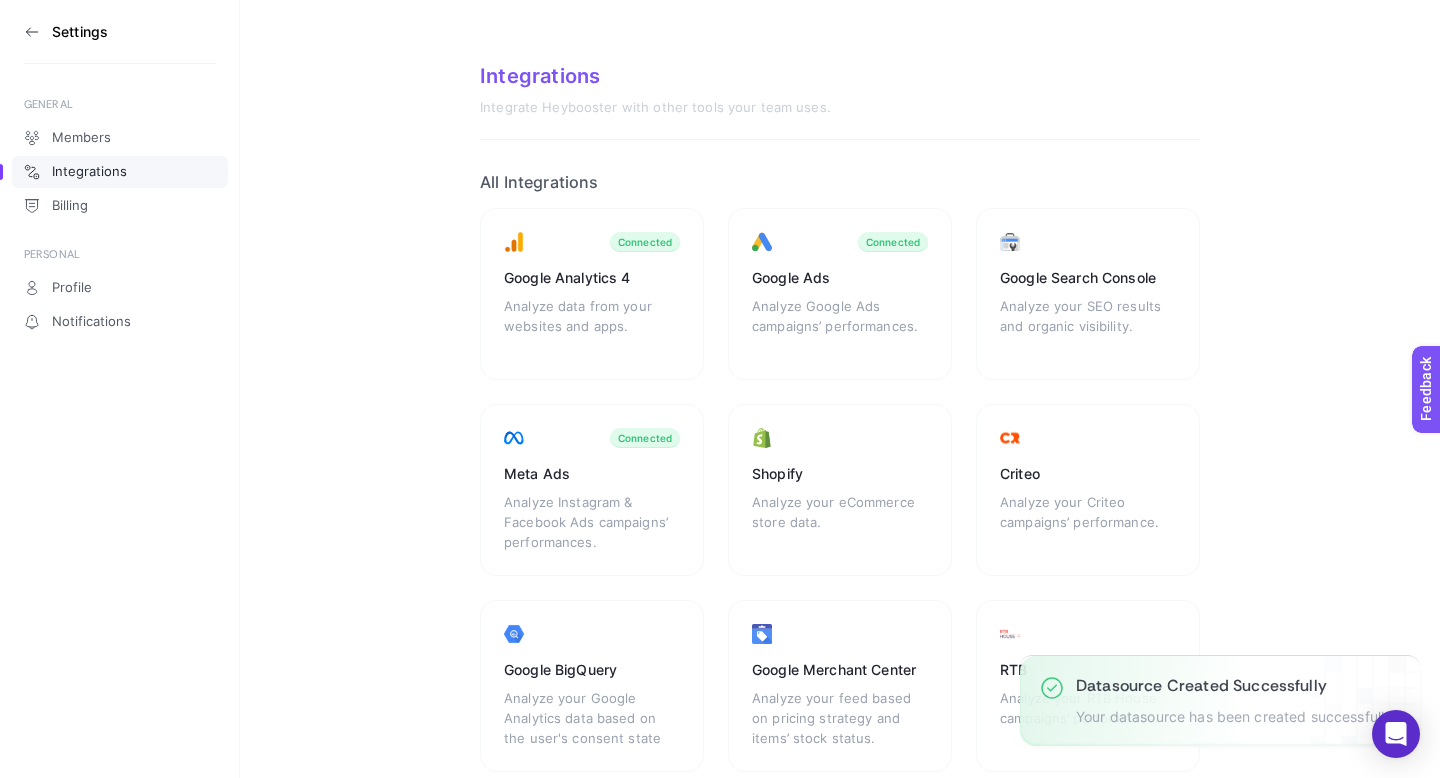 click on "Settings" at bounding box center [120, 32] 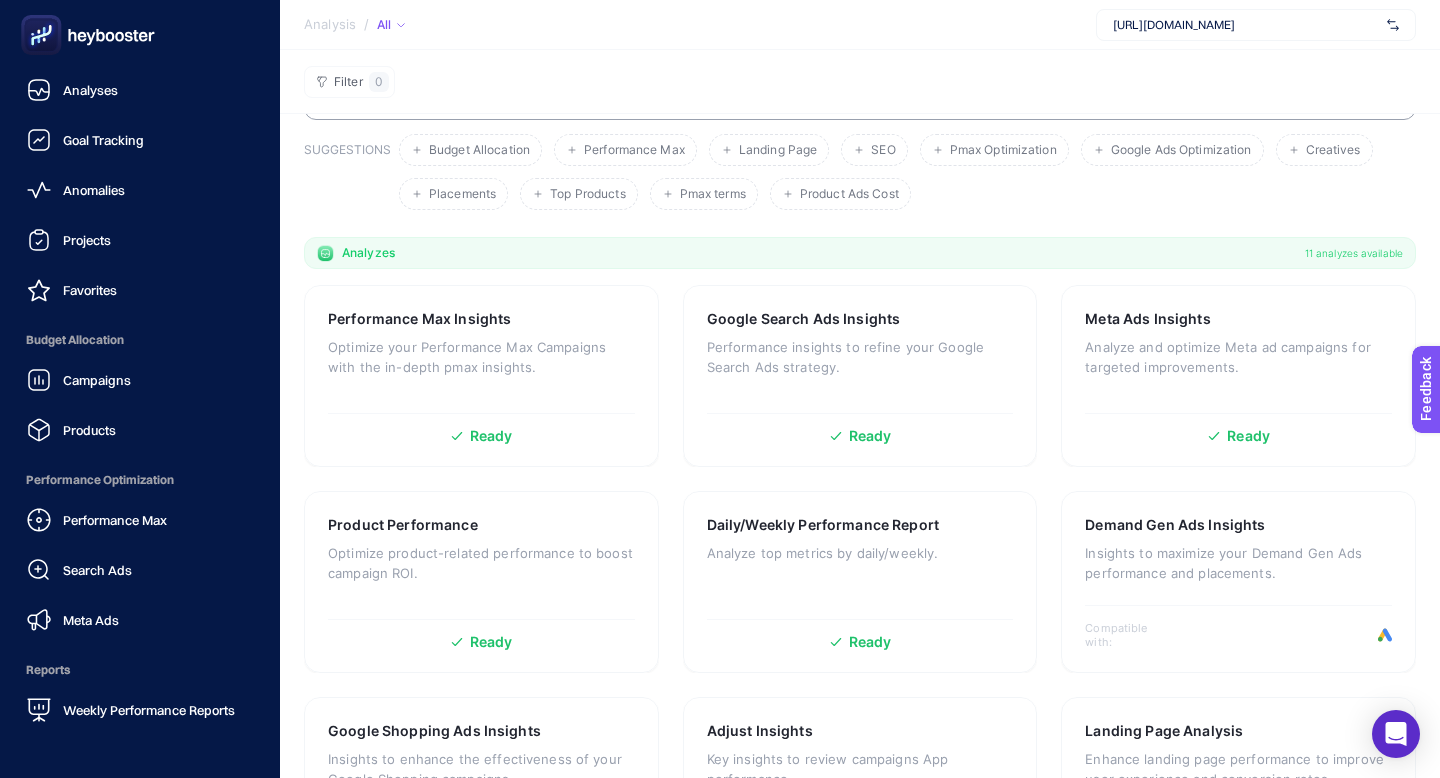 scroll, scrollTop: 191, scrollLeft: 0, axis: vertical 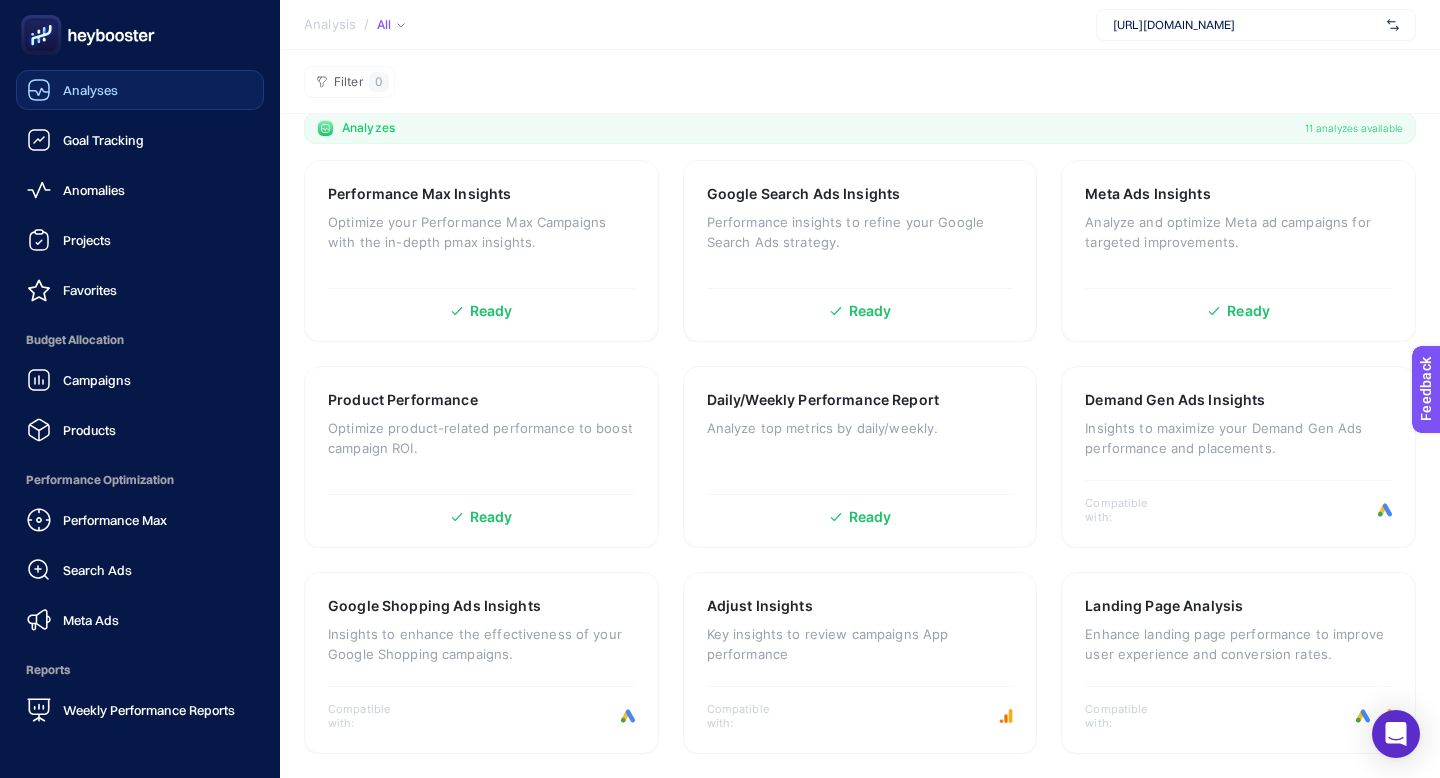 click on "Analyses" at bounding box center [72, 90] 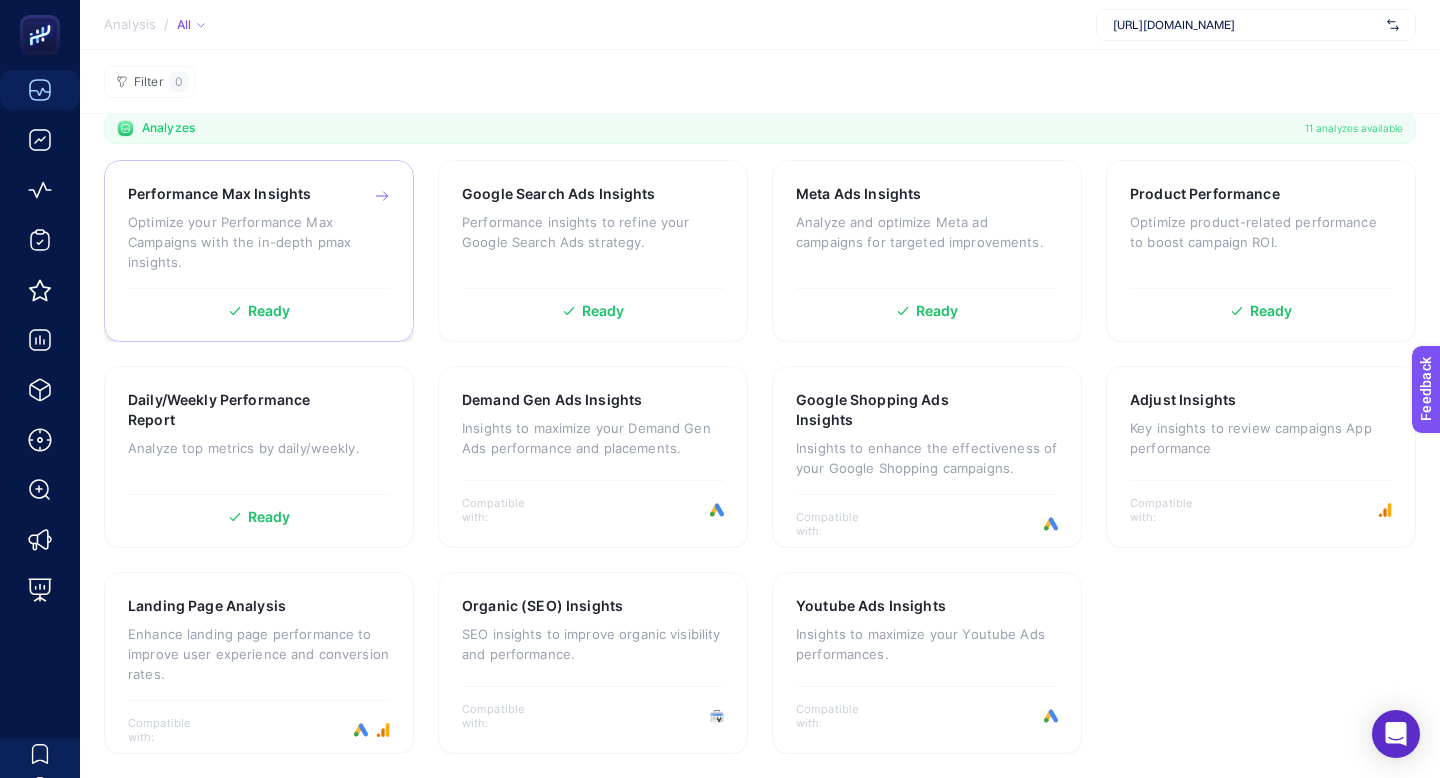 click on "Optimize your Performance Max Campaigns with the in-depth pmax insights." at bounding box center [259, 242] 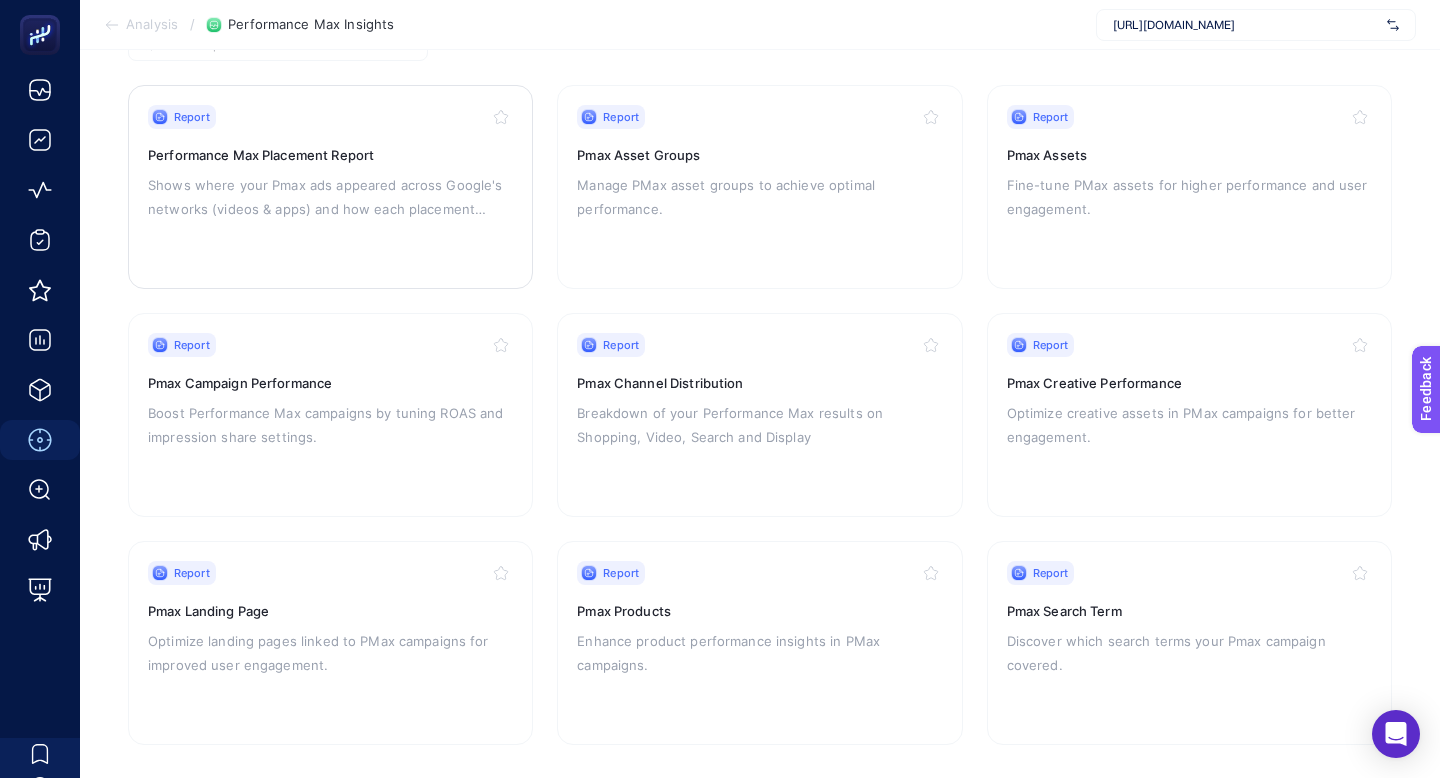 click on "Report Performance Max Placement Report Shows where your Pmax ads appeared across Google's networks (videos & apps) and how each placement performed" at bounding box center [330, 187] 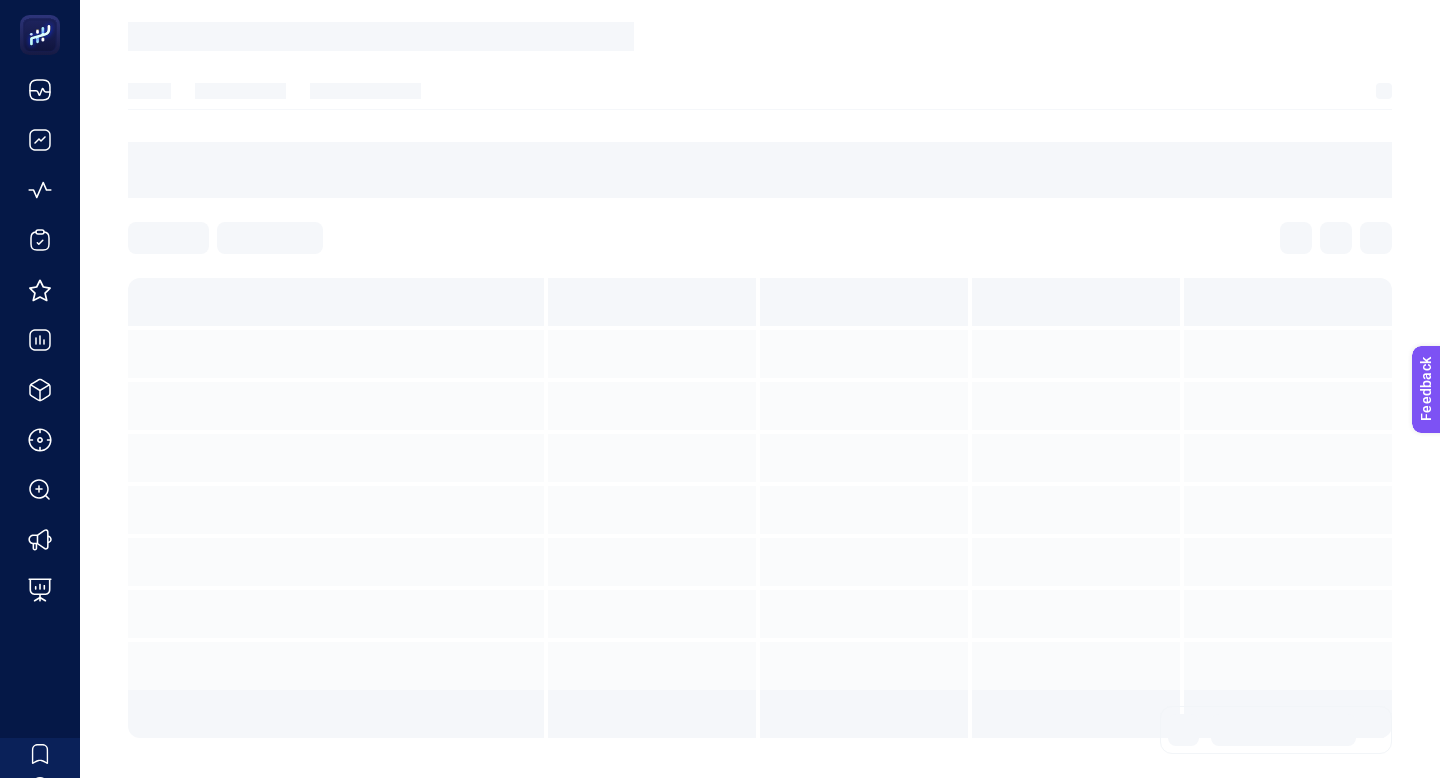 scroll, scrollTop: 75, scrollLeft: 0, axis: vertical 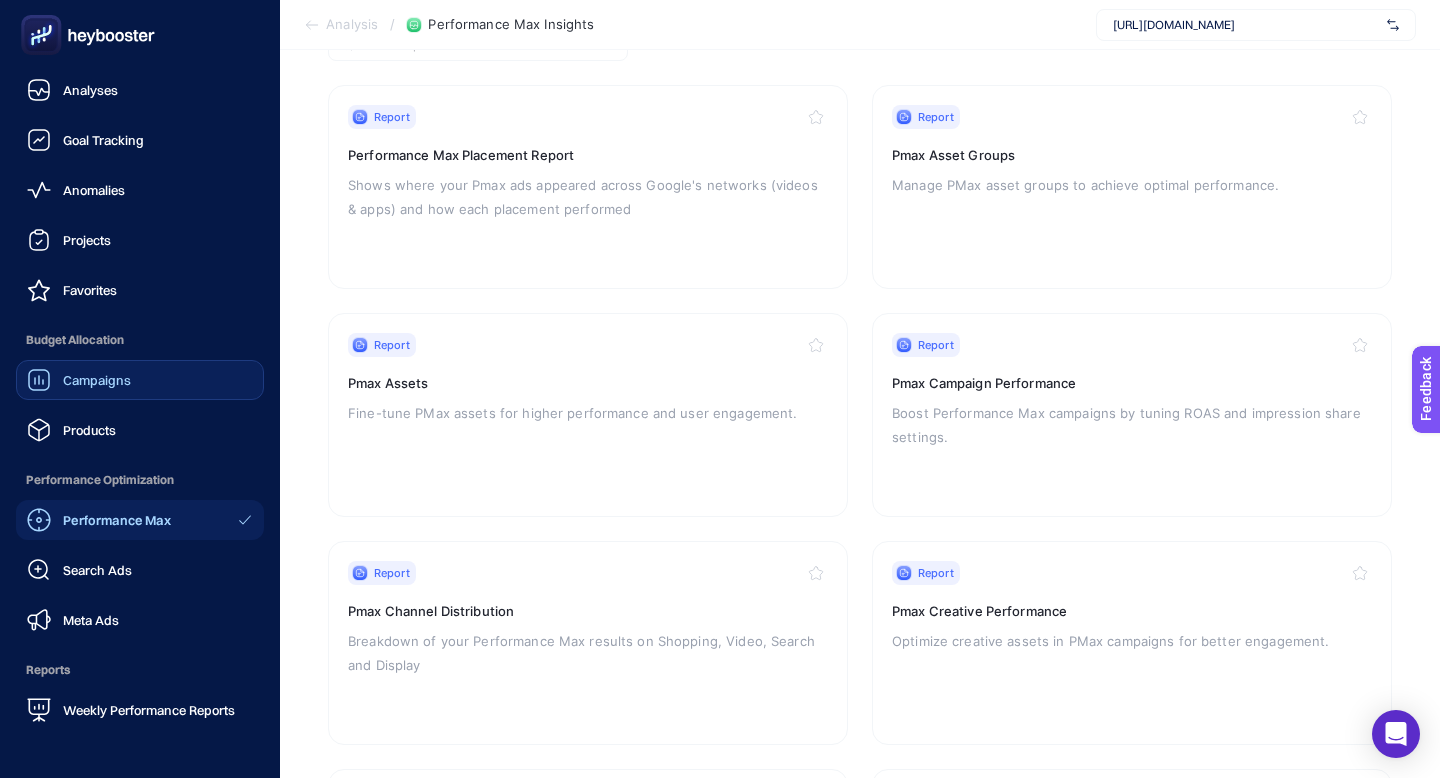 click on "Campaigns" at bounding box center [97, 380] 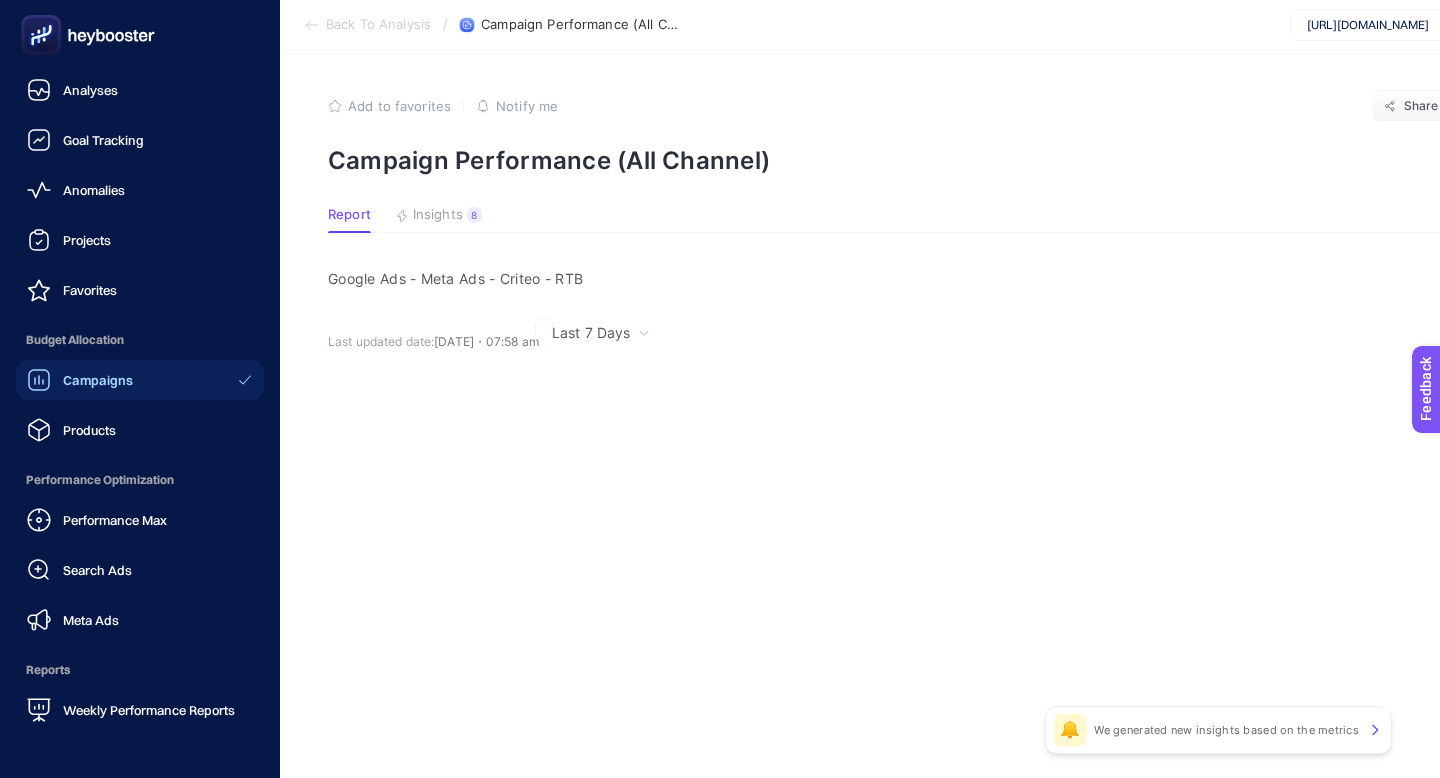 scroll, scrollTop: 0, scrollLeft: 0, axis: both 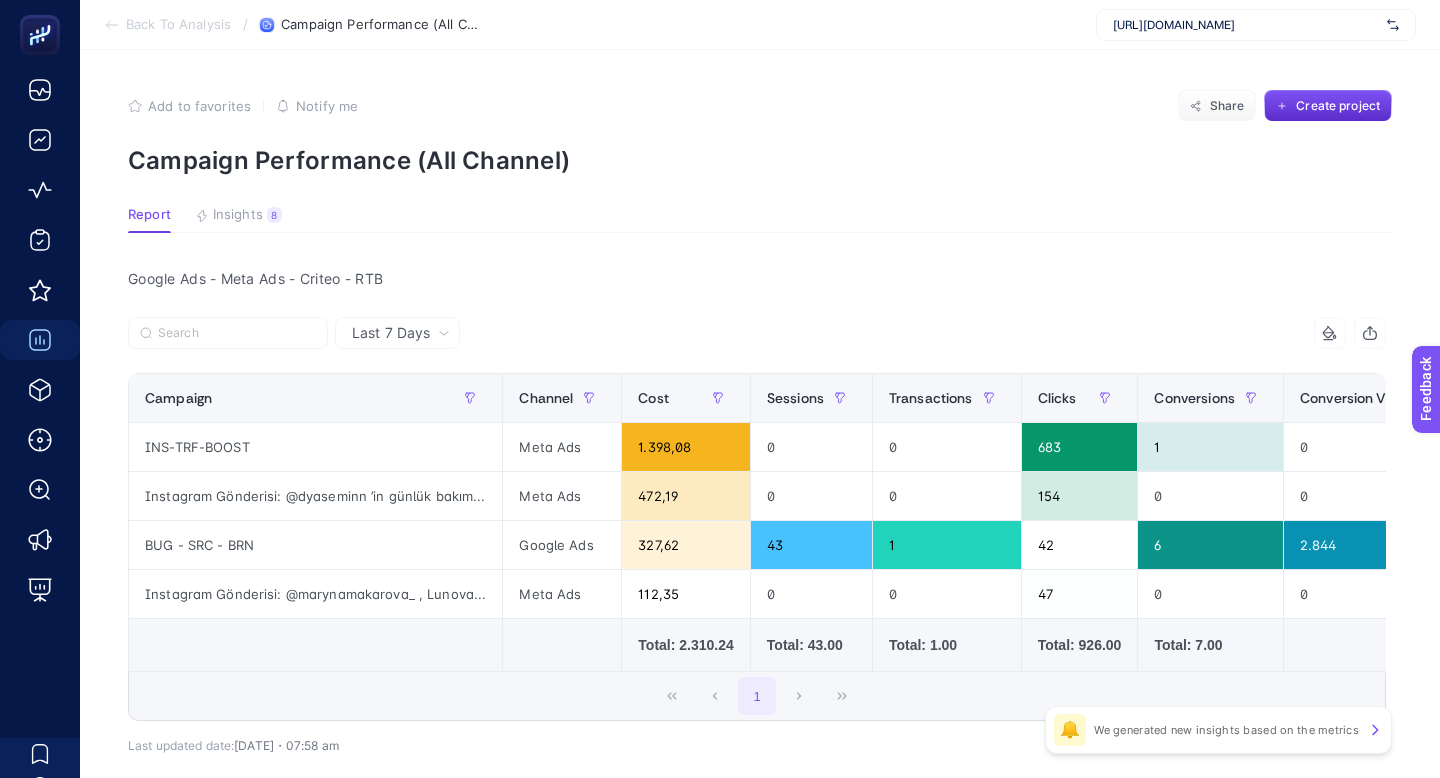 click on "[URL][DOMAIN_NAME]" at bounding box center [1256, 25] 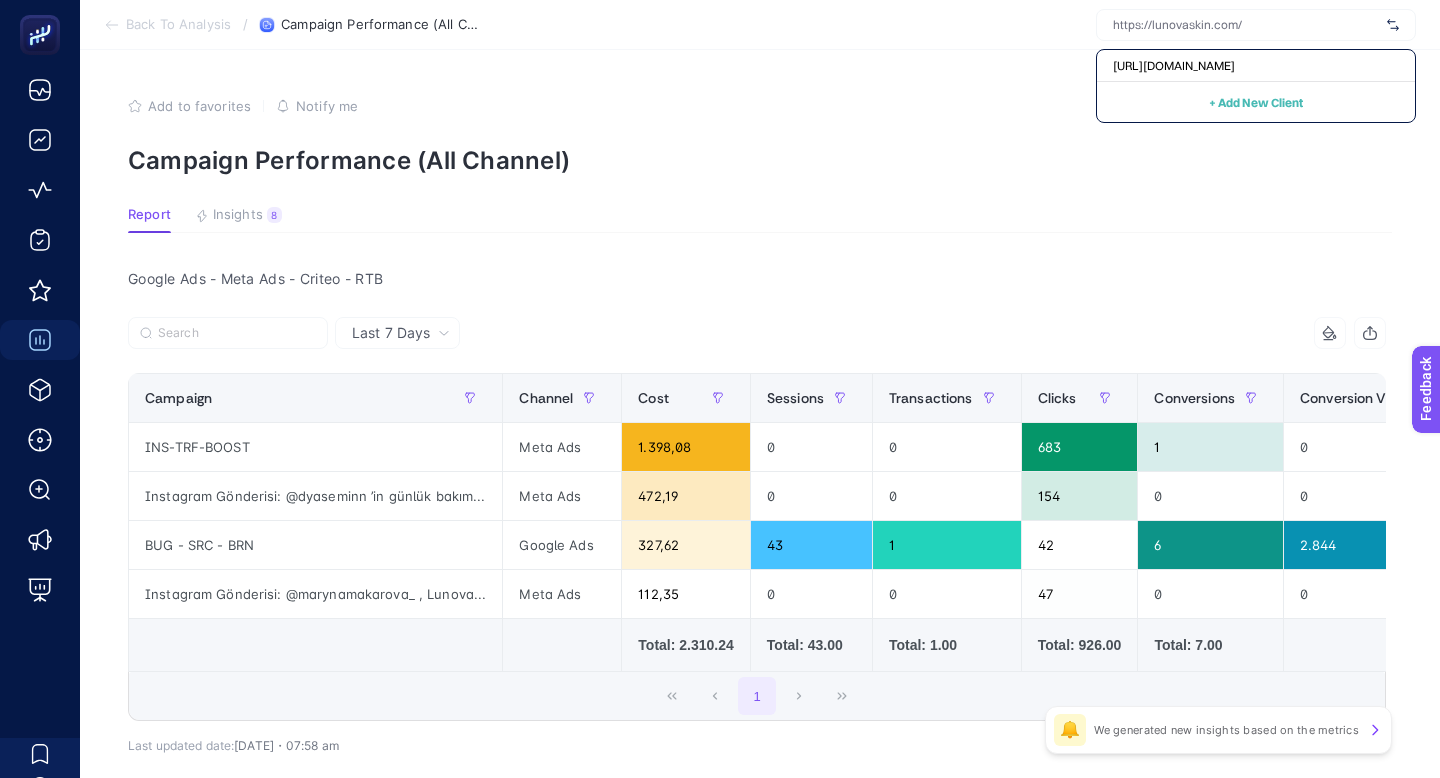 click on "Add to favorites false Notify me Share Create project Campaign Performance (All Channel)" at bounding box center [760, 132] 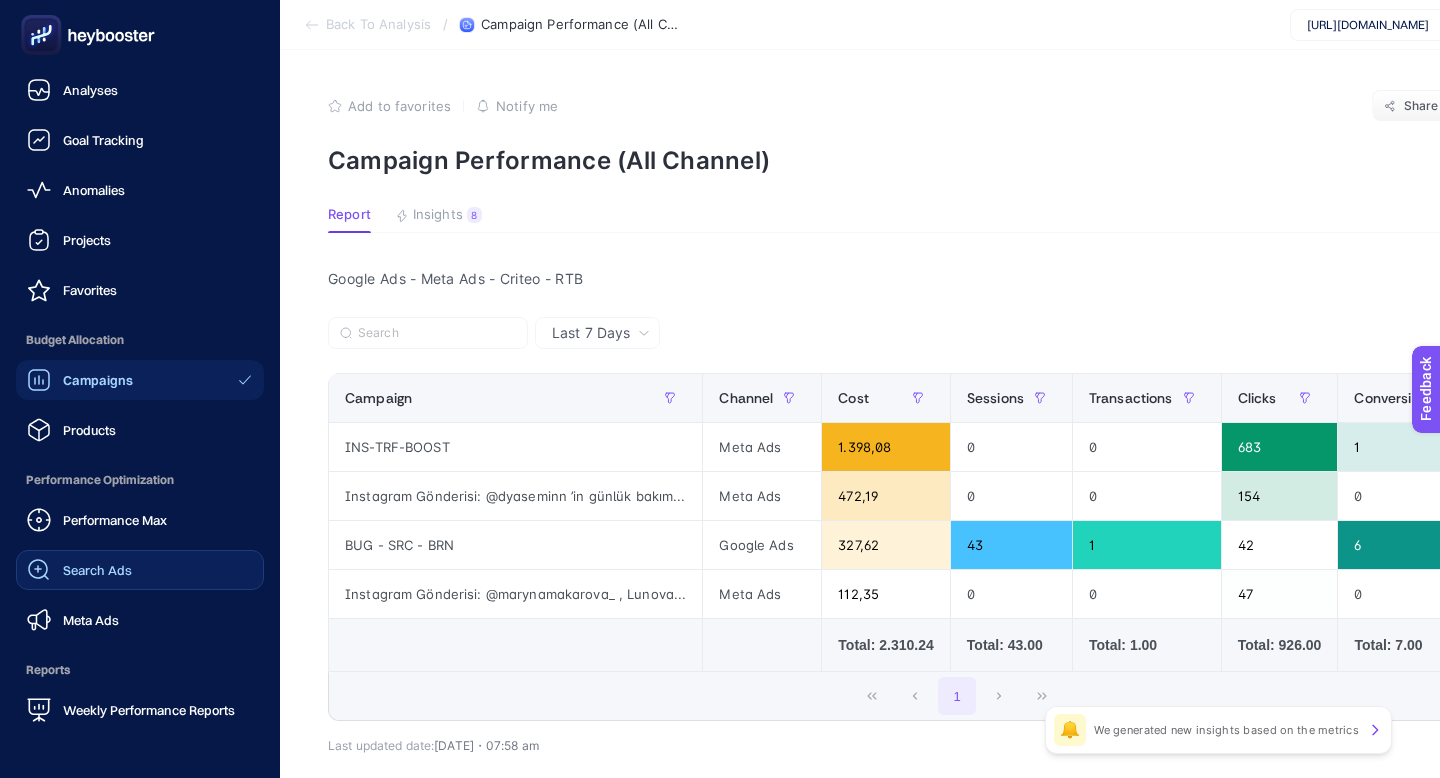 scroll, scrollTop: 192, scrollLeft: 0, axis: vertical 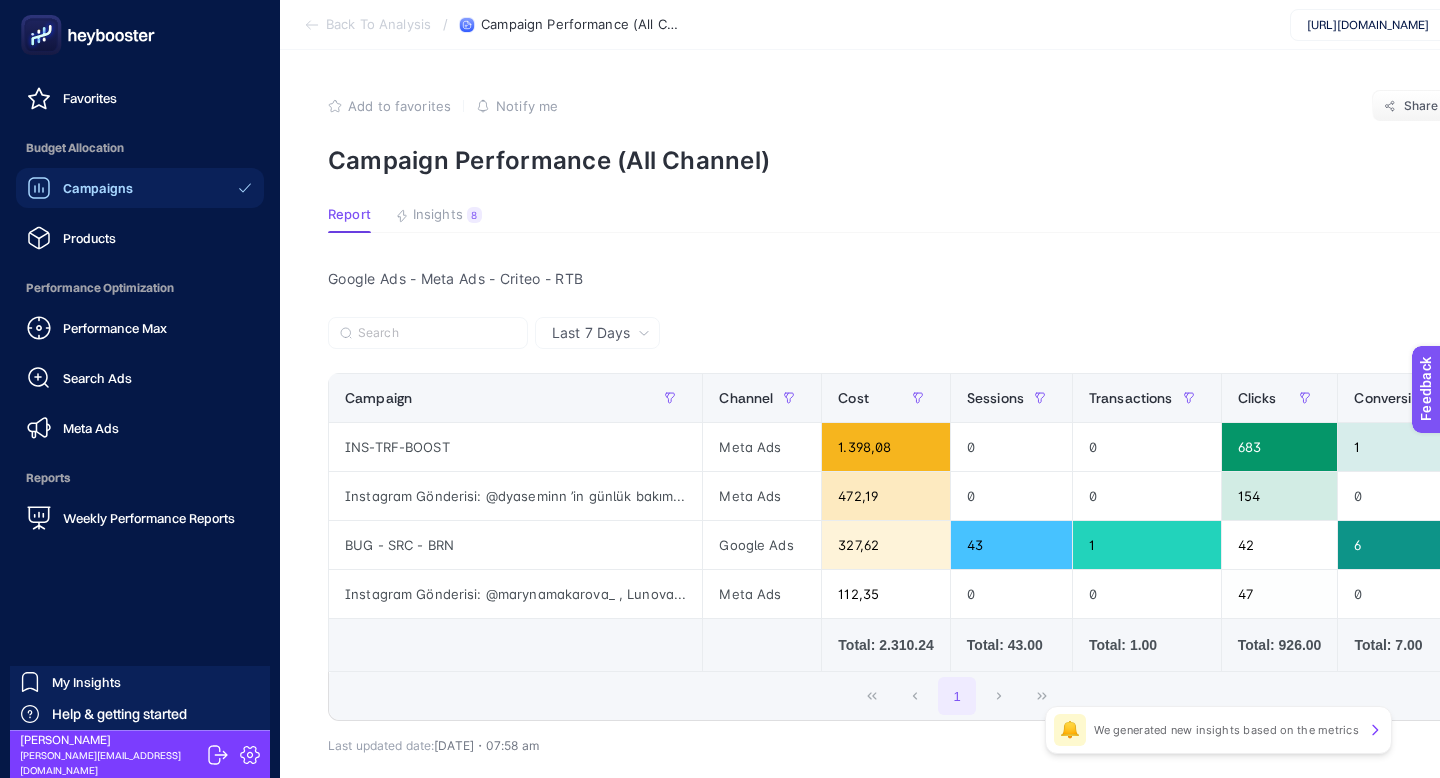 click 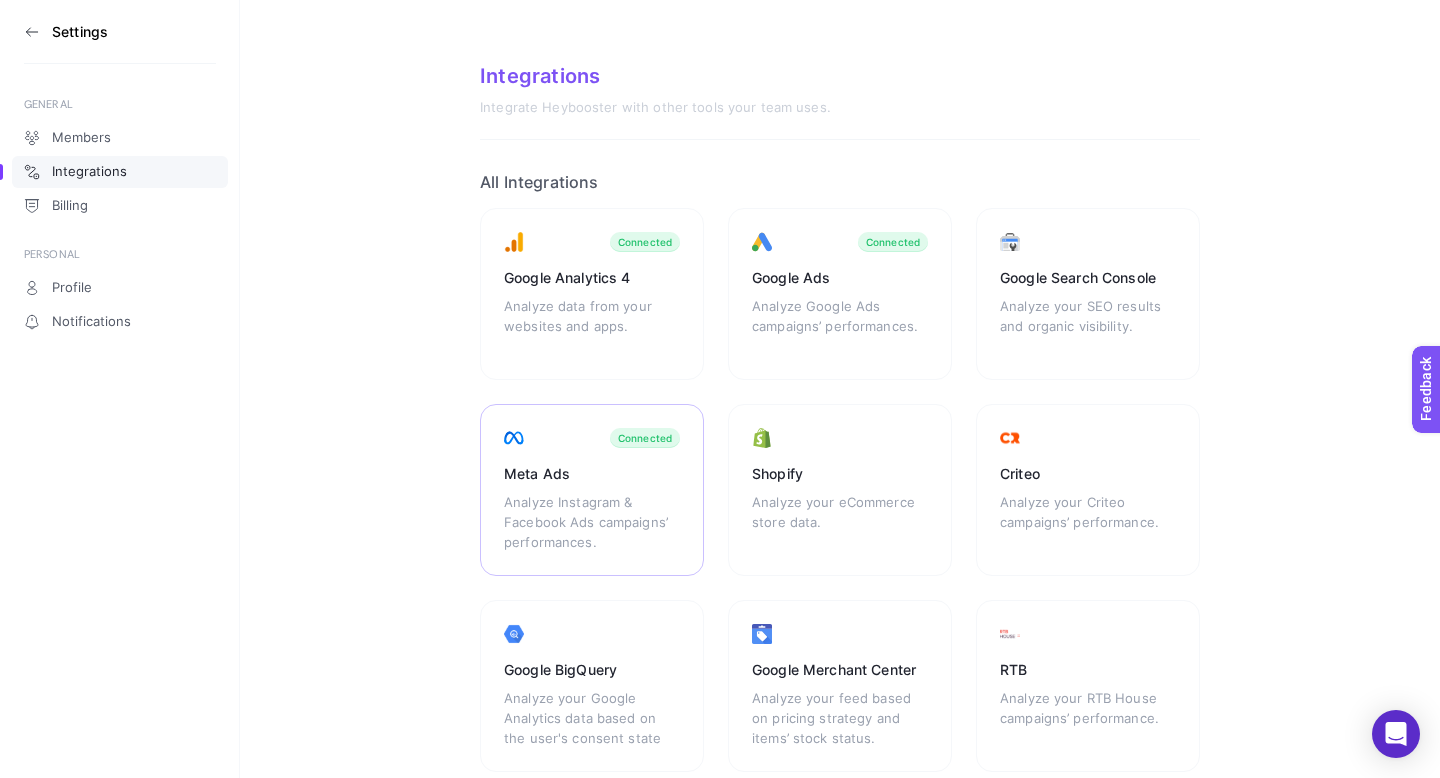 click on "Analyze Instagram & Facebook Ads campaigns’ performances." at bounding box center (592, 522) 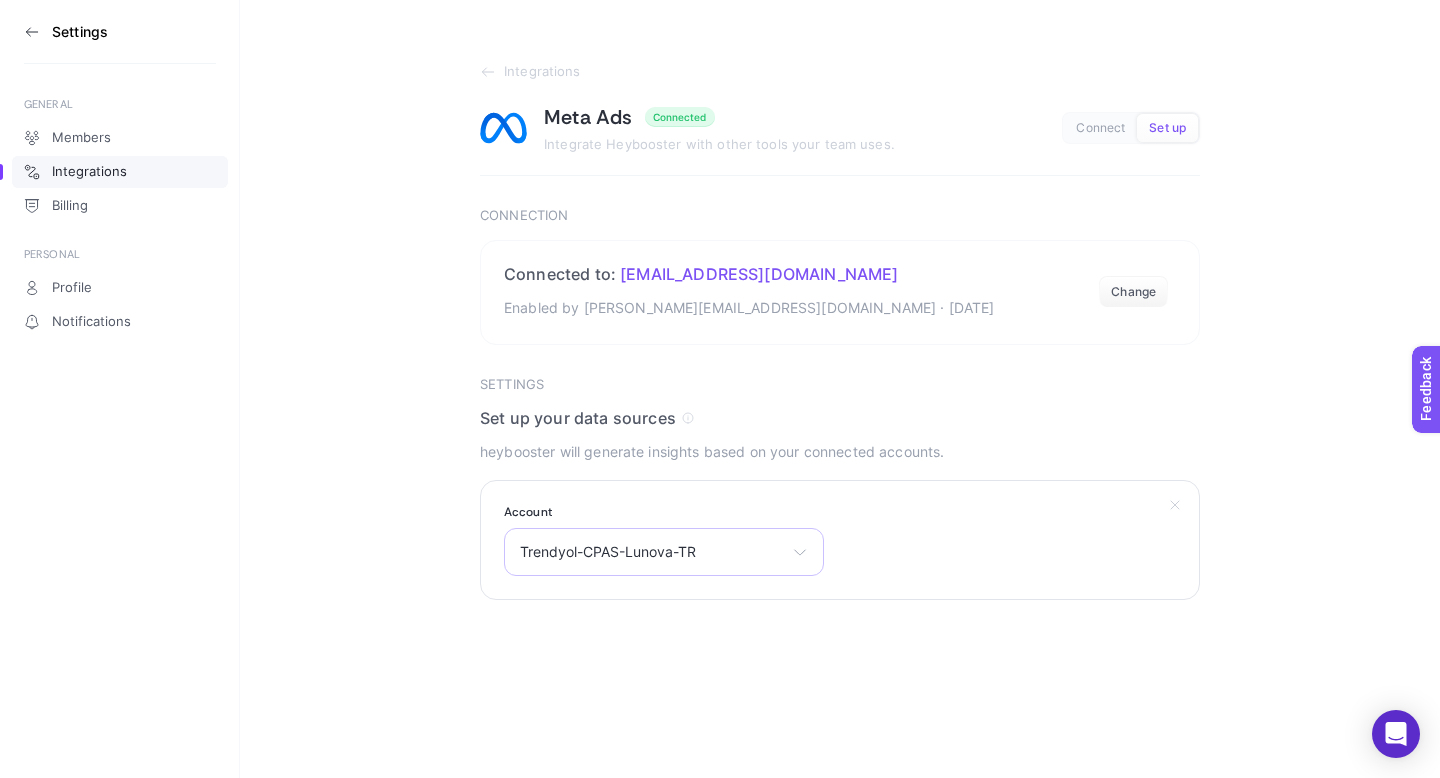click on "Trendyol-CPAS-Lunova-TR" at bounding box center [652, 552] 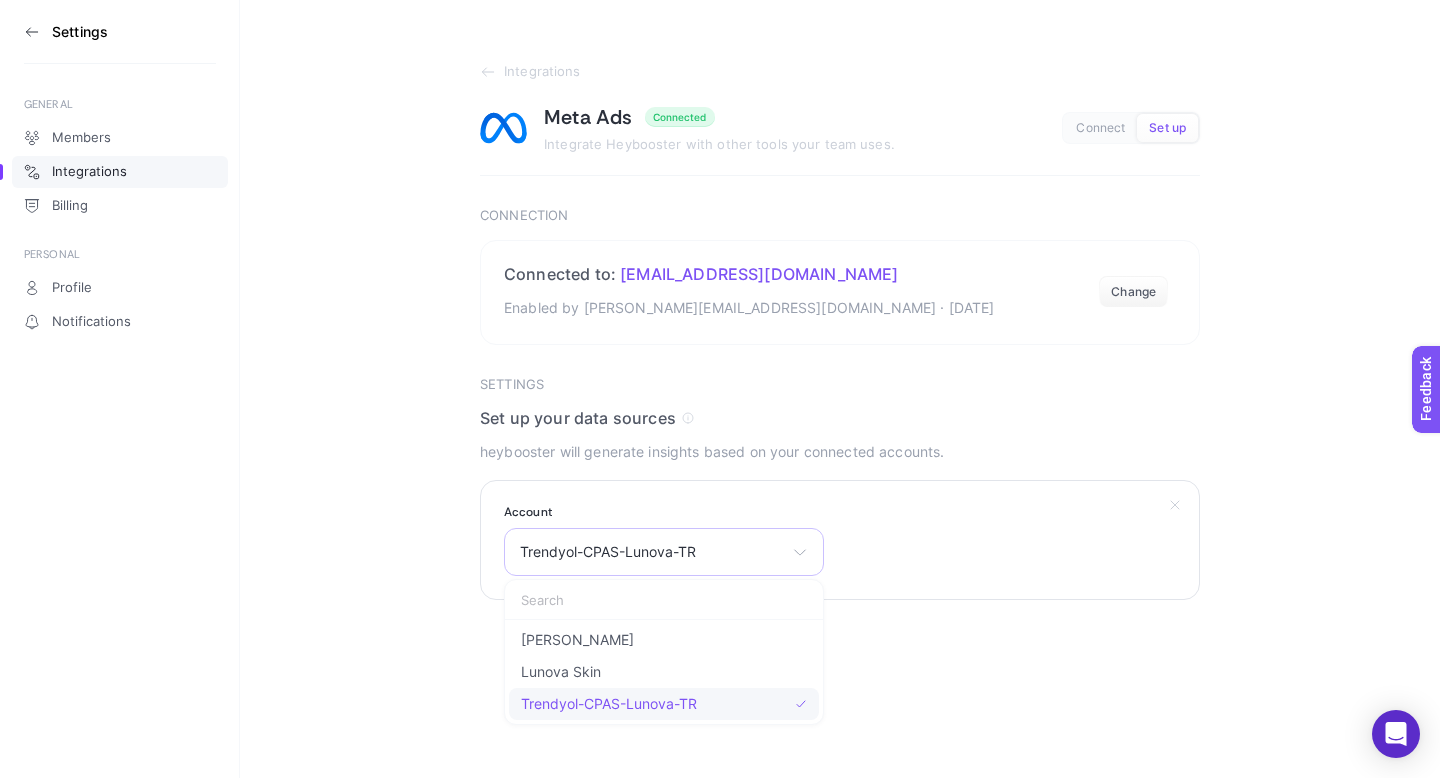click on "Trendyol-CPAS-Lunova-TR" at bounding box center [609, 704] 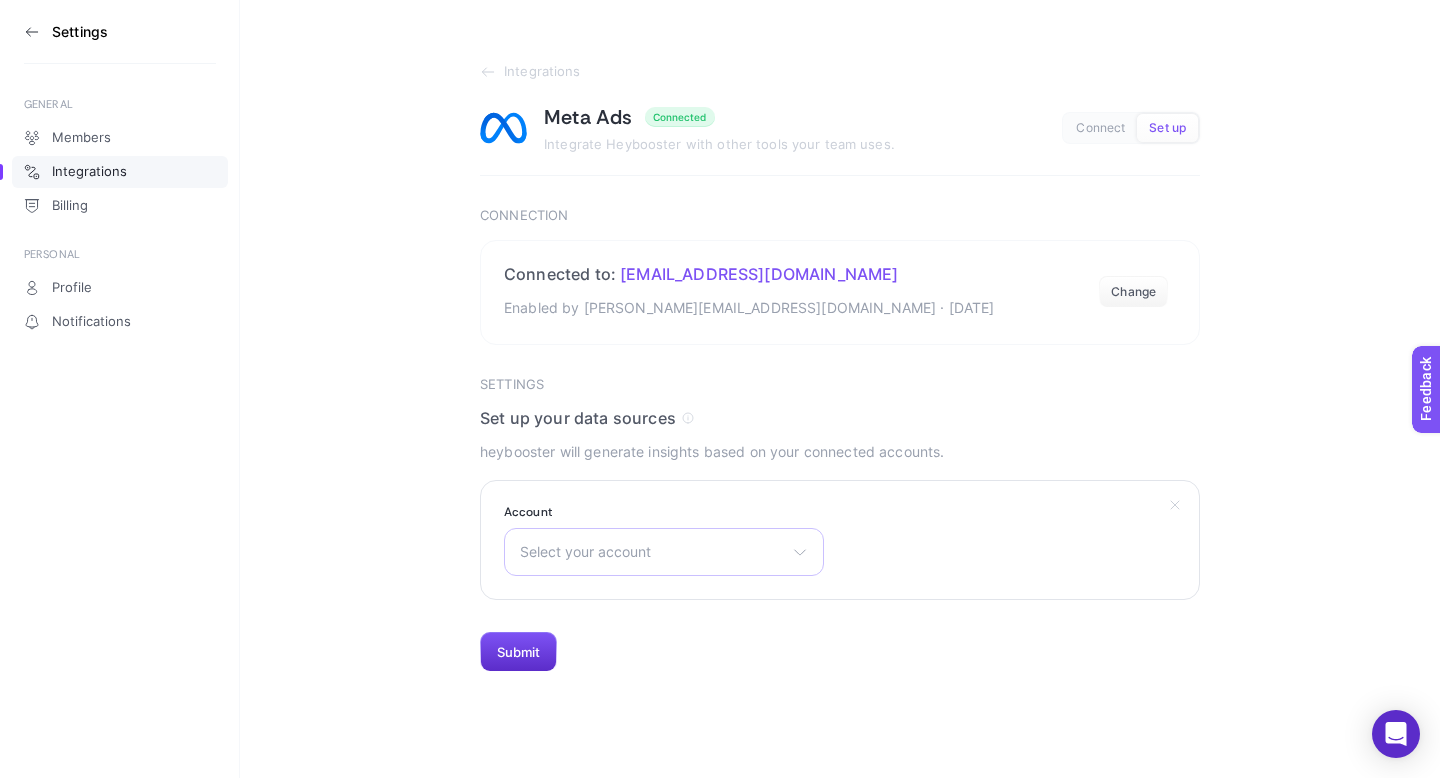 click on "Select your account [PERSON_NAME] Lunova Skin Trendyol-CPAS-Lunova-TR" at bounding box center [664, 552] 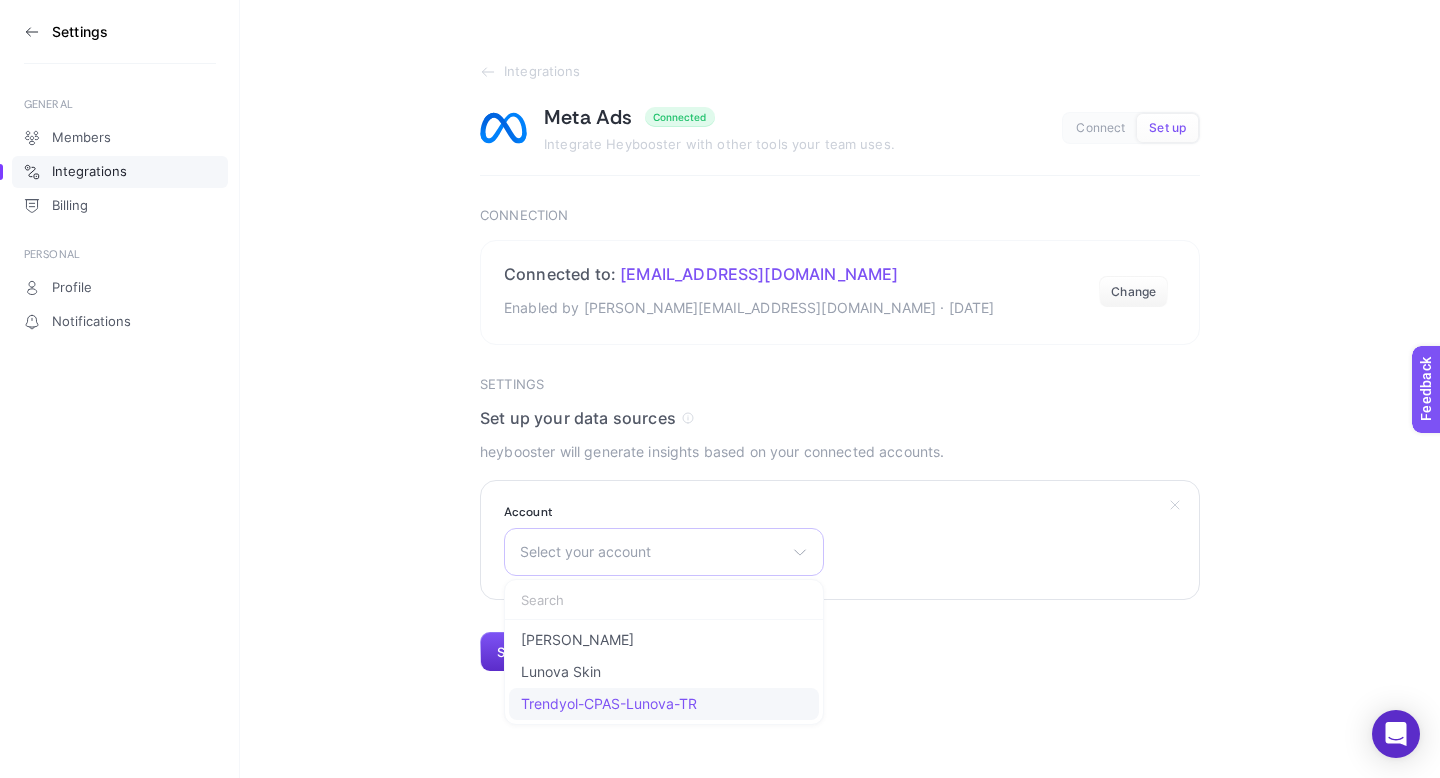 click on "Trendyol-CPAS-Lunova-TR" at bounding box center (609, 704) 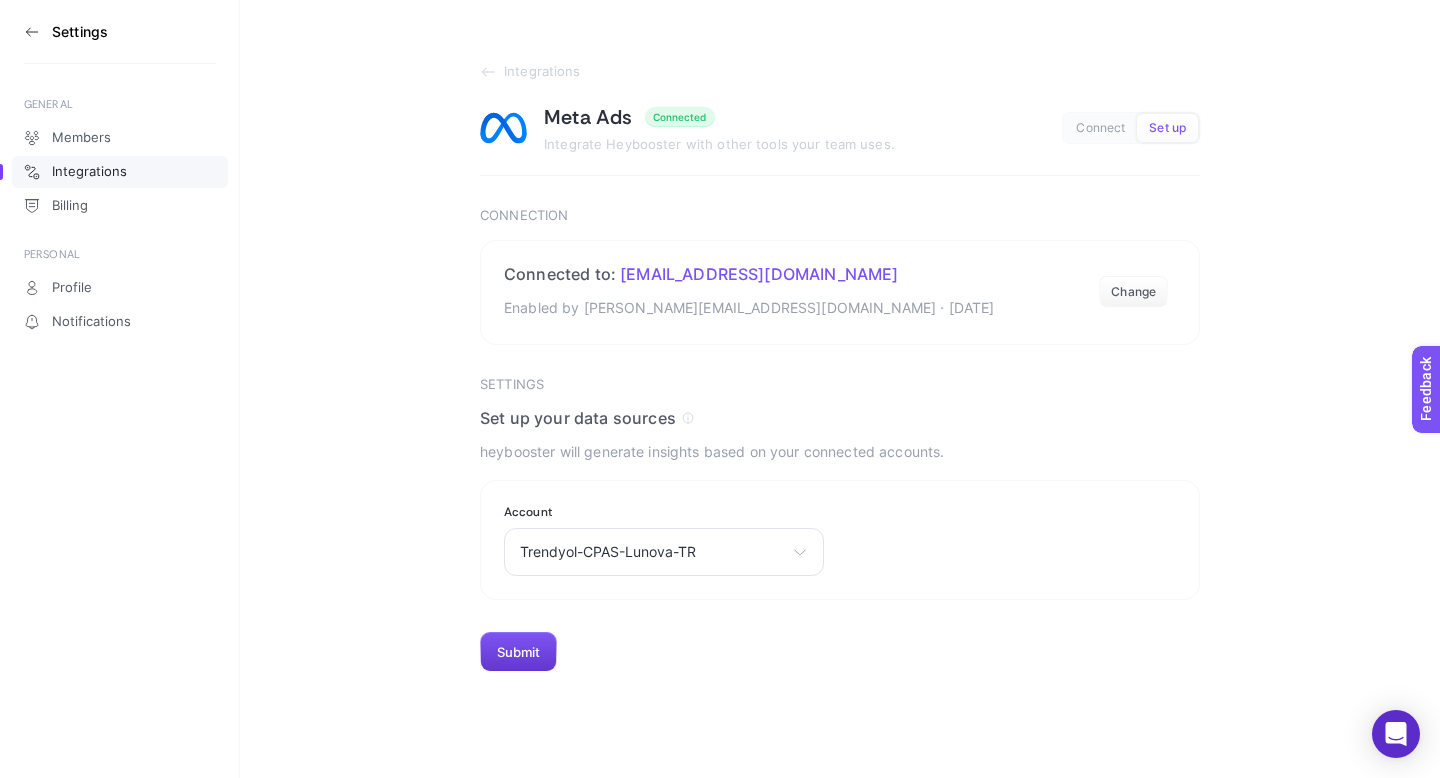 click on "Submit" at bounding box center [518, 652] 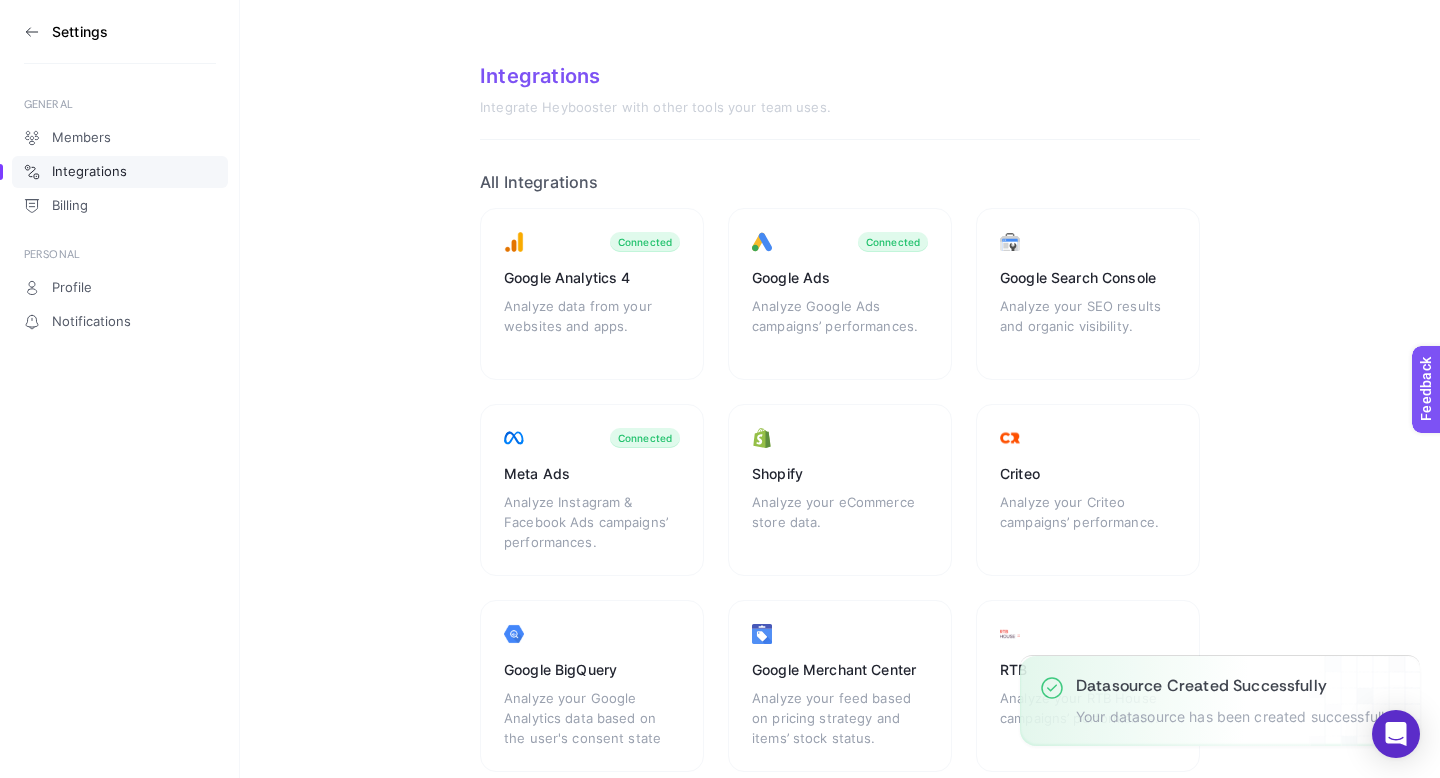 click 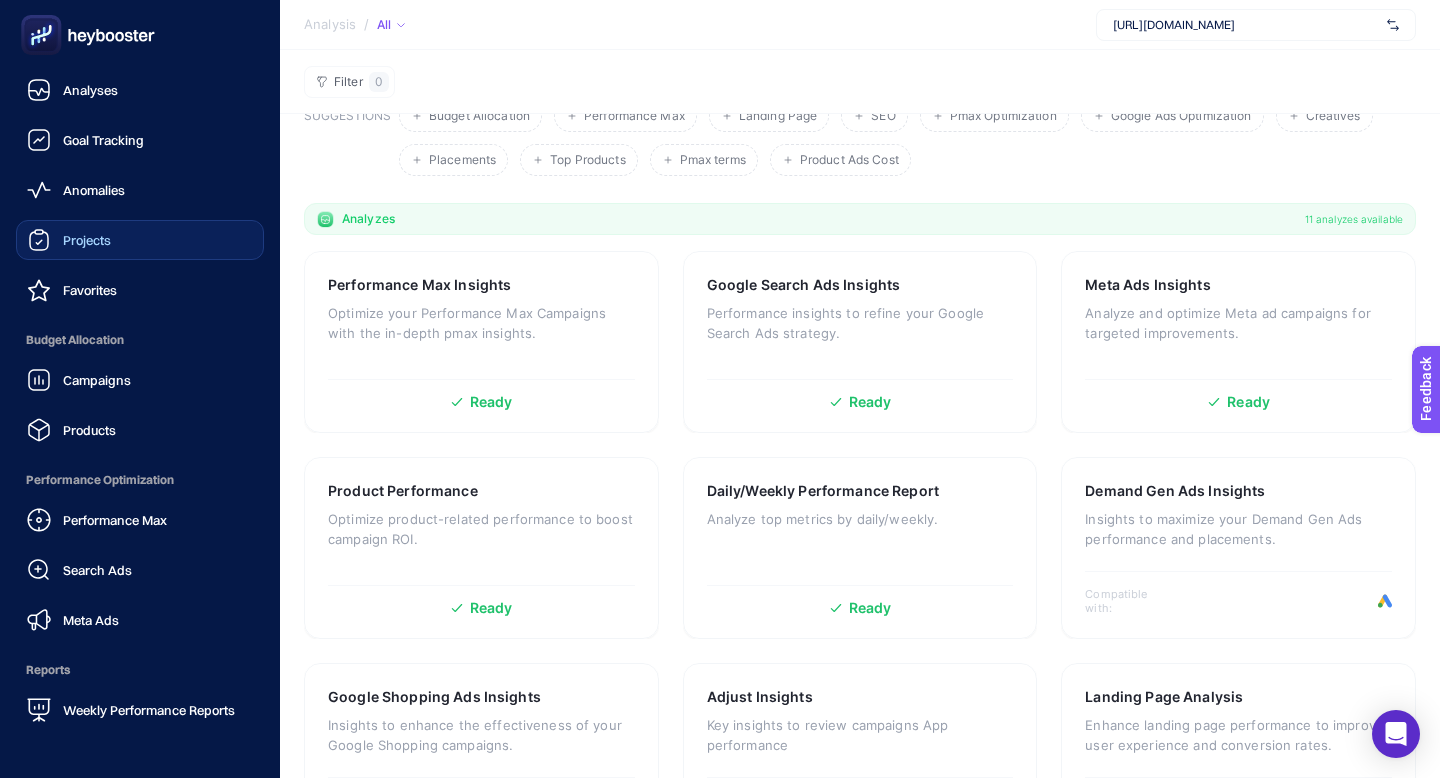 scroll, scrollTop: 82, scrollLeft: 0, axis: vertical 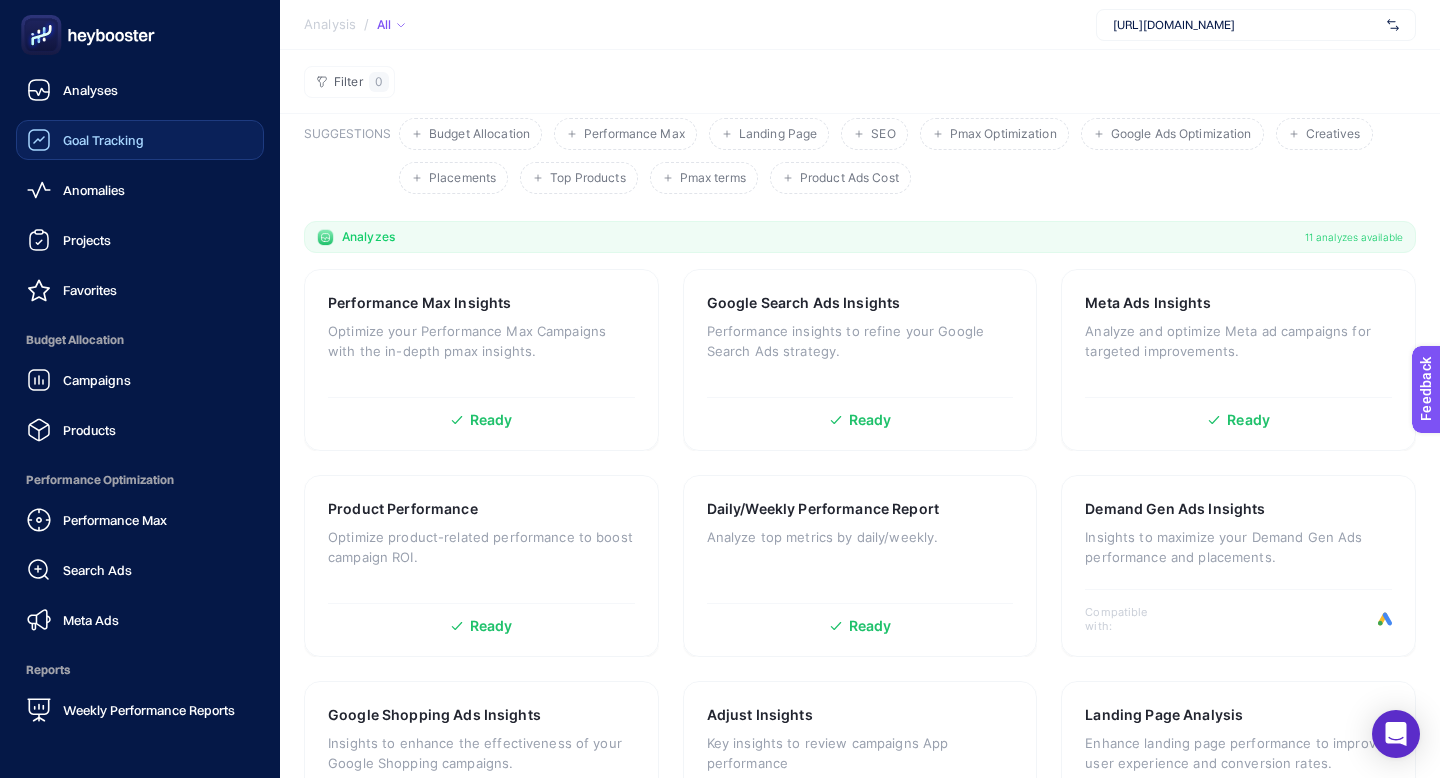 click on "Goal Tracking" at bounding box center [140, 140] 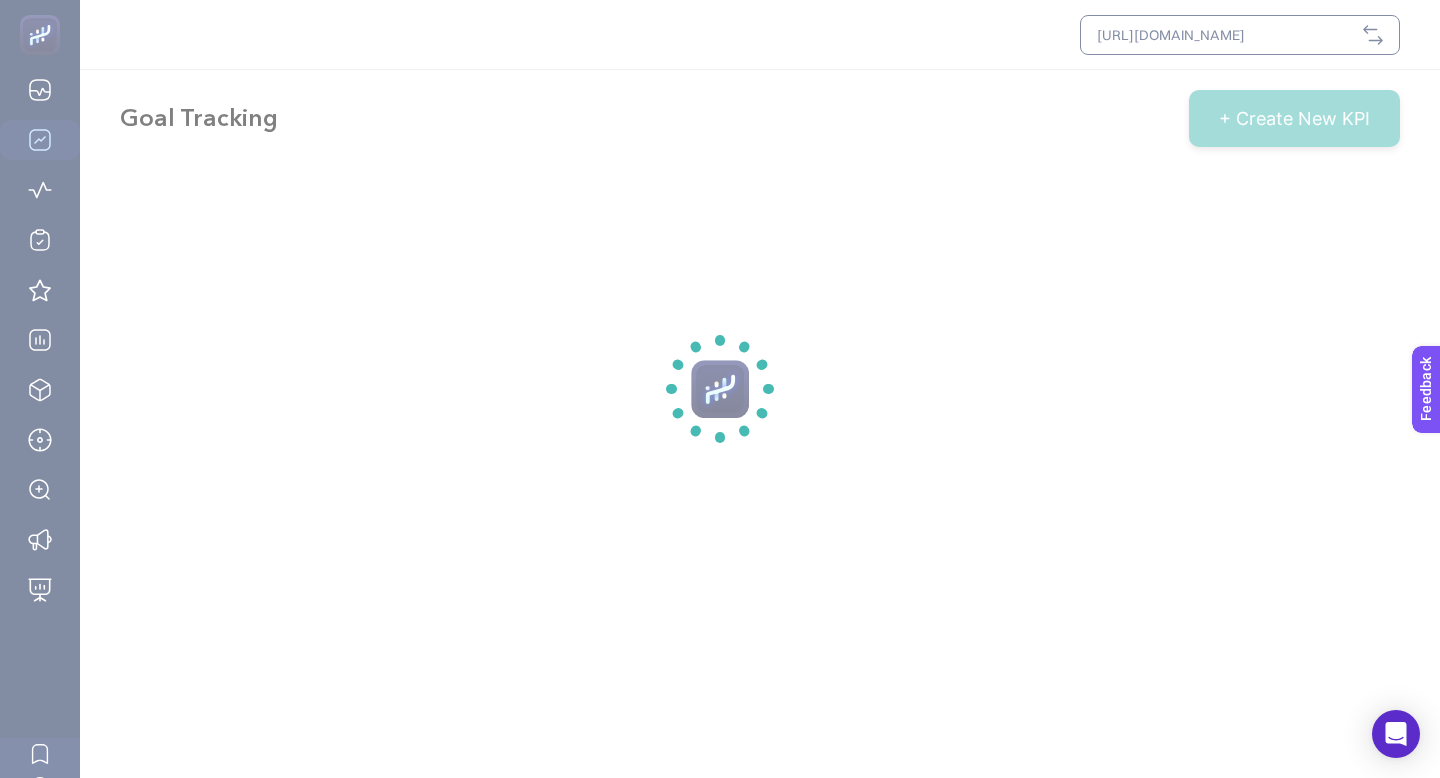 scroll, scrollTop: 0, scrollLeft: 0, axis: both 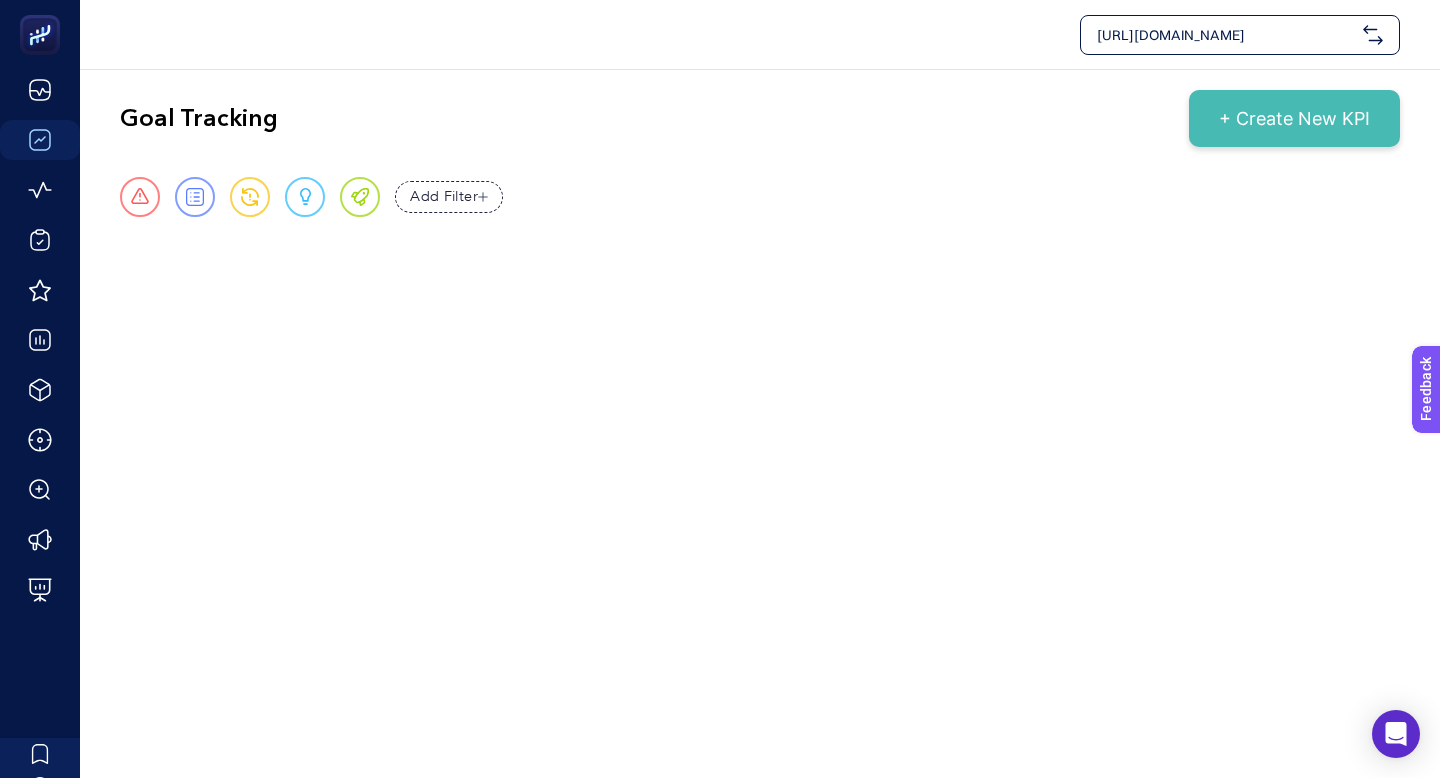 click on "+ Create New KPI" at bounding box center [1294, 118] 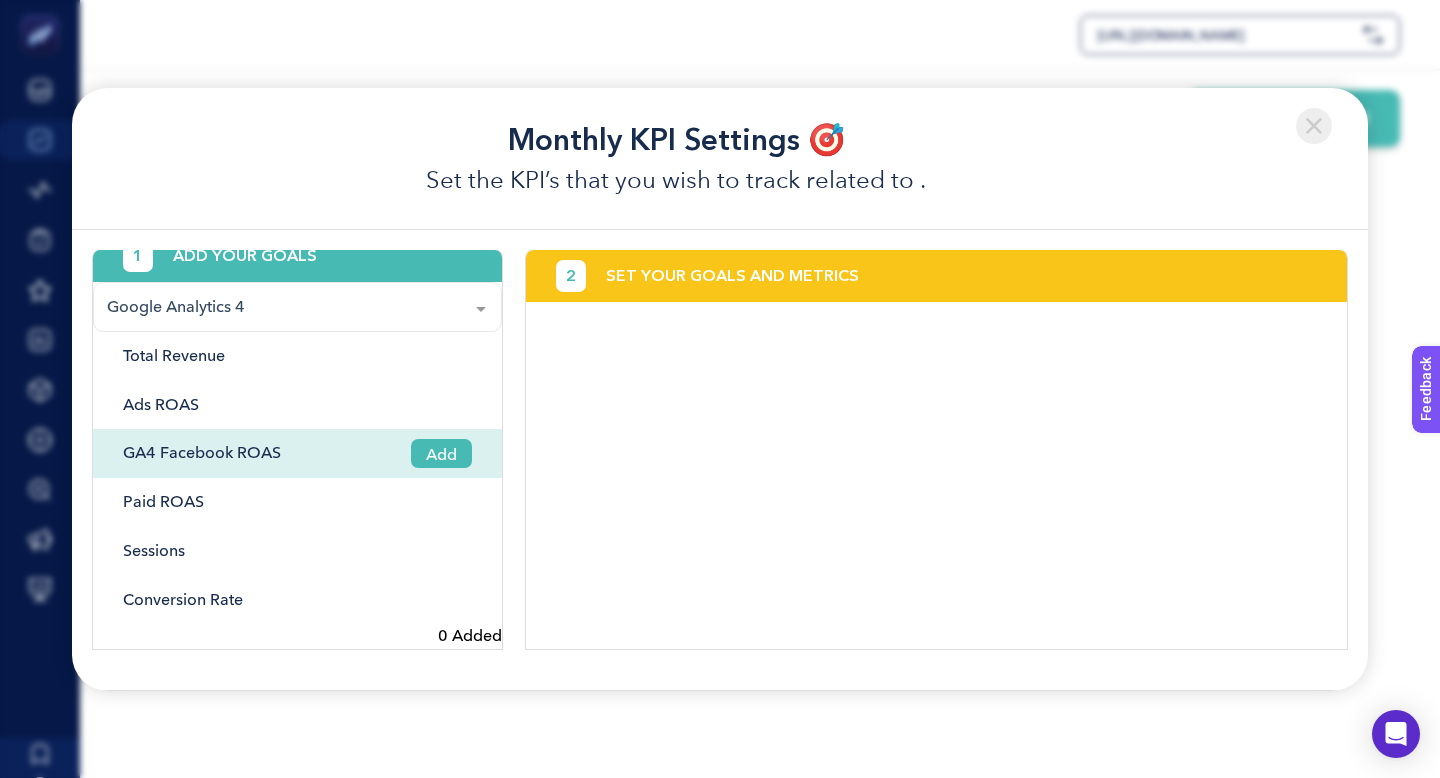scroll, scrollTop: 0, scrollLeft: 0, axis: both 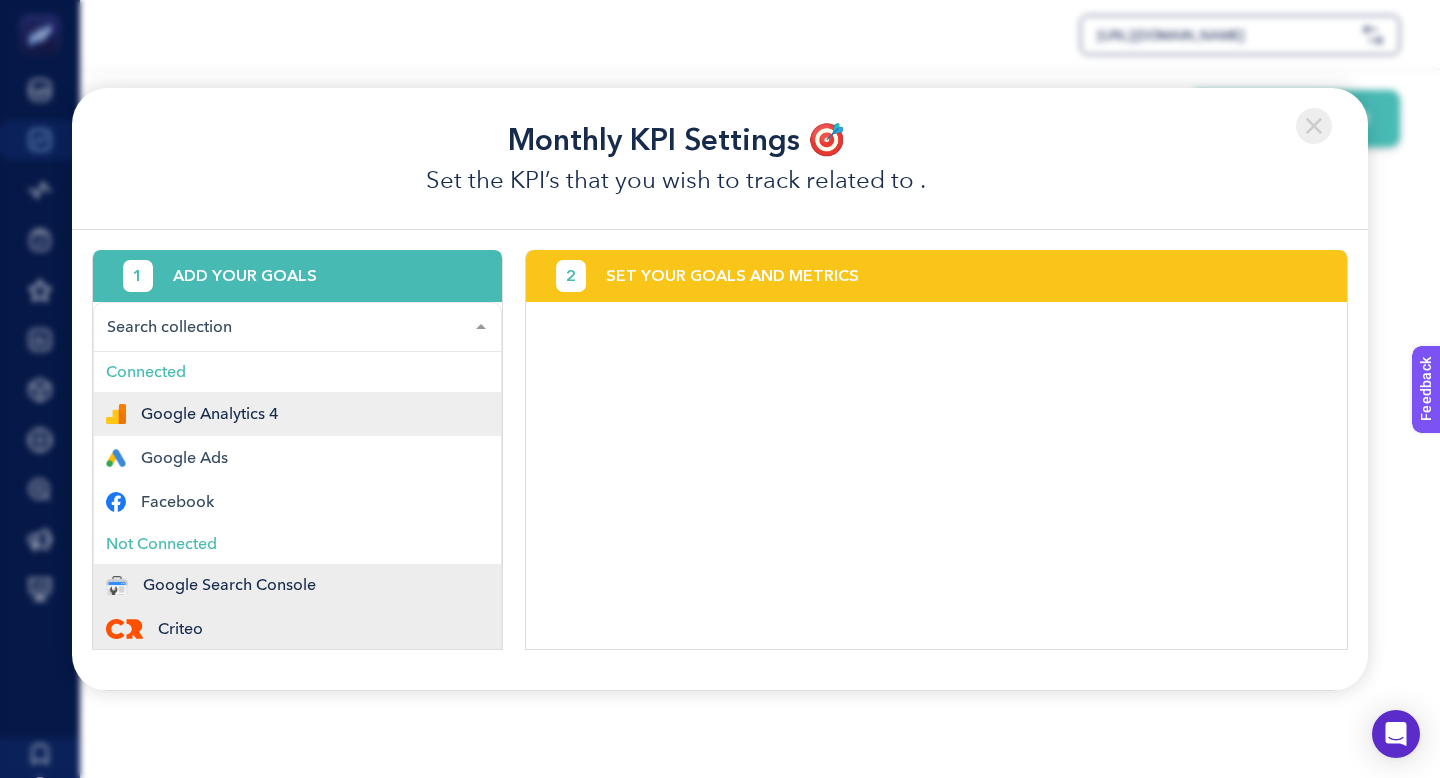 click 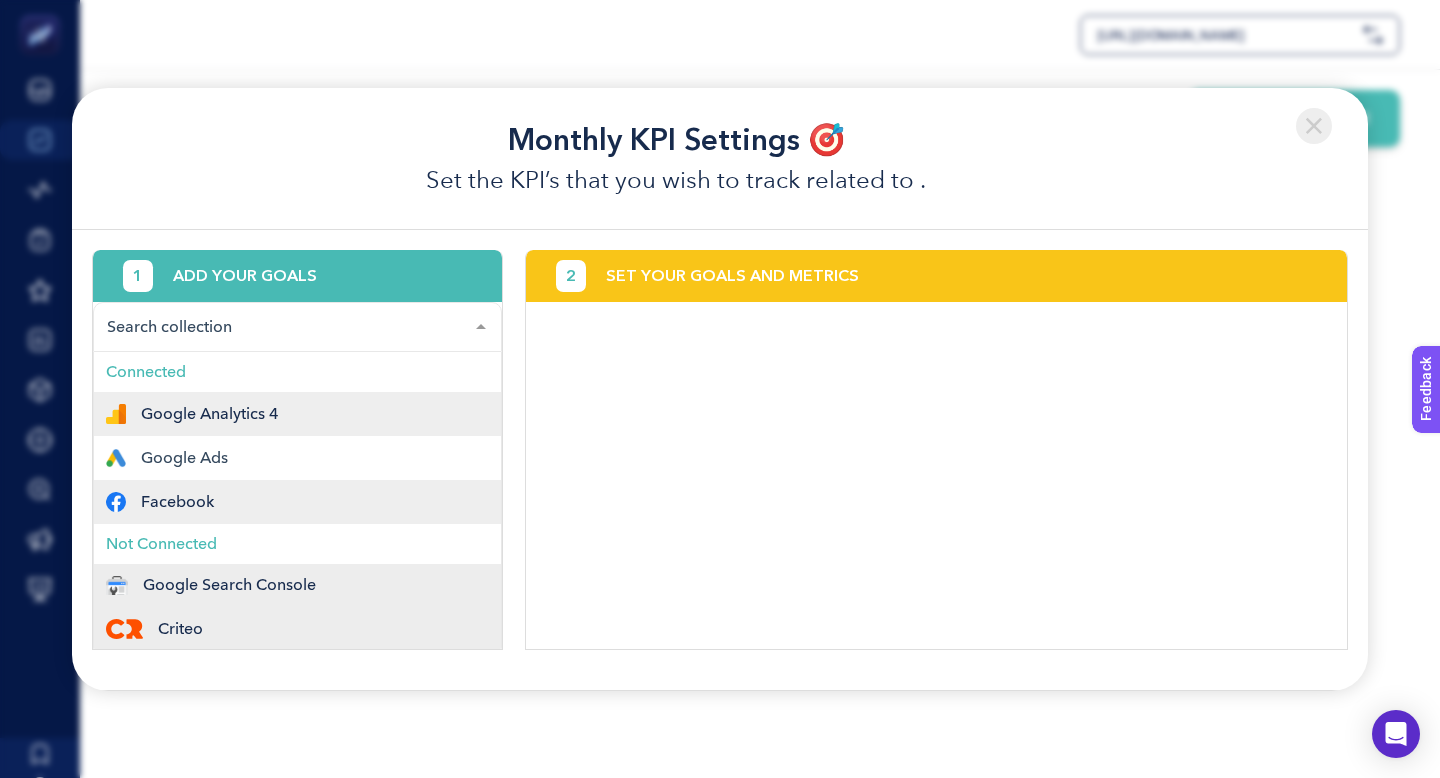 click on "Facebook" at bounding box center (297, 502) 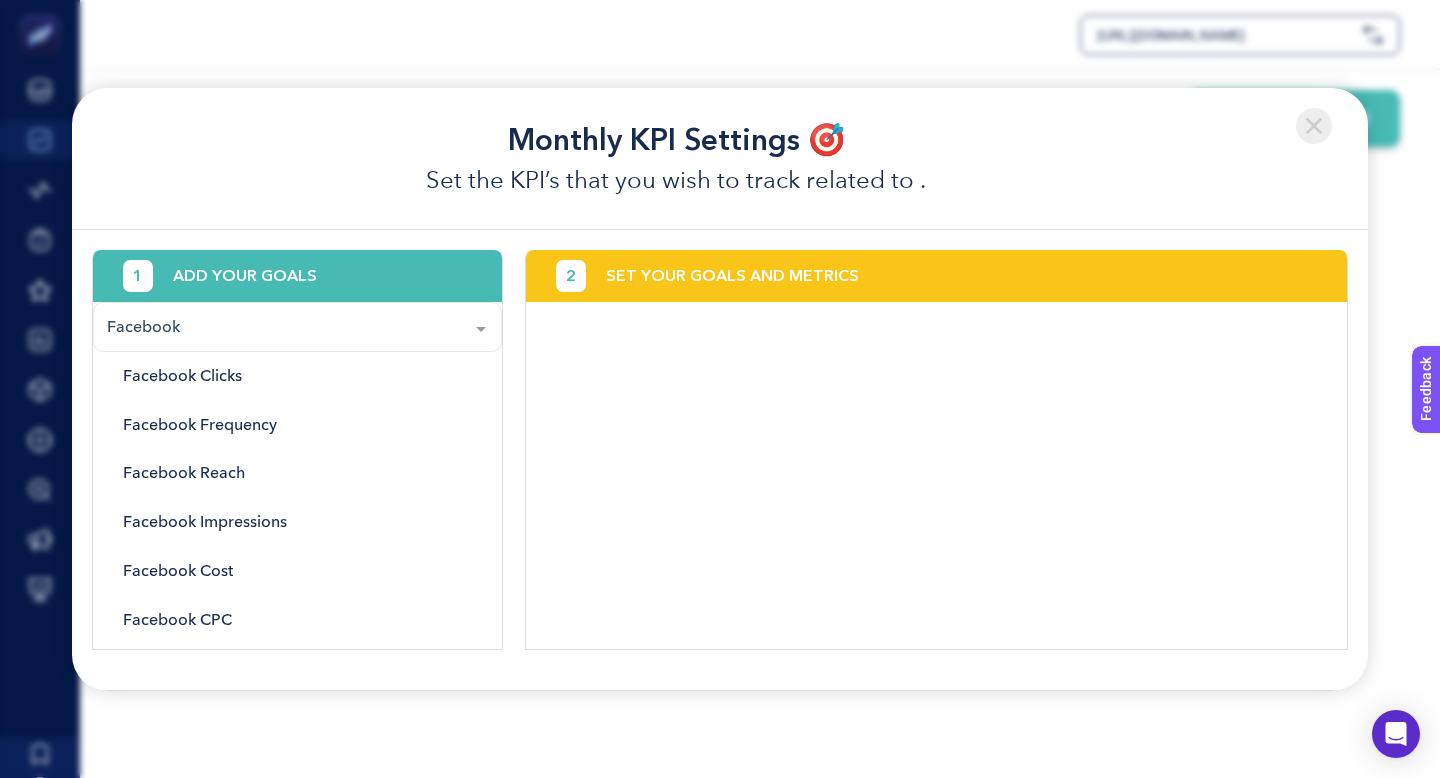 click 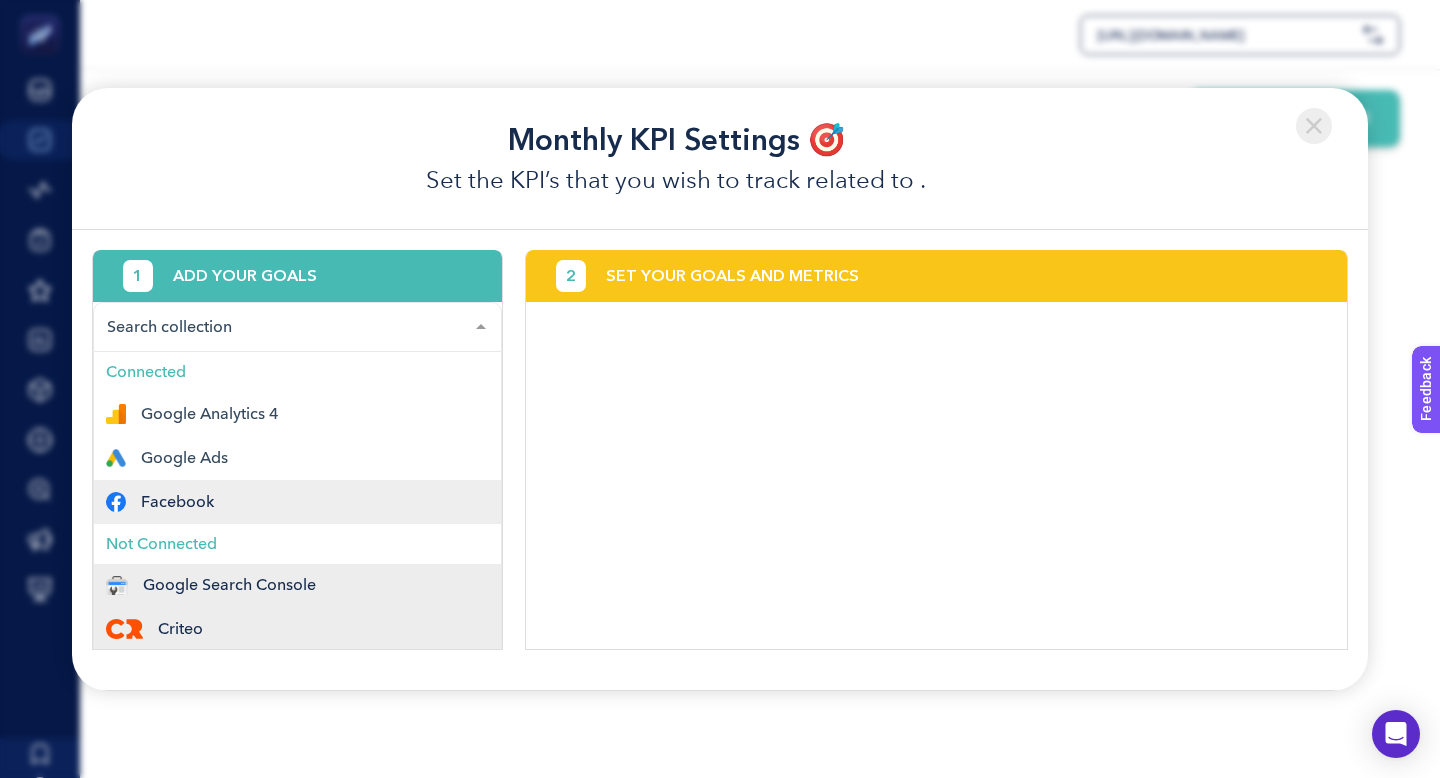 scroll, scrollTop: 89, scrollLeft: 0, axis: vertical 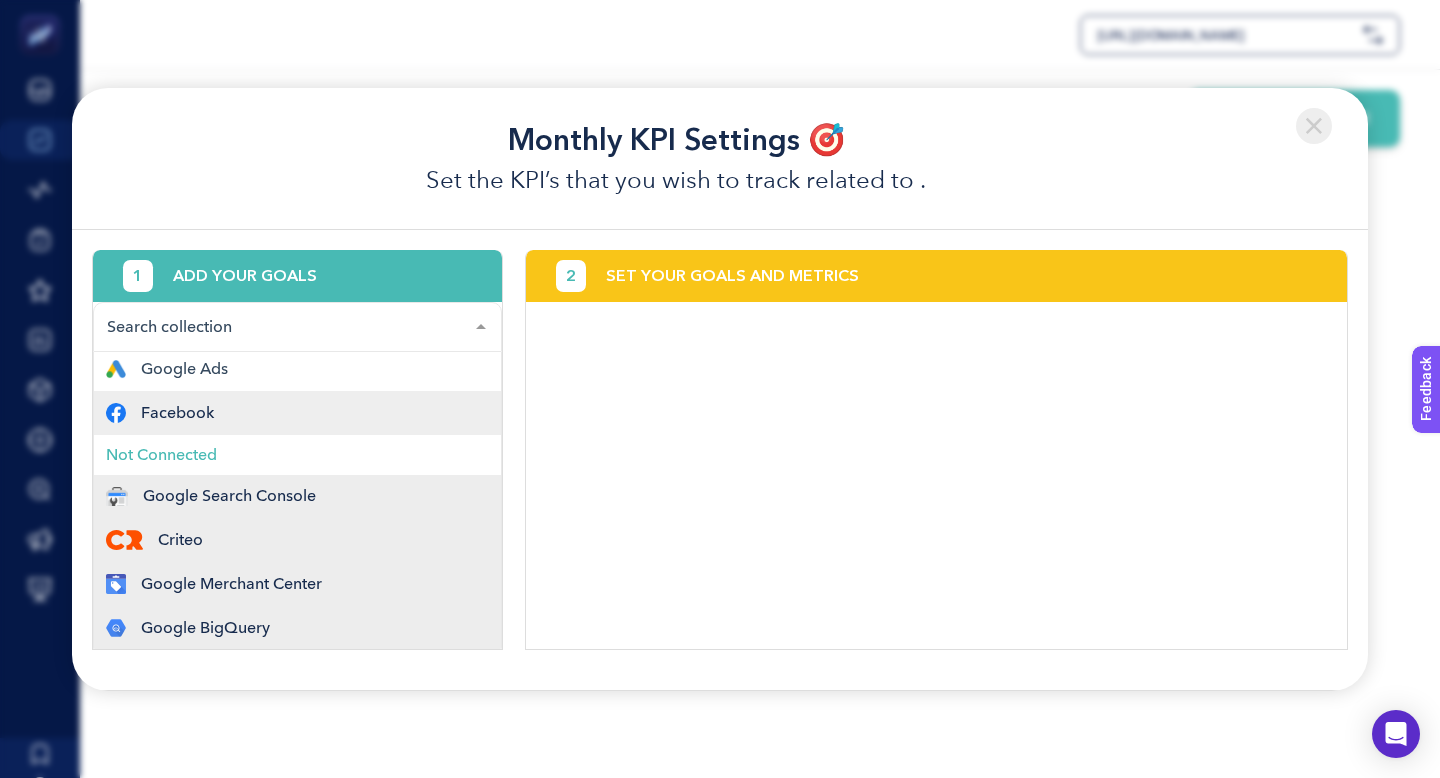 click on "Facebook" at bounding box center [177, 413] 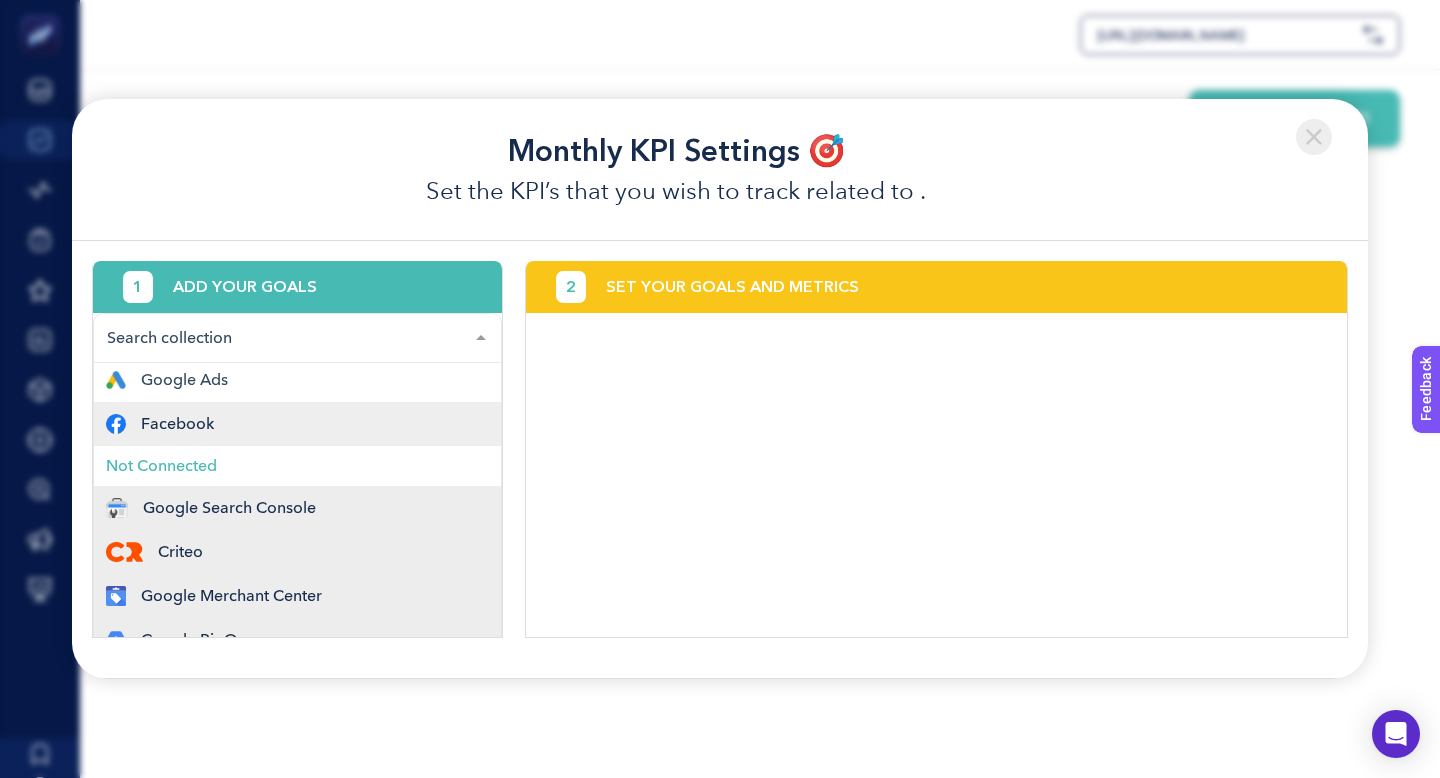 click 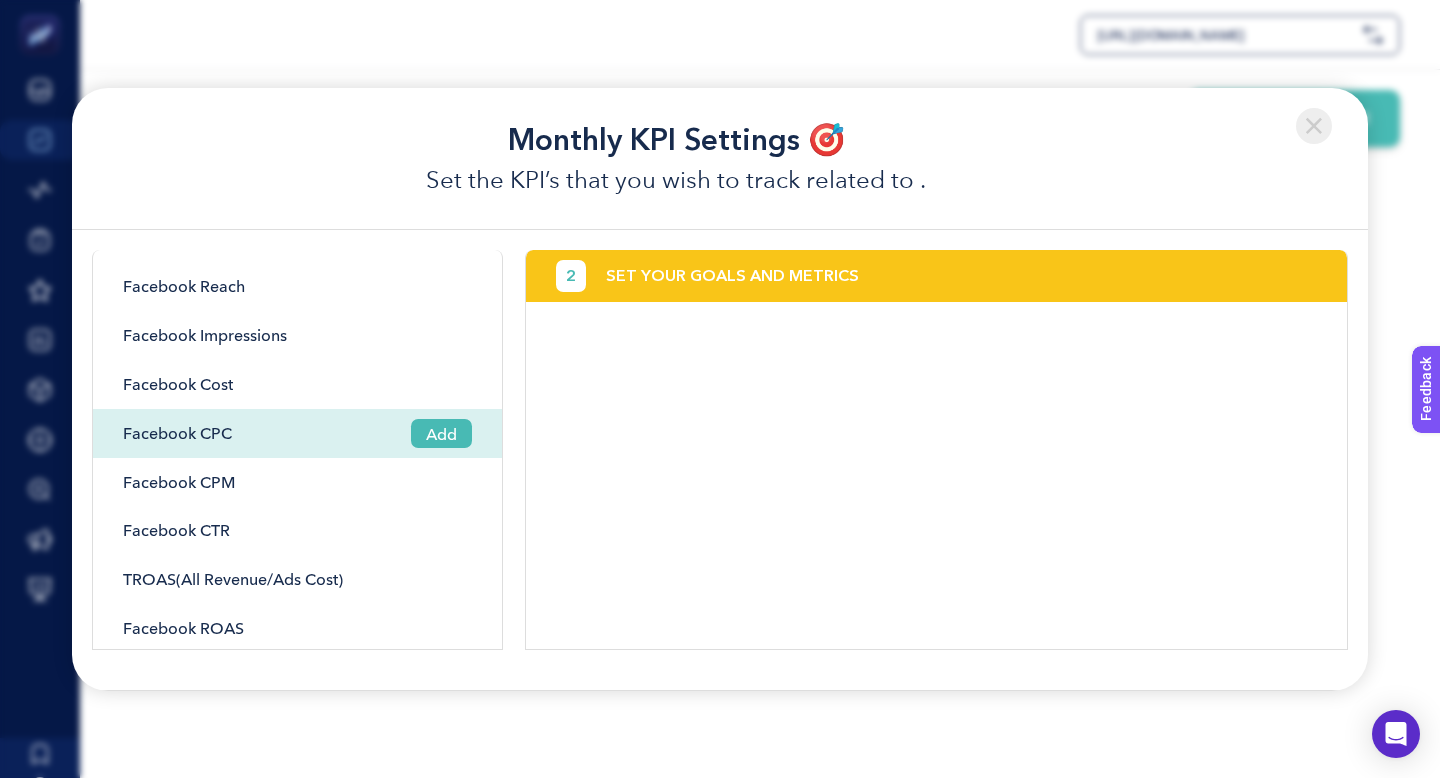 scroll, scrollTop: 188, scrollLeft: 0, axis: vertical 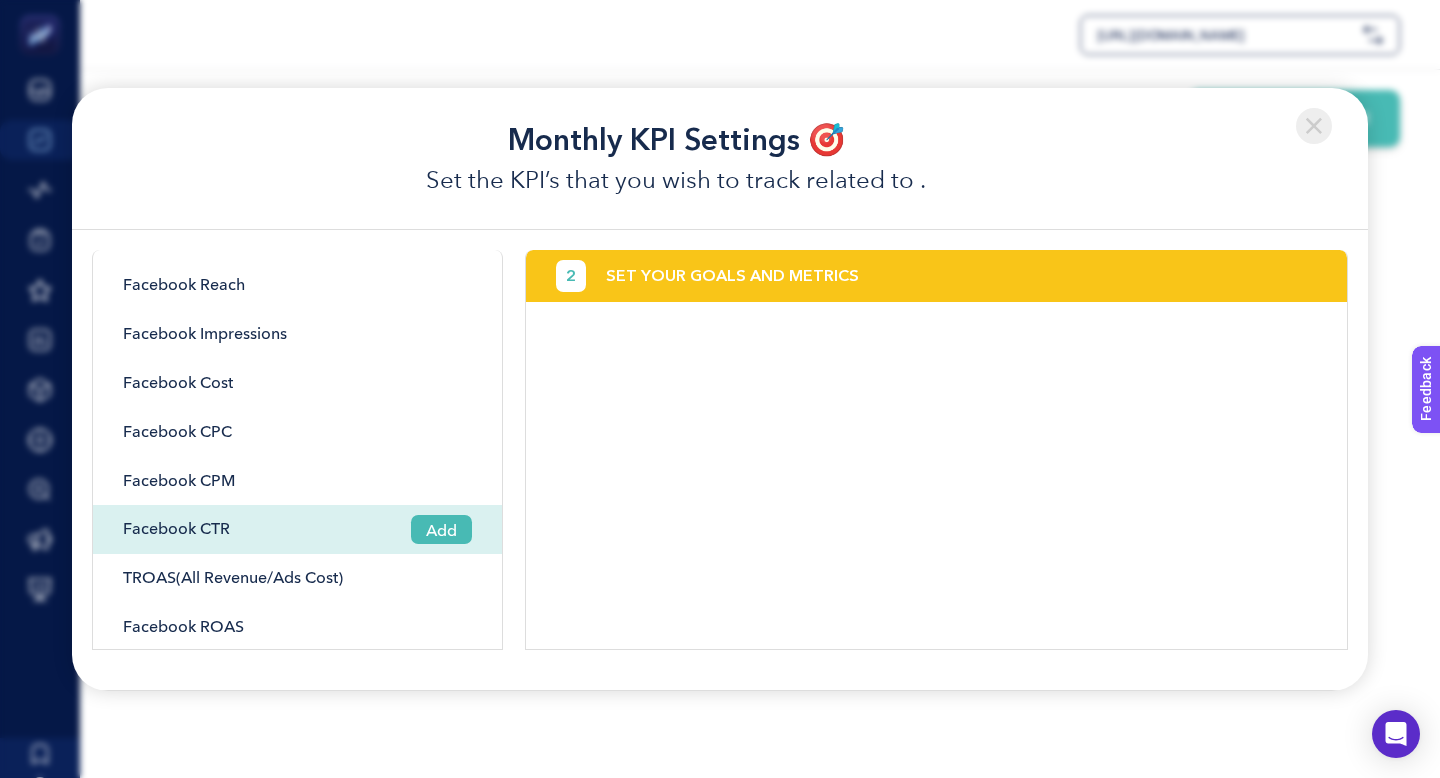 click on "Add" at bounding box center [441, 529] 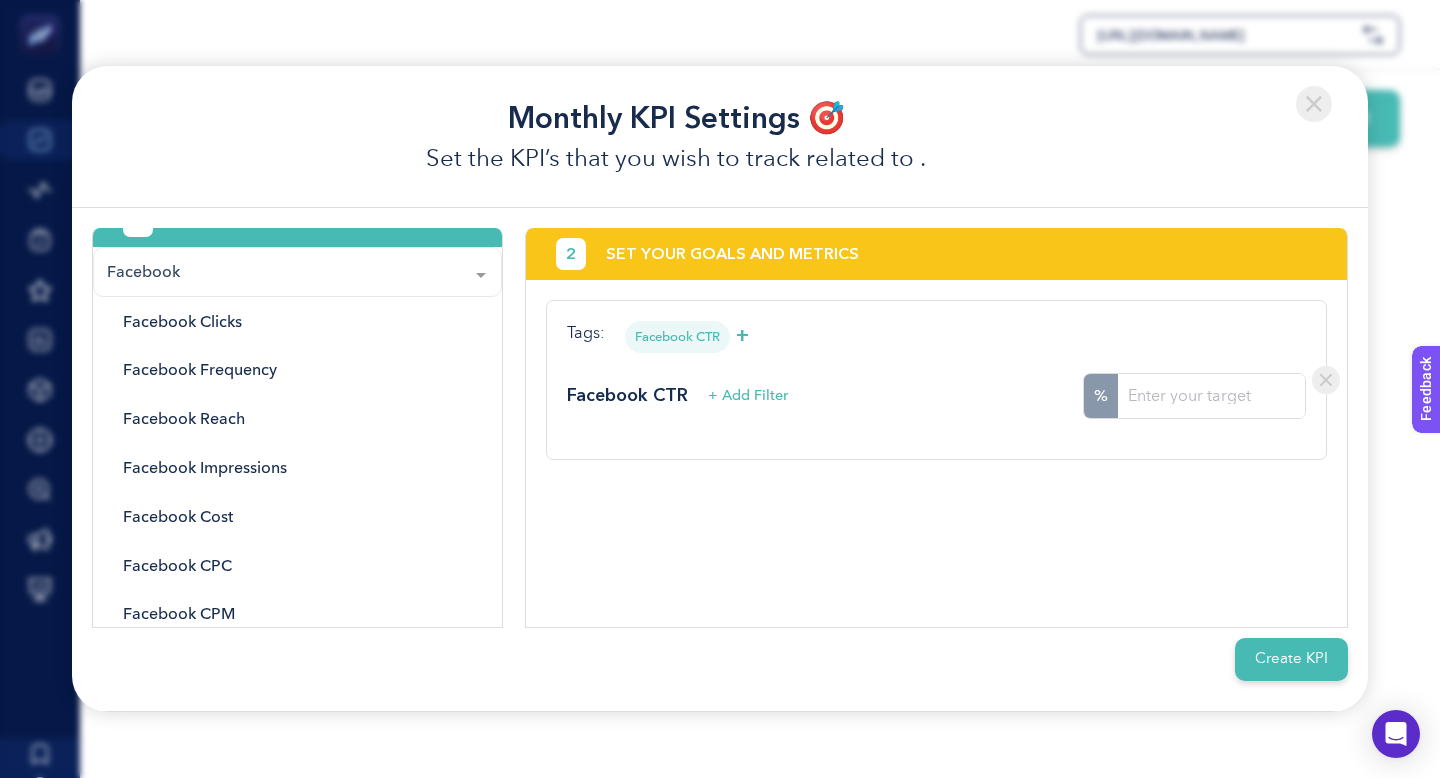 scroll, scrollTop: 0, scrollLeft: 0, axis: both 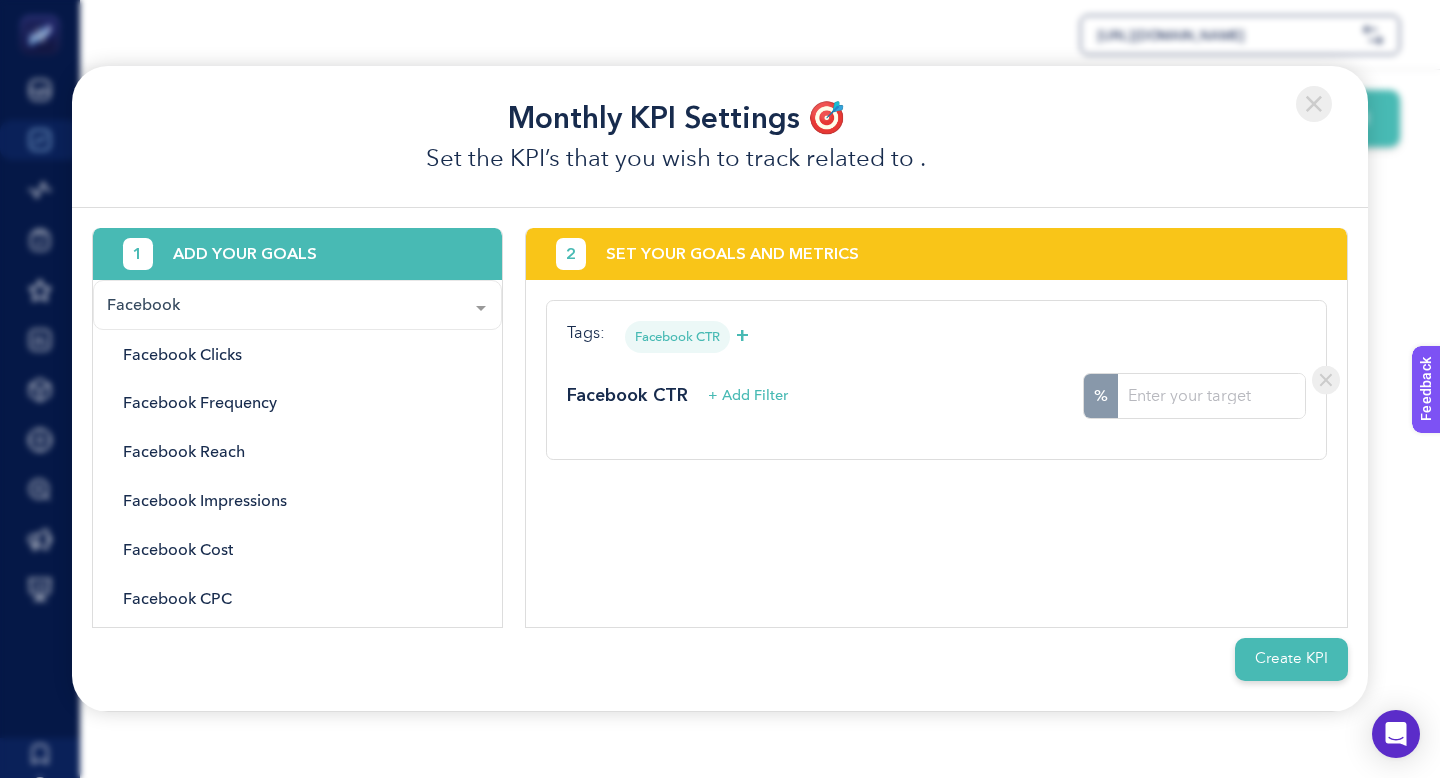 click 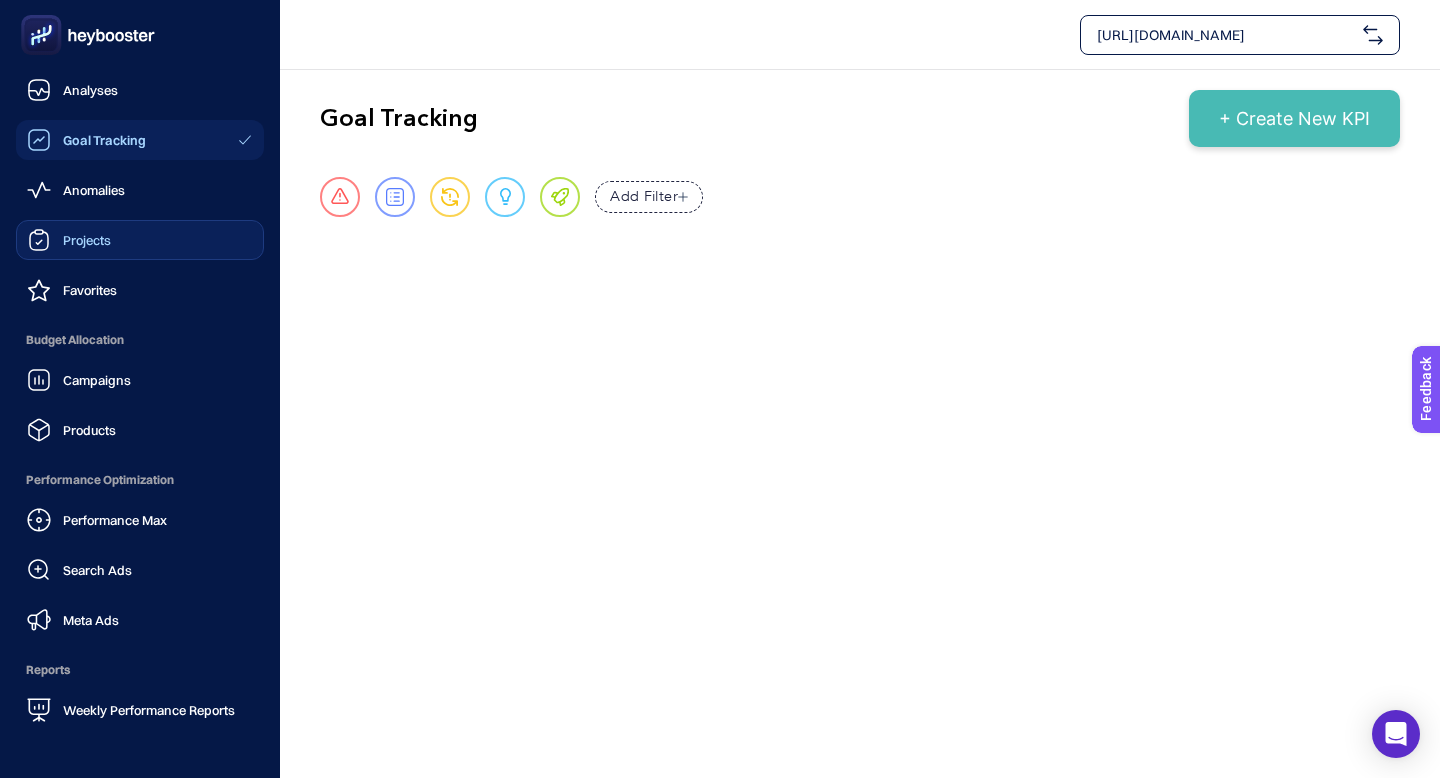 click on "Projects" at bounding box center (140, 240) 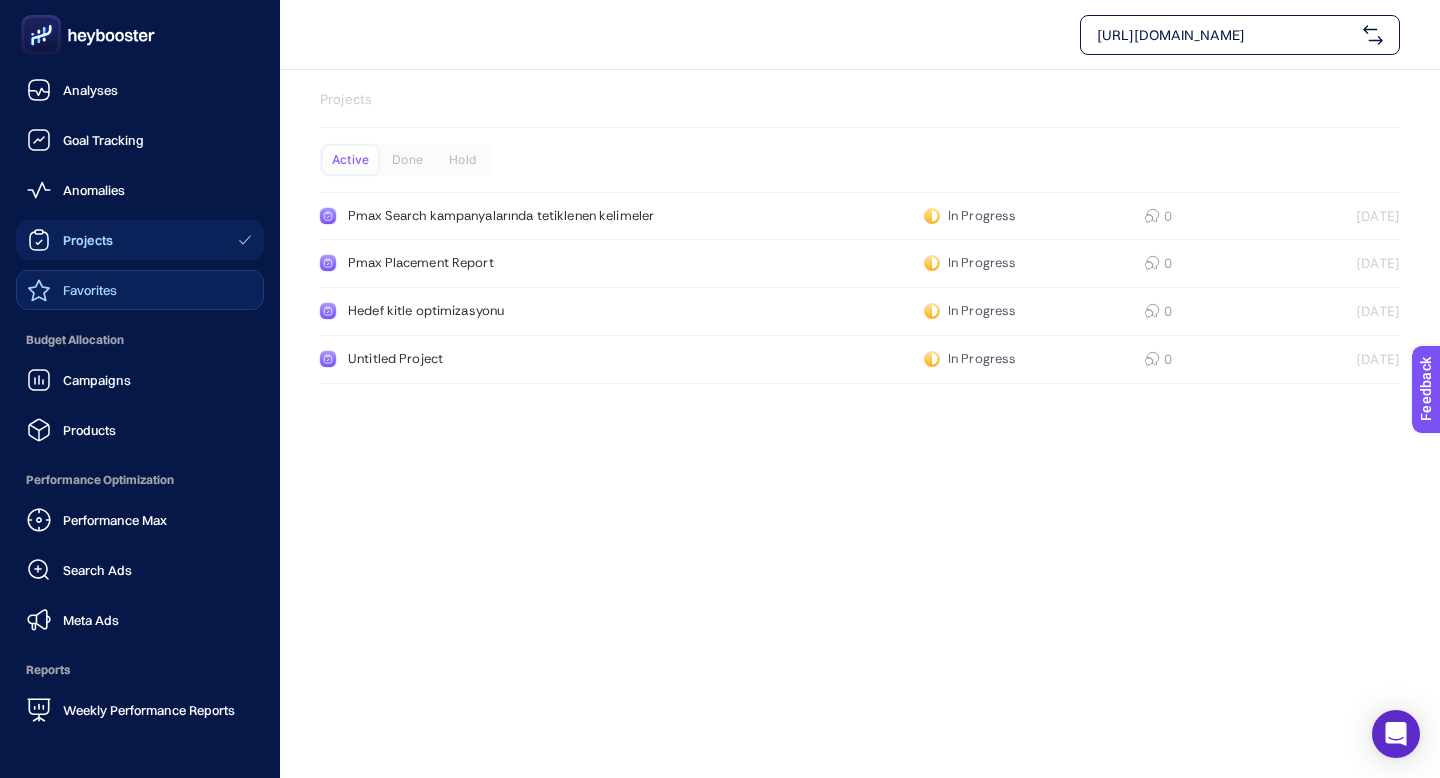 click on "Favorites" at bounding box center [72, 290] 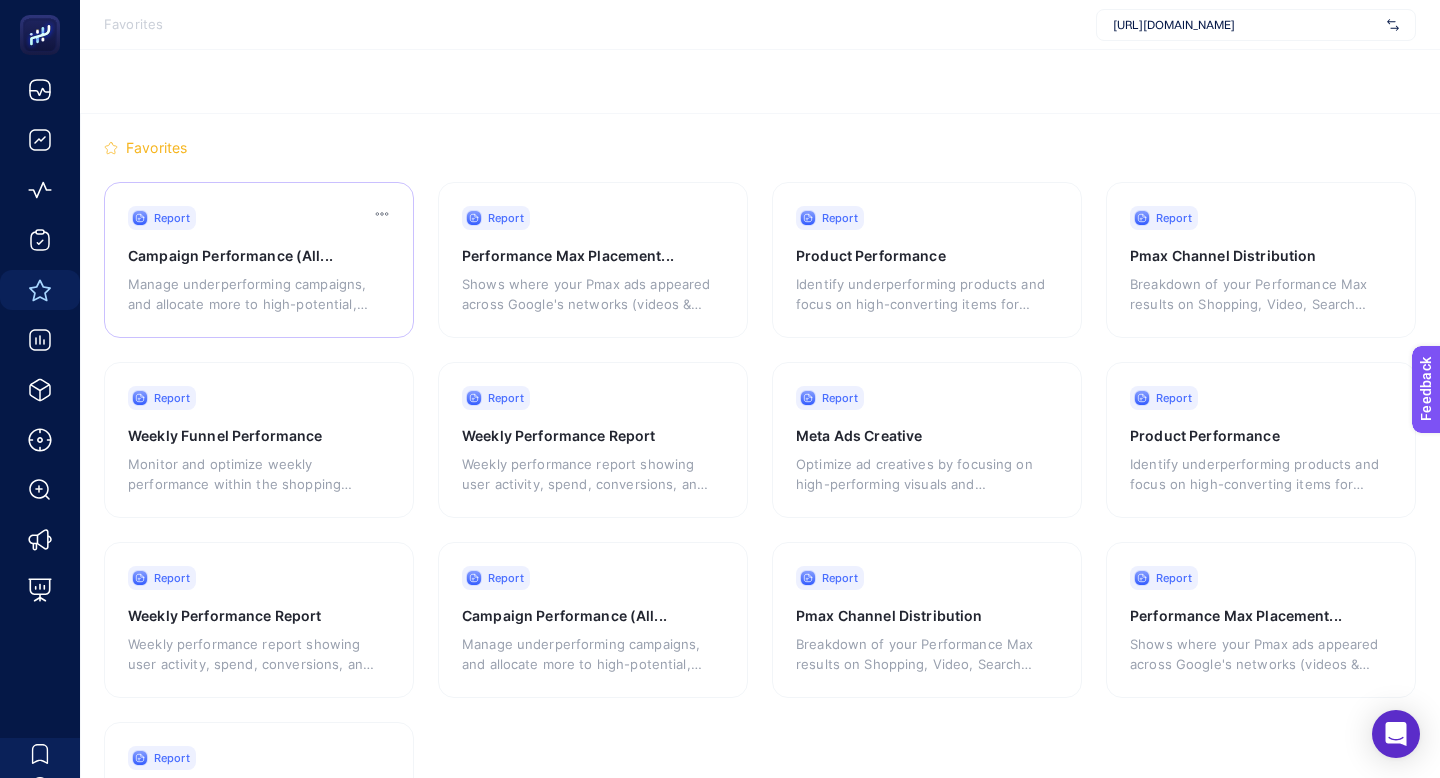 click on "Report Campaign Performance (All... Manage underperforming campaigns, and allocate more to high-potential, low-budget campaigns." 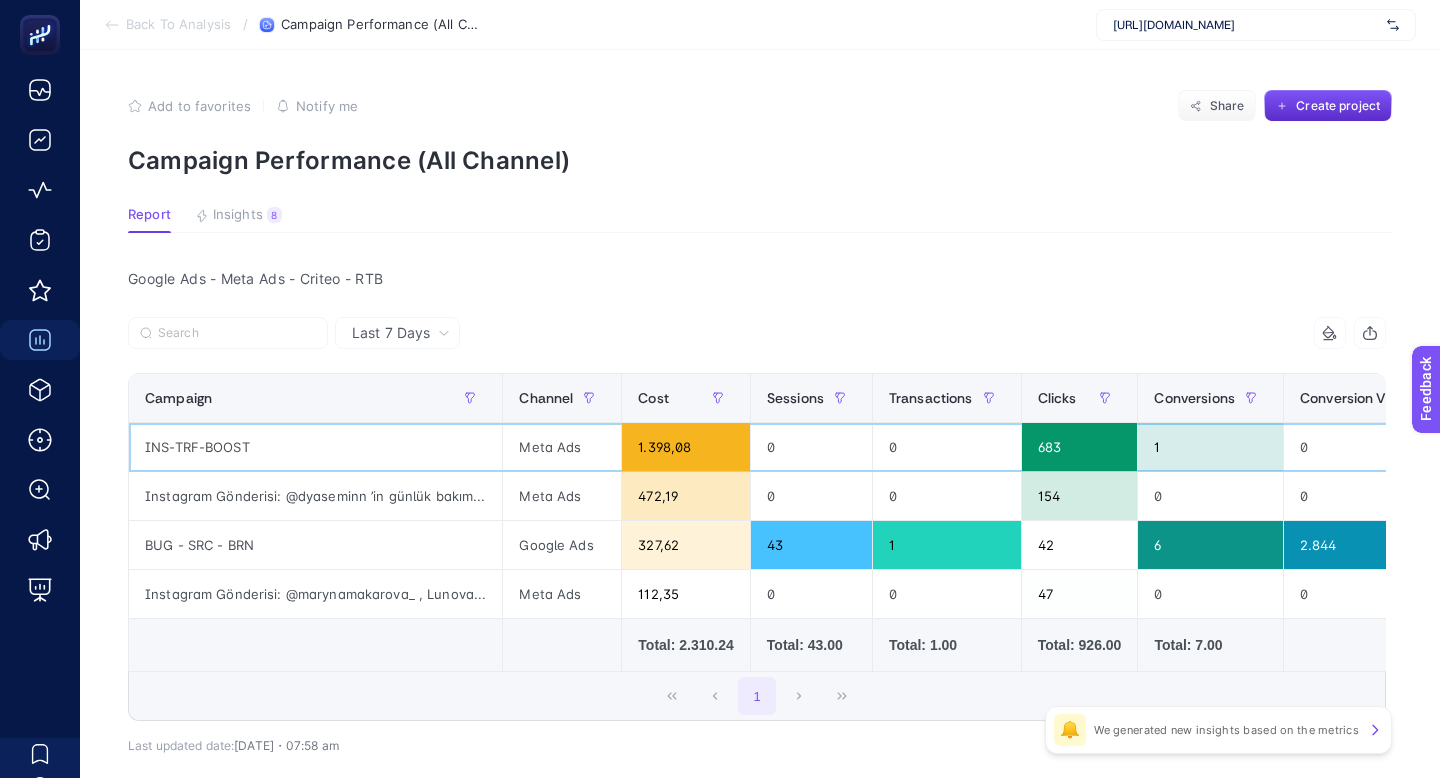 click on "INS-TRF-BOOST" 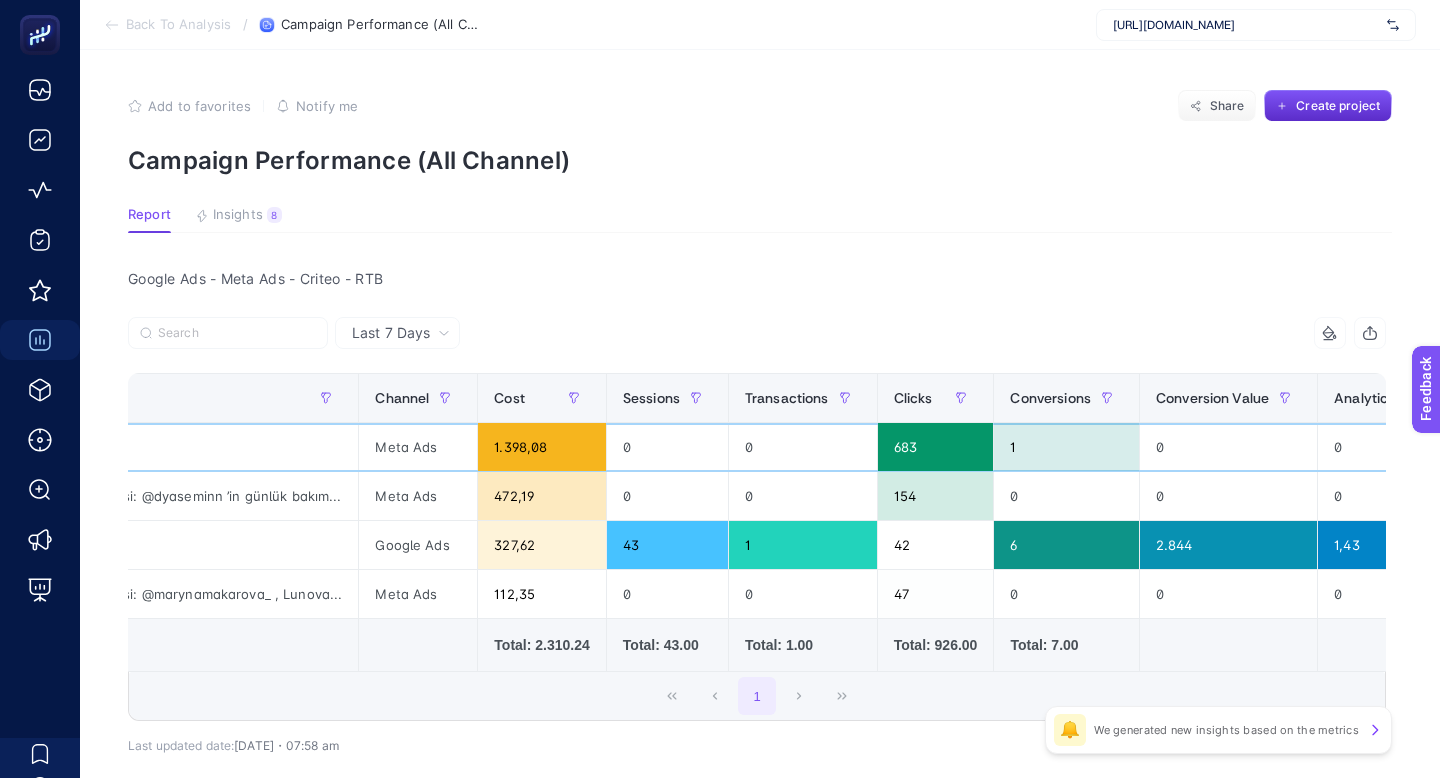 scroll, scrollTop: 0, scrollLeft: 0, axis: both 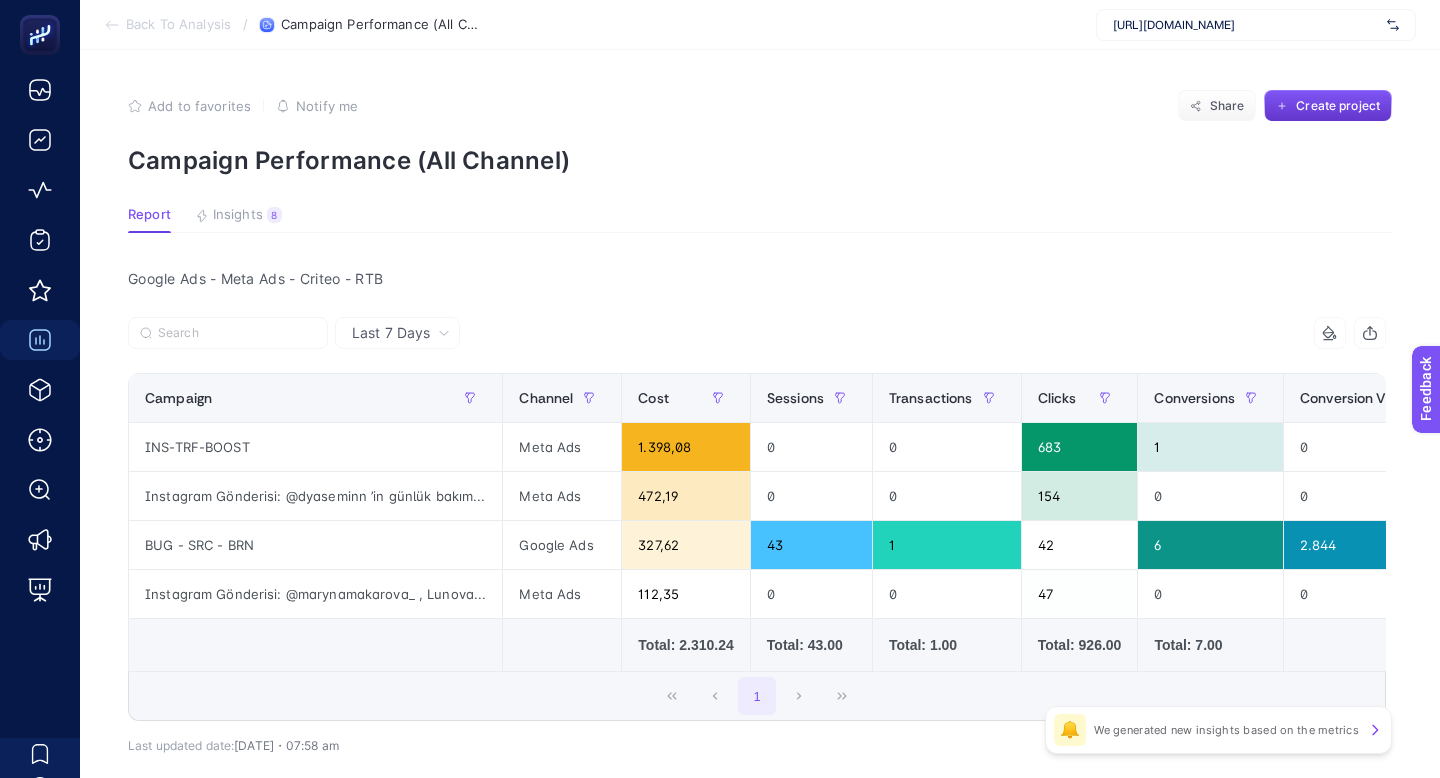 click on "Create project" 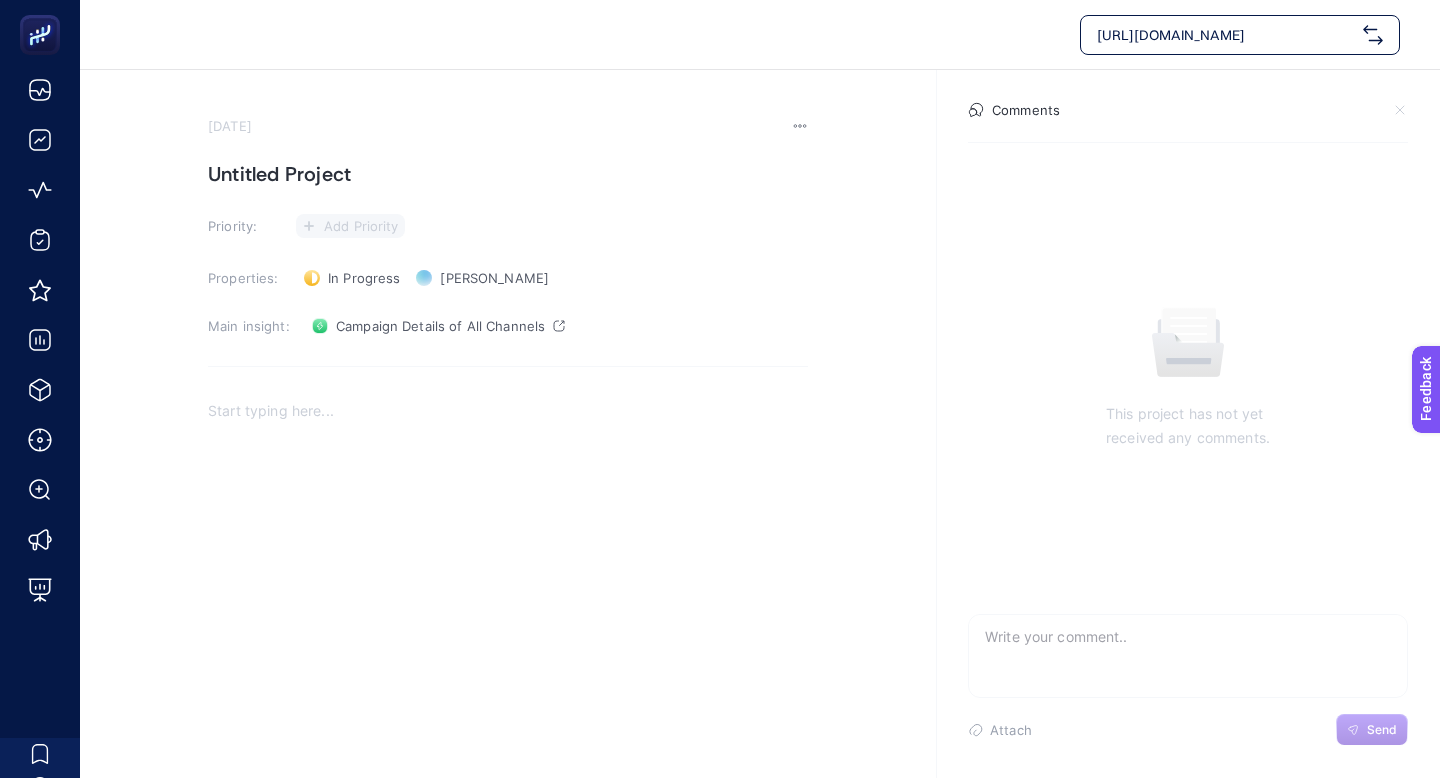 click on "Add Priority" at bounding box center (350, 226) 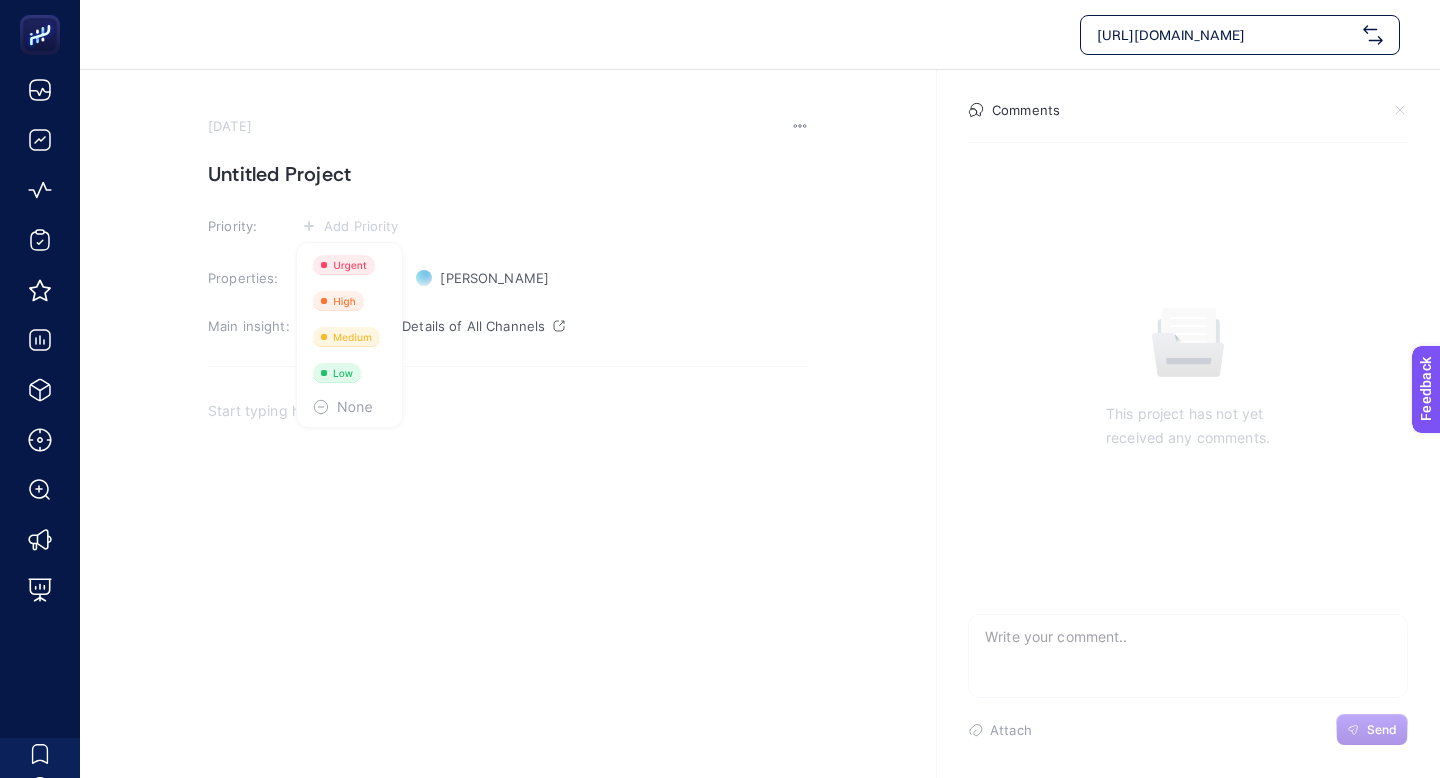 click on "Priority:   Add Priority" at bounding box center (508, 226) 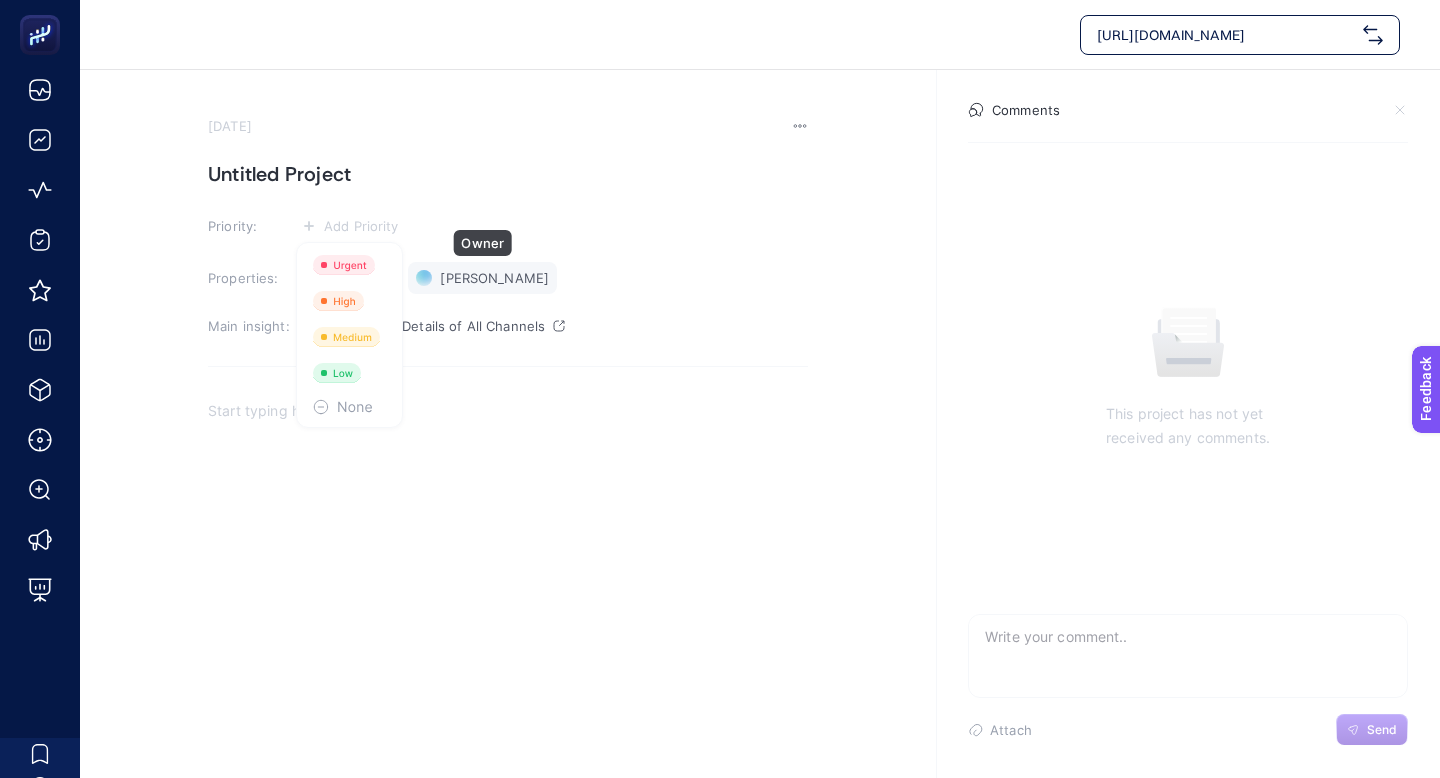 click on "[PERSON_NAME]" at bounding box center [494, 278] 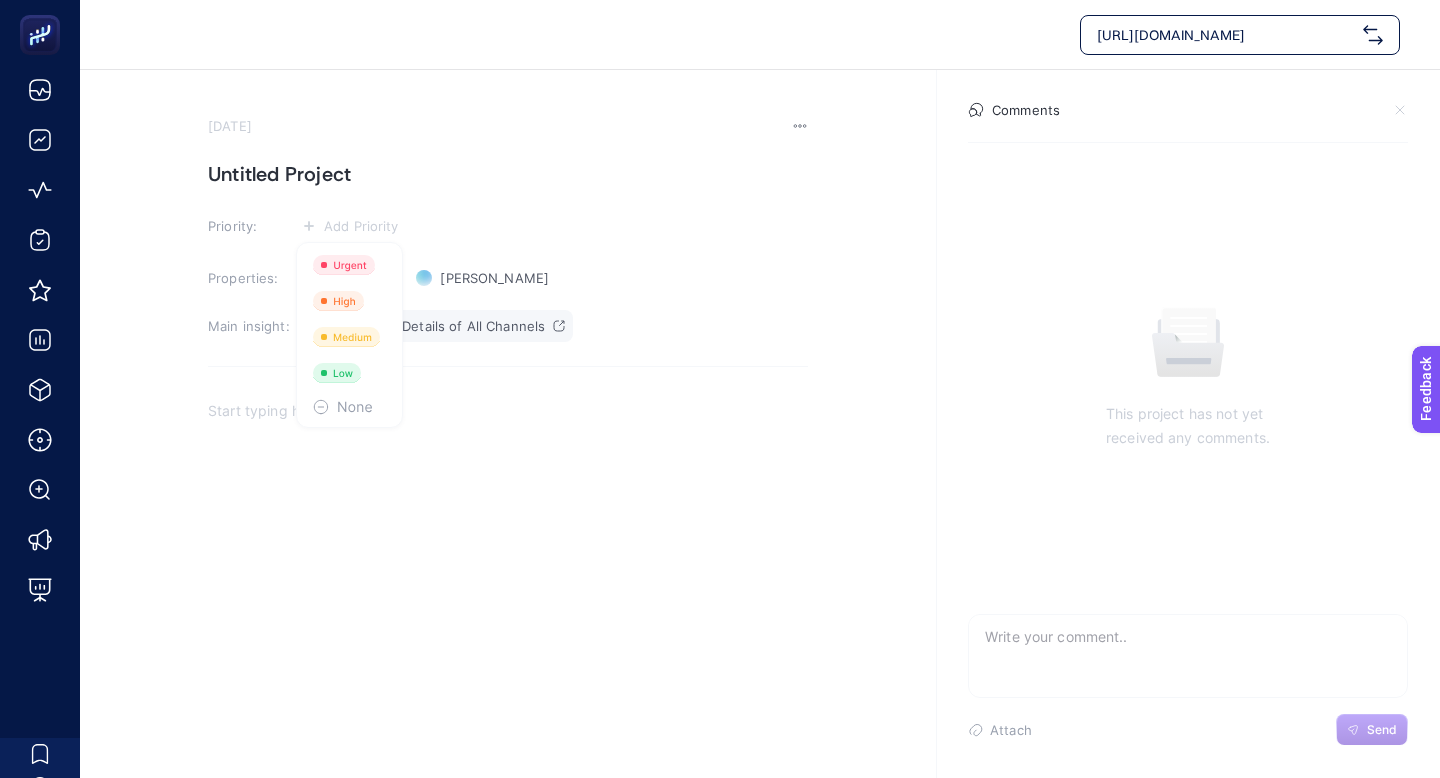 click 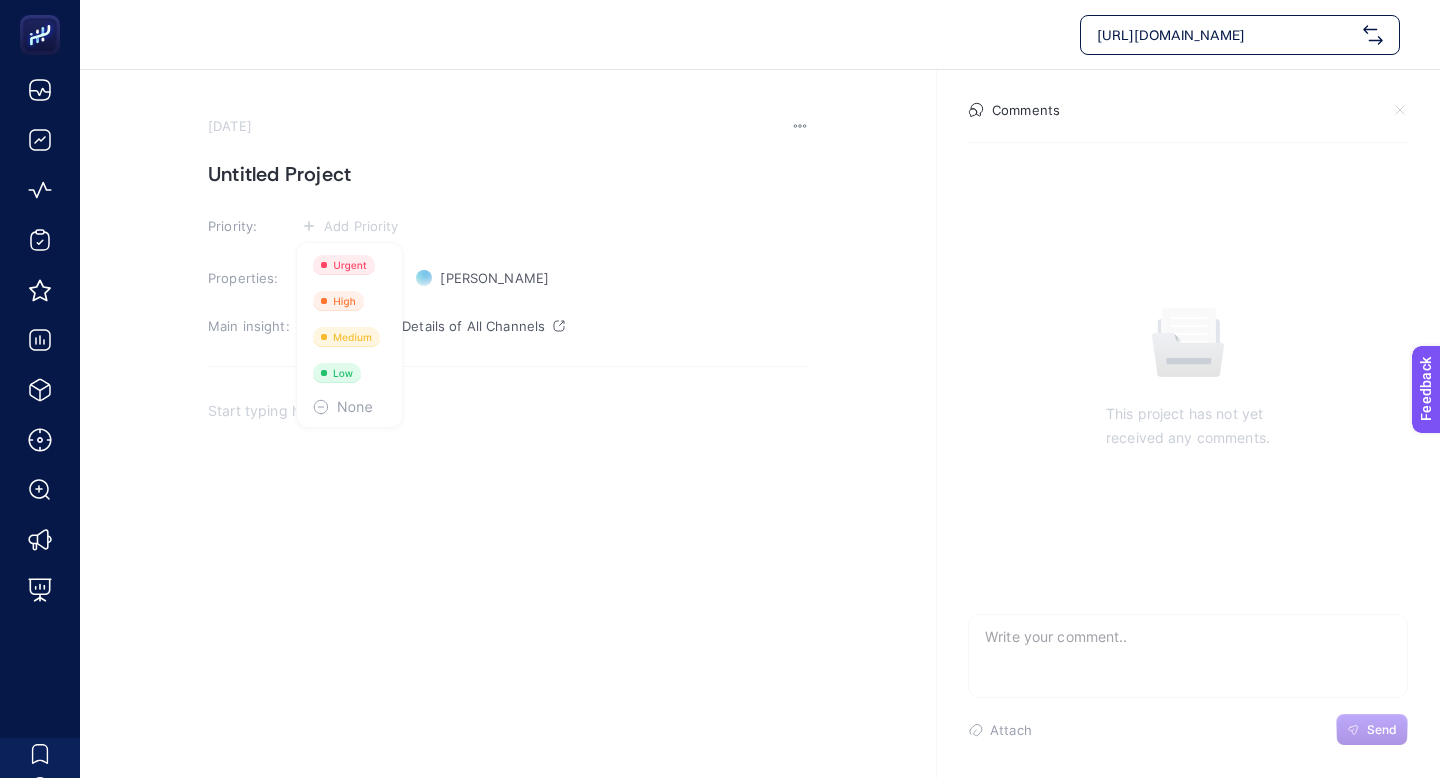 click on "[DATE] Untitled Project  Priority:   Add Priority   Properties:  In Progress Status murat Owner  Main insight:  Campaign Details of All Channels  Comments   This project has not yet  received any comments.  Attach Send" at bounding box center [760, 428] 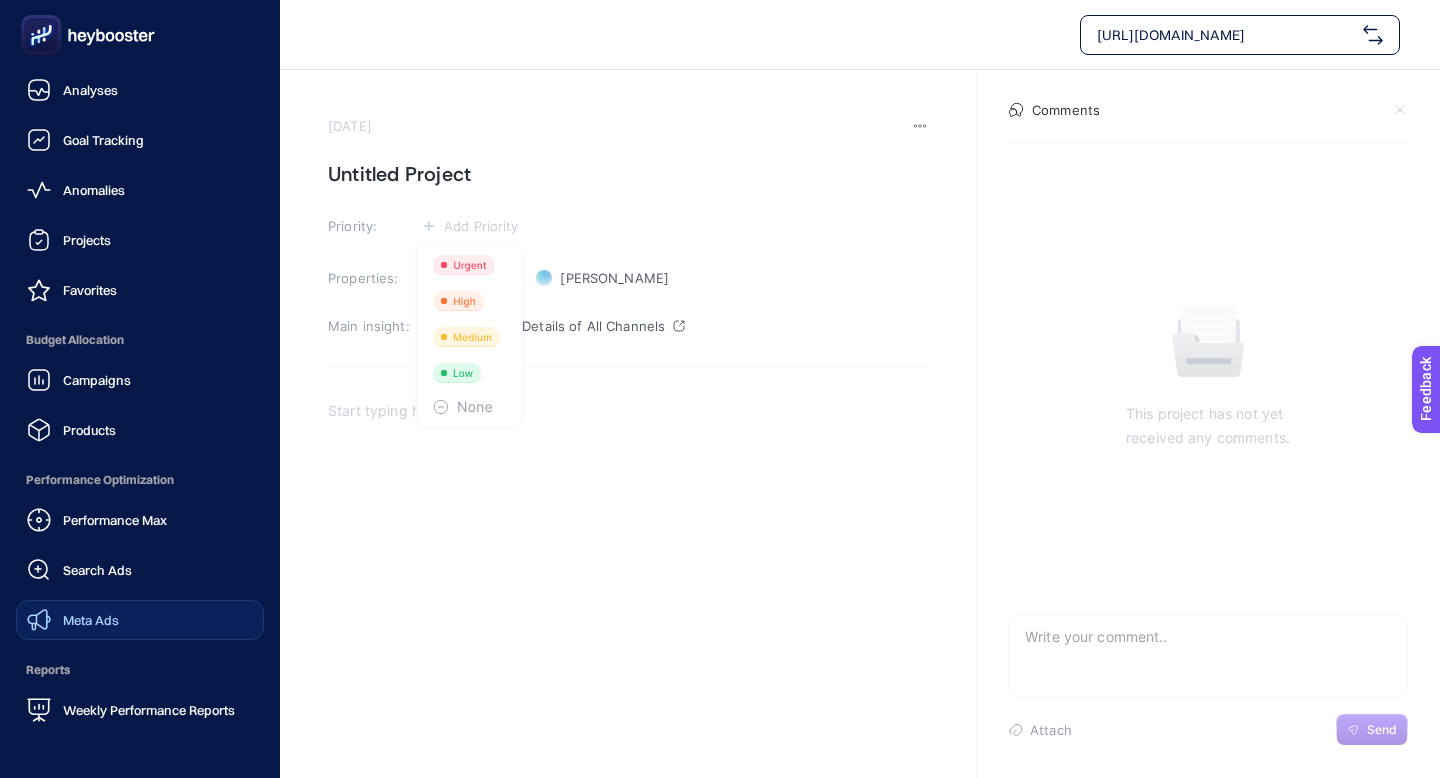 click on "Meta Ads" at bounding box center (73, 620) 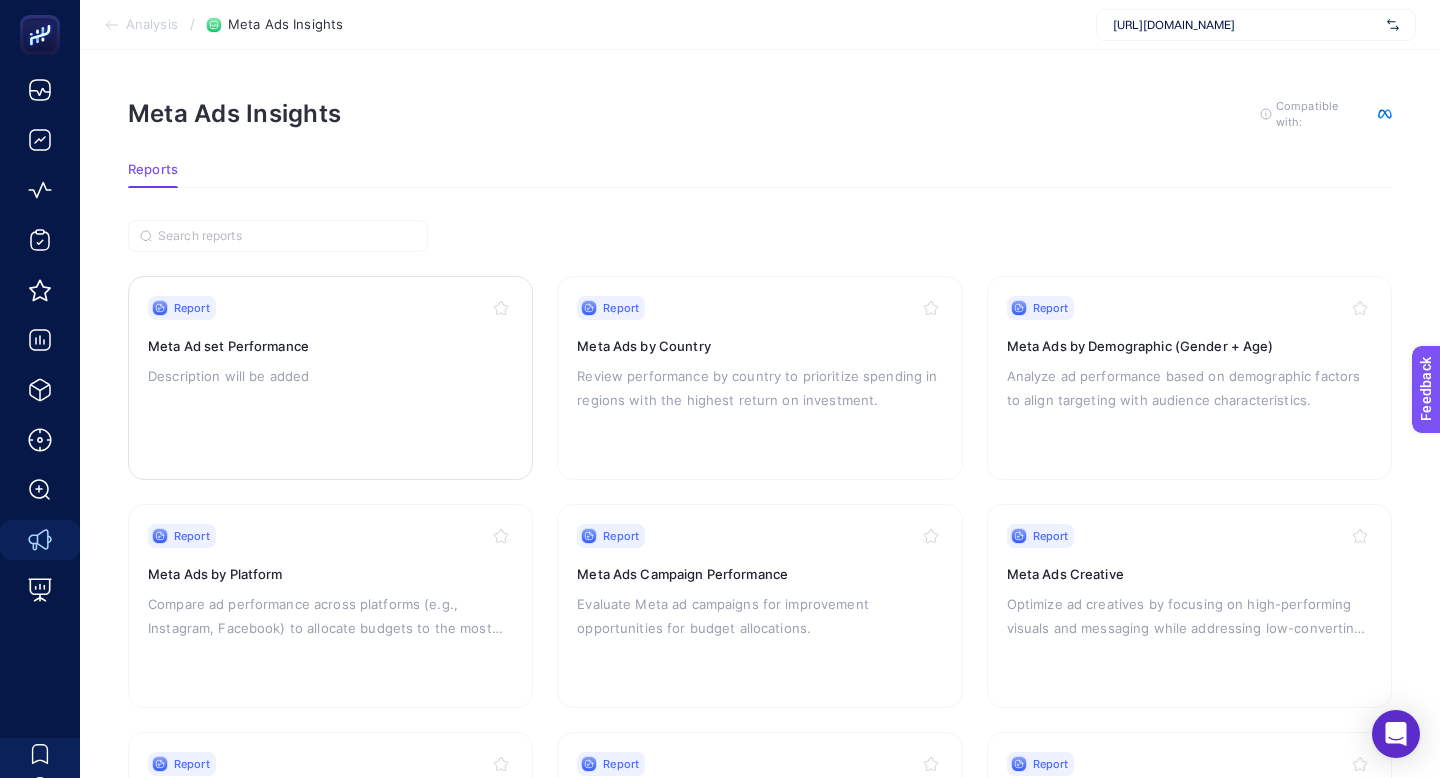 click on "Report Meta Ad set Performance  Description will be added" at bounding box center [330, 378] 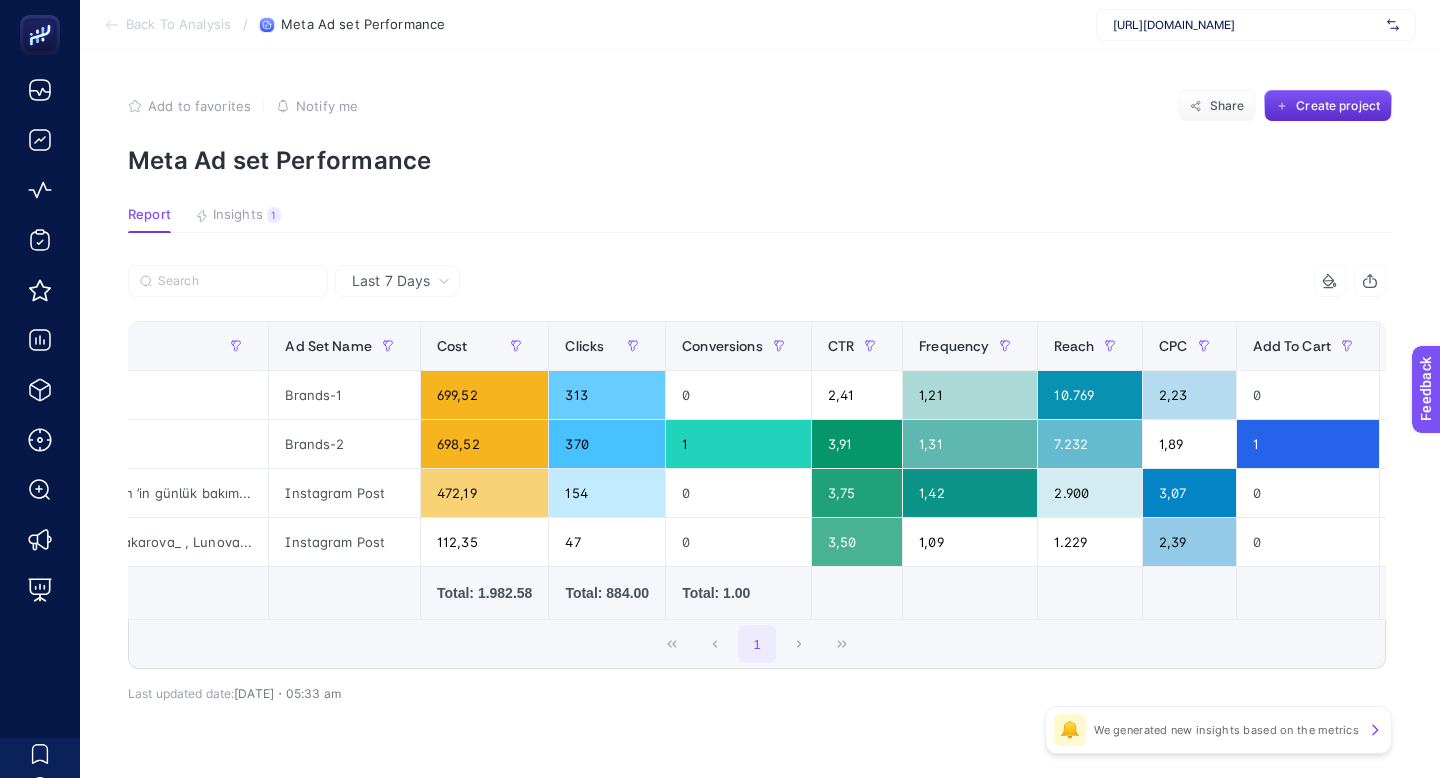 scroll, scrollTop: 0, scrollLeft: 0, axis: both 